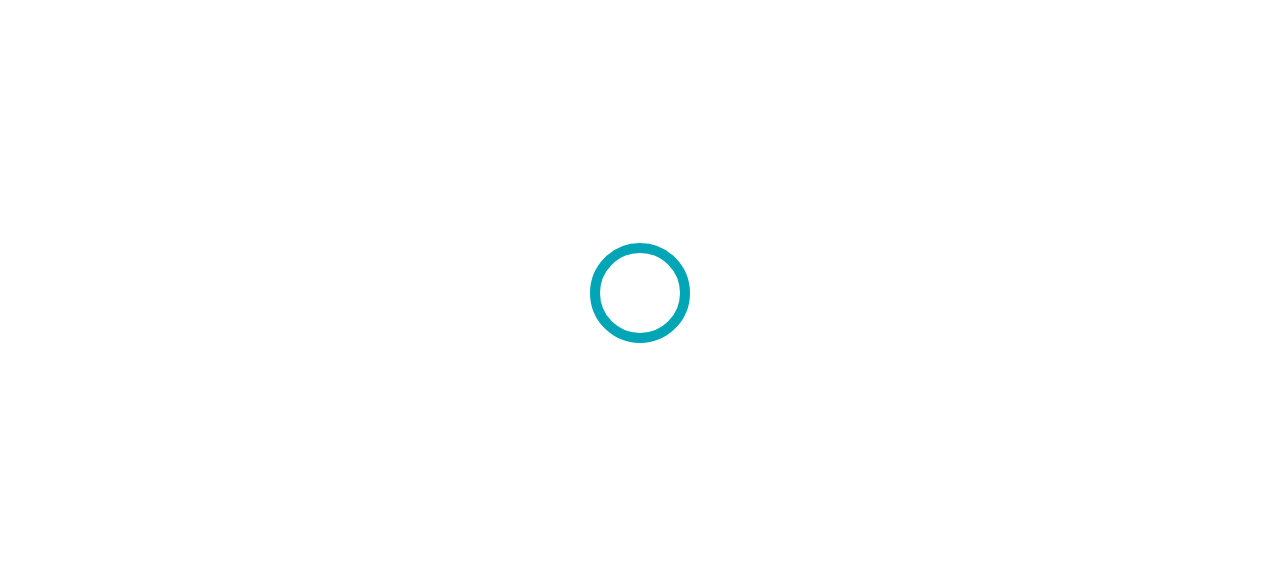 scroll, scrollTop: 0, scrollLeft: 0, axis: both 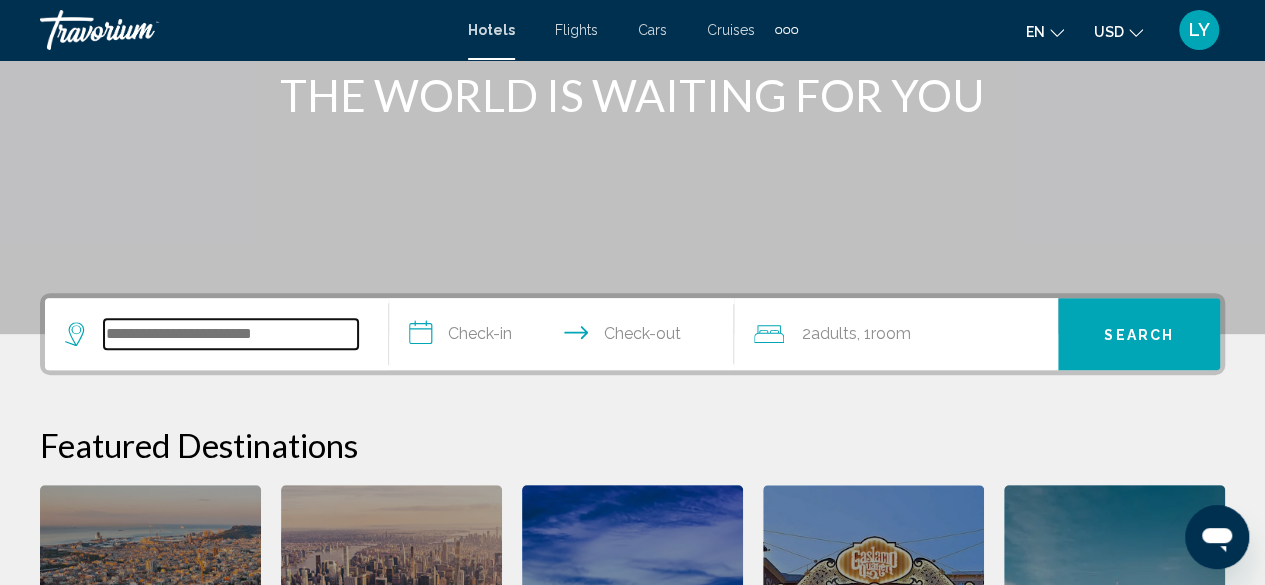 click at bounding box center [231, 334] 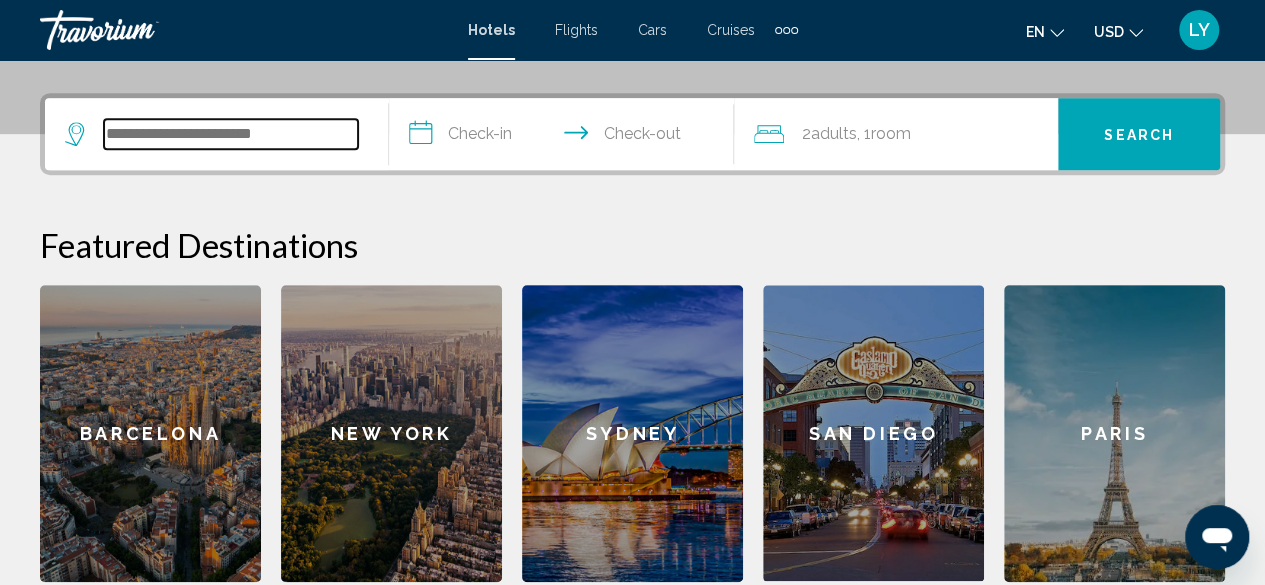 scroll, scrollTop: 494, scrollLeft: 0, axis: vertical 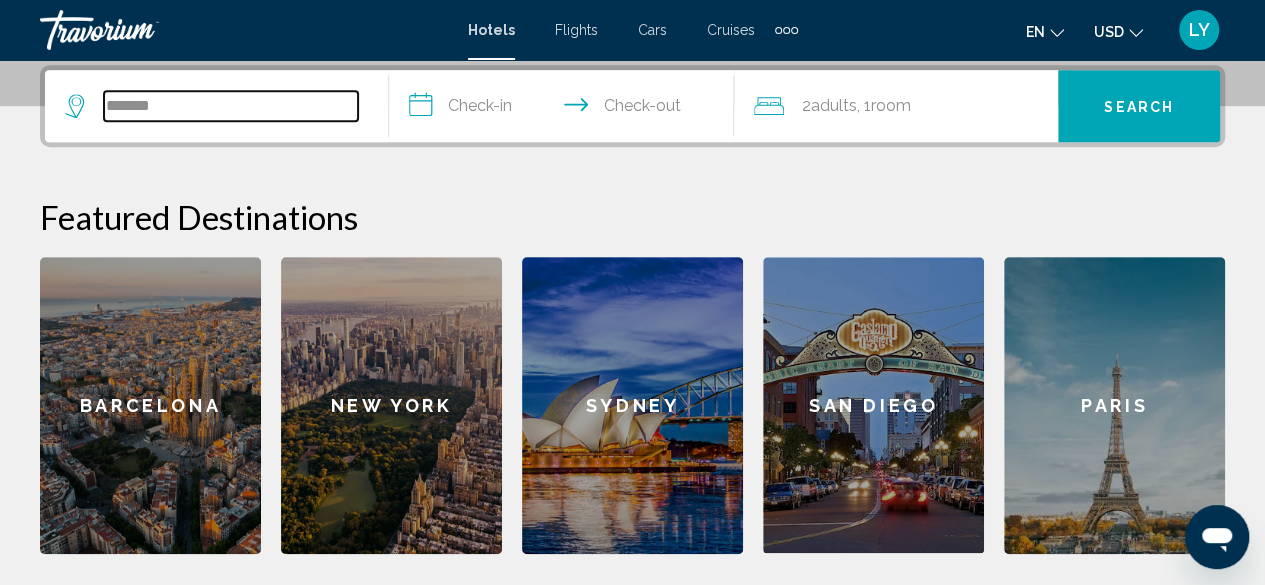 type on "*******" 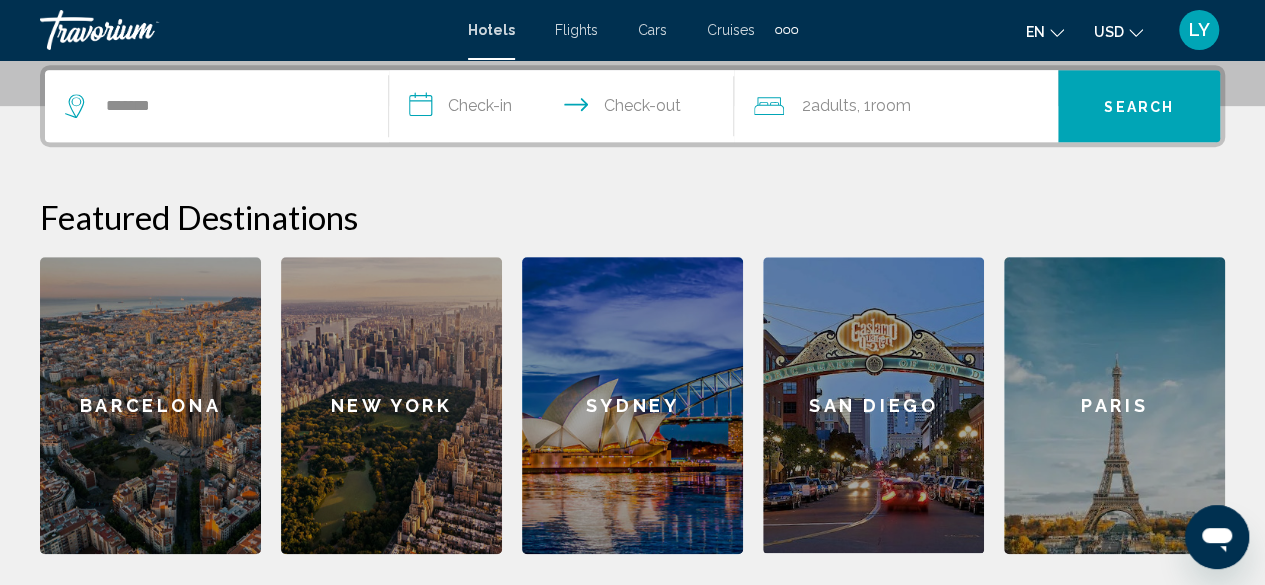 click on "**********" at bounding box center [565, 109] 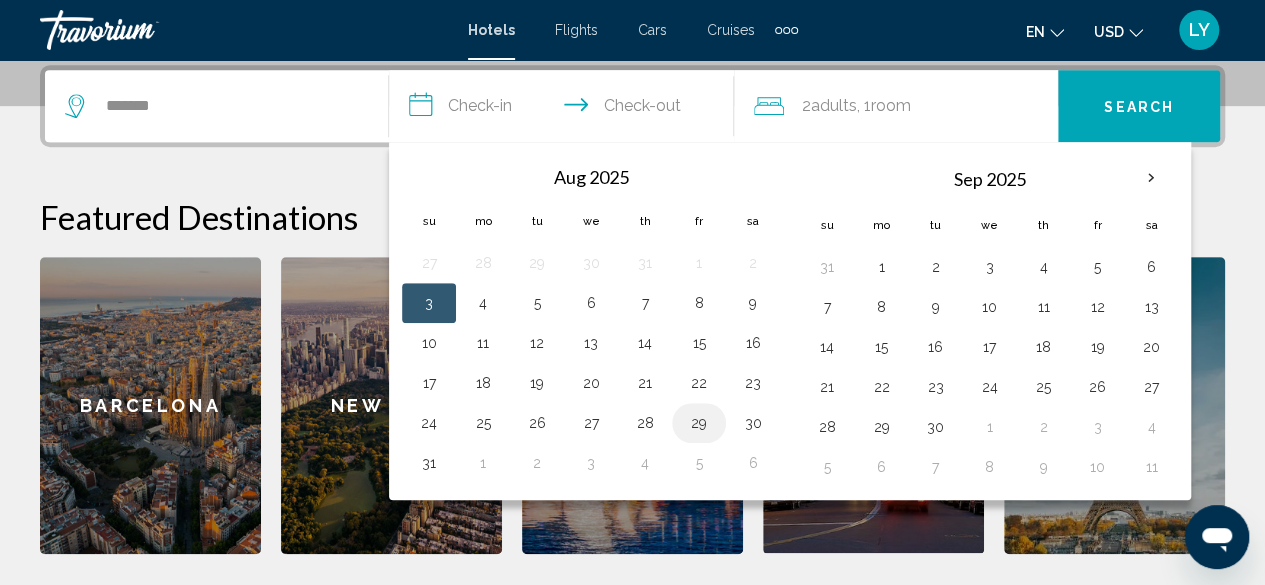 click on "29" at bounding box center [699, 423] 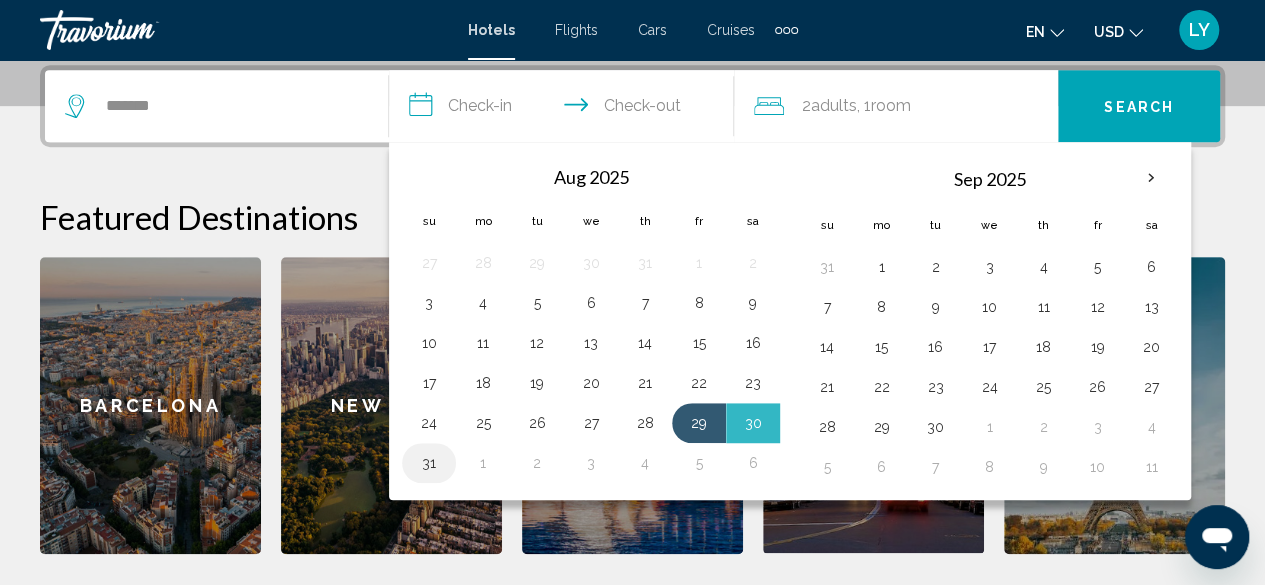 click on "31" at bounding box center (429, 463) 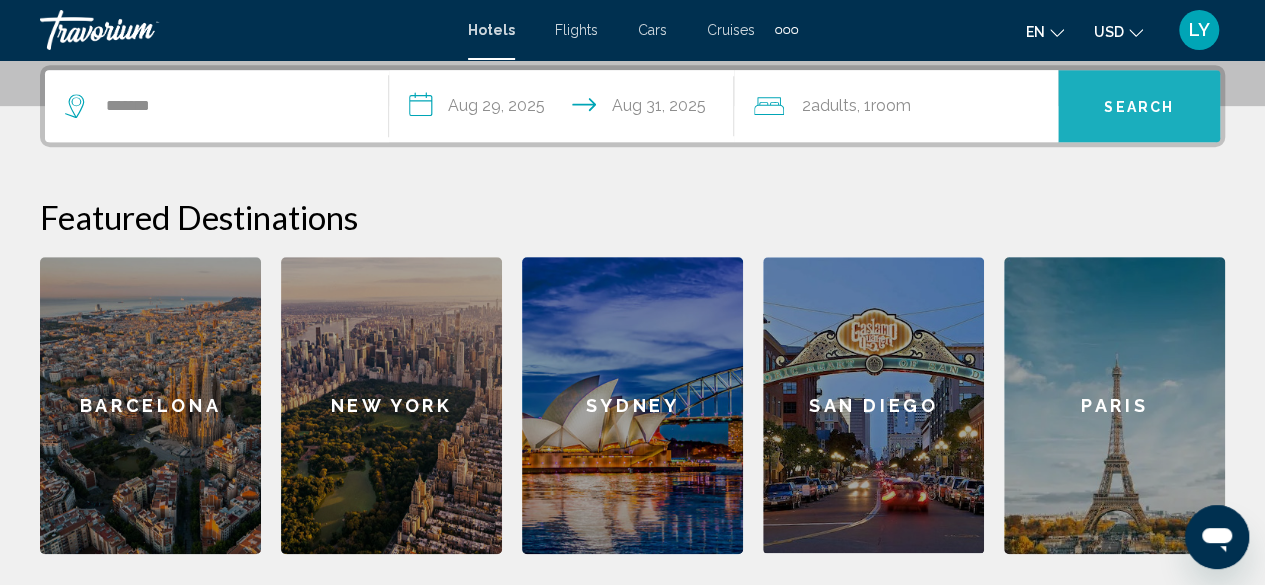 click on "Search" at bounding box center (1139, 106) 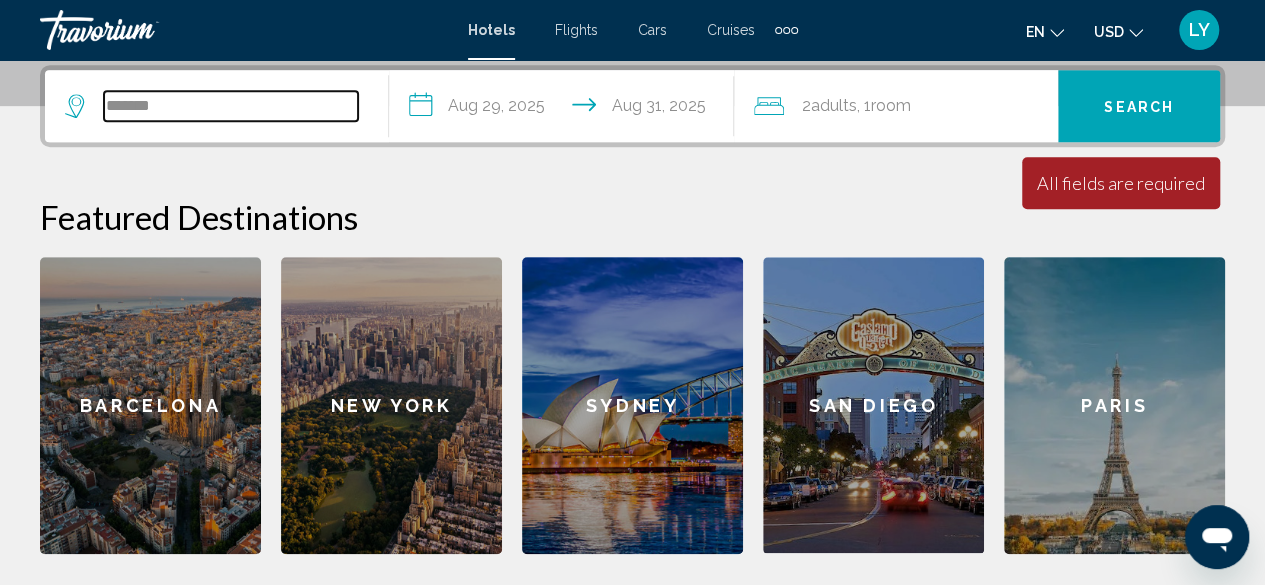 click on "*******" at bounding box center (231, 106) 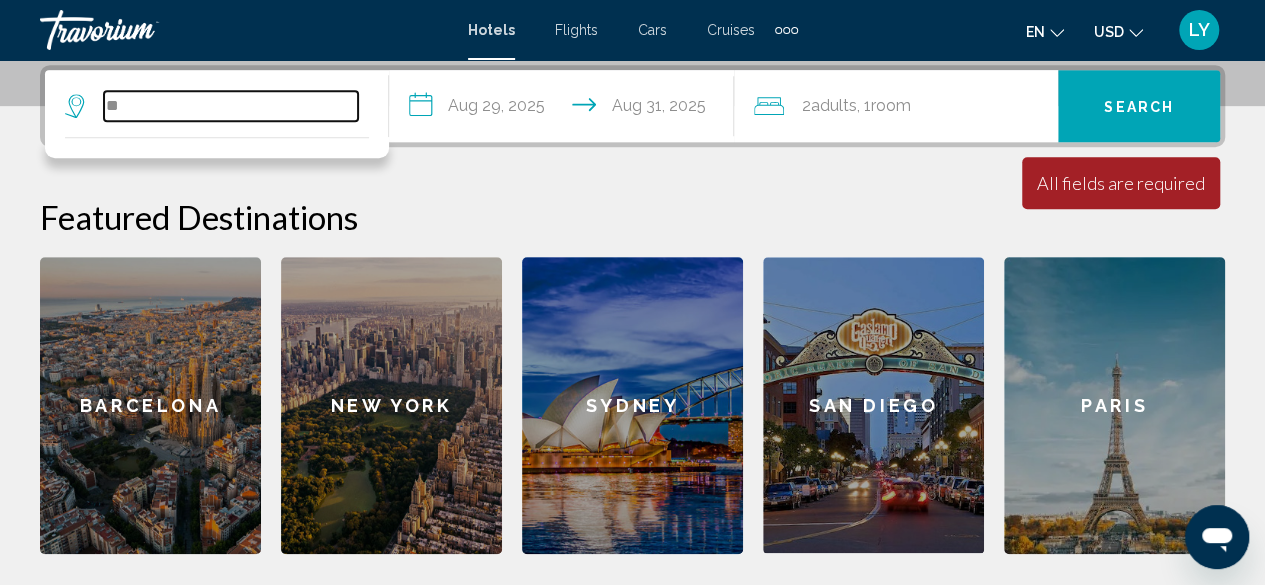 type on "*" 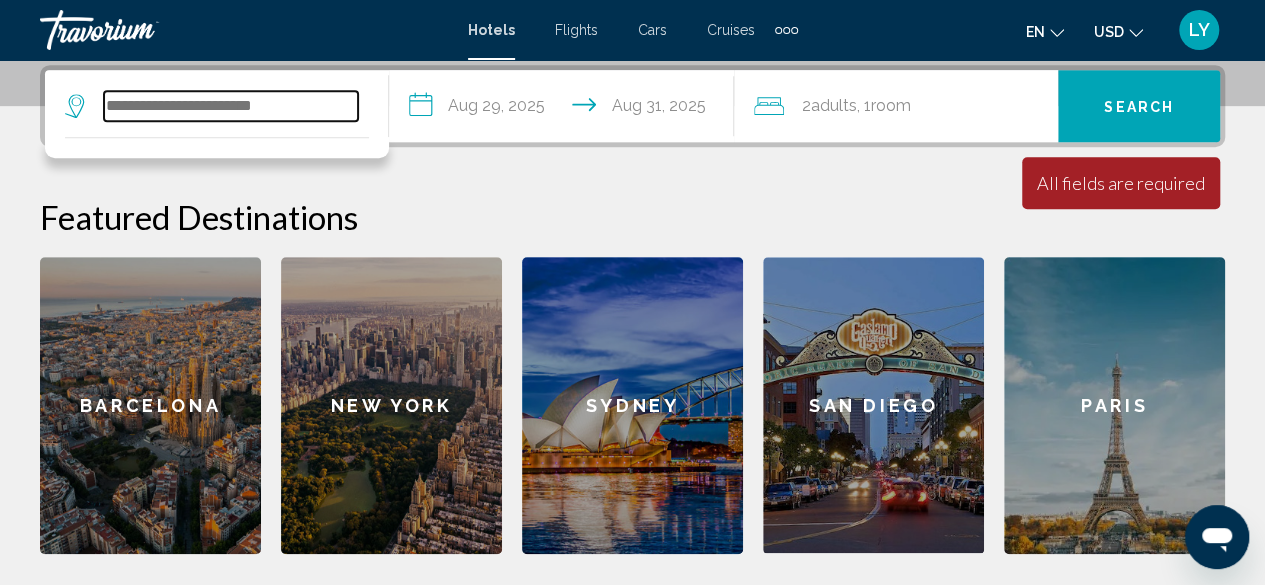 click at bounding box center (231, 106) 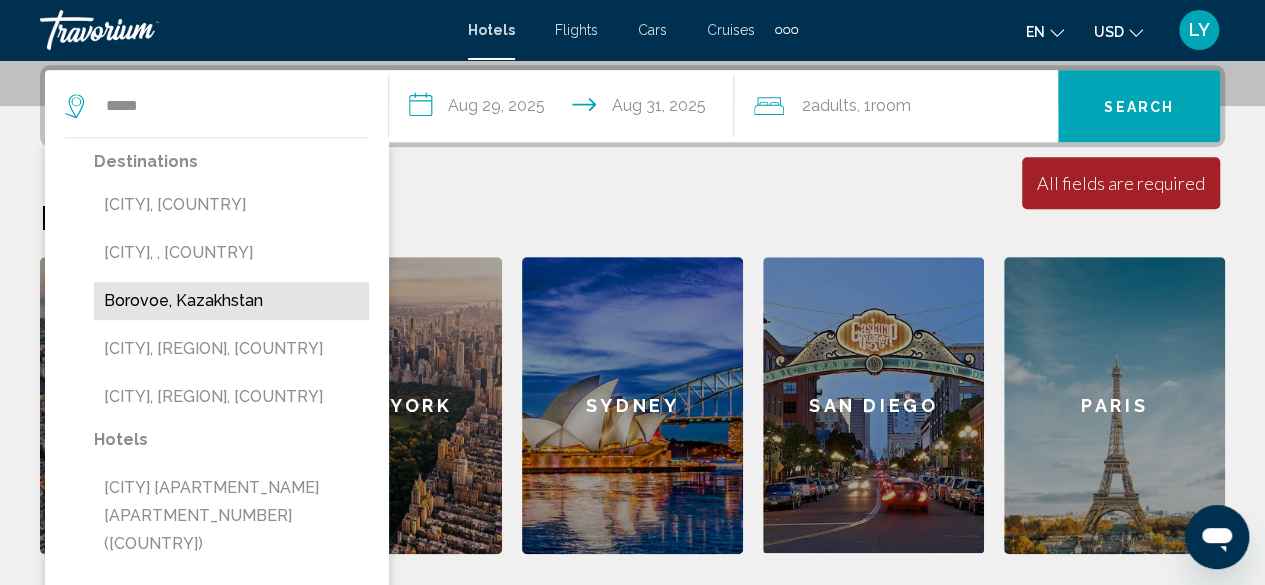 click on "Borovoe, Kazakhstan" at bounding box center [231, 301] 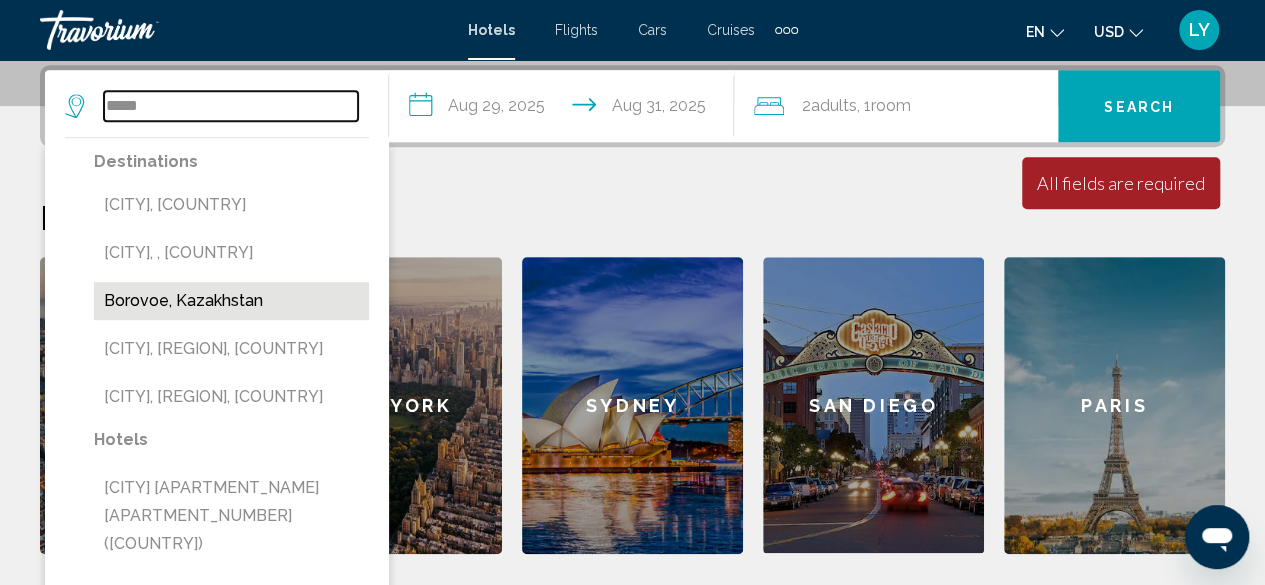 type on "**********" 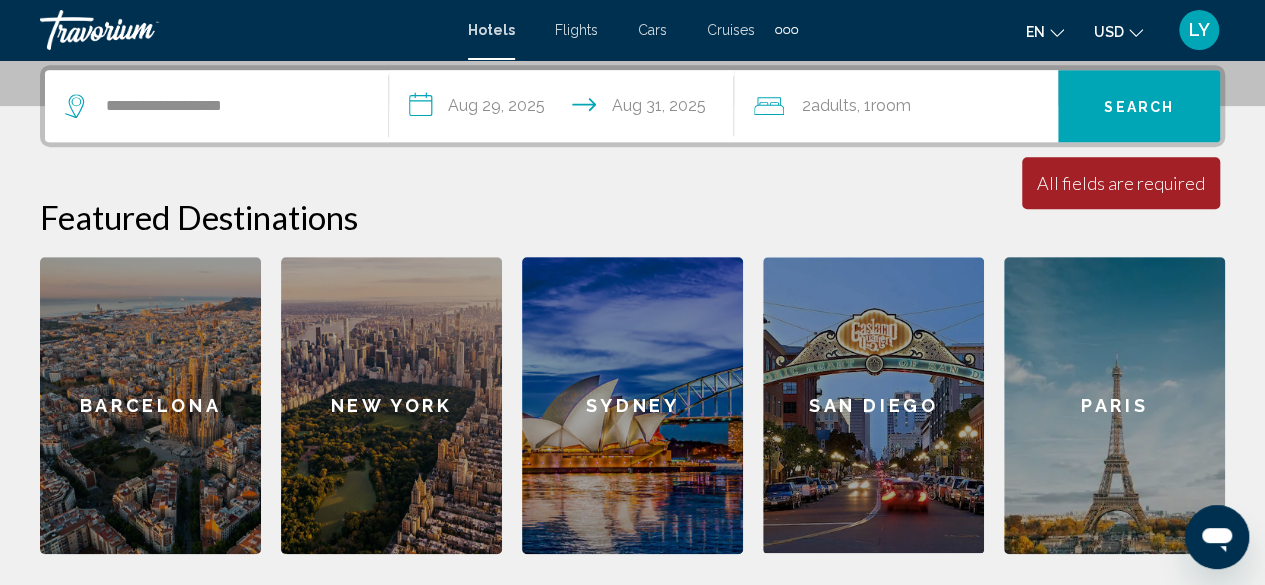 click on "Search" at bounding box center [1139, 107] 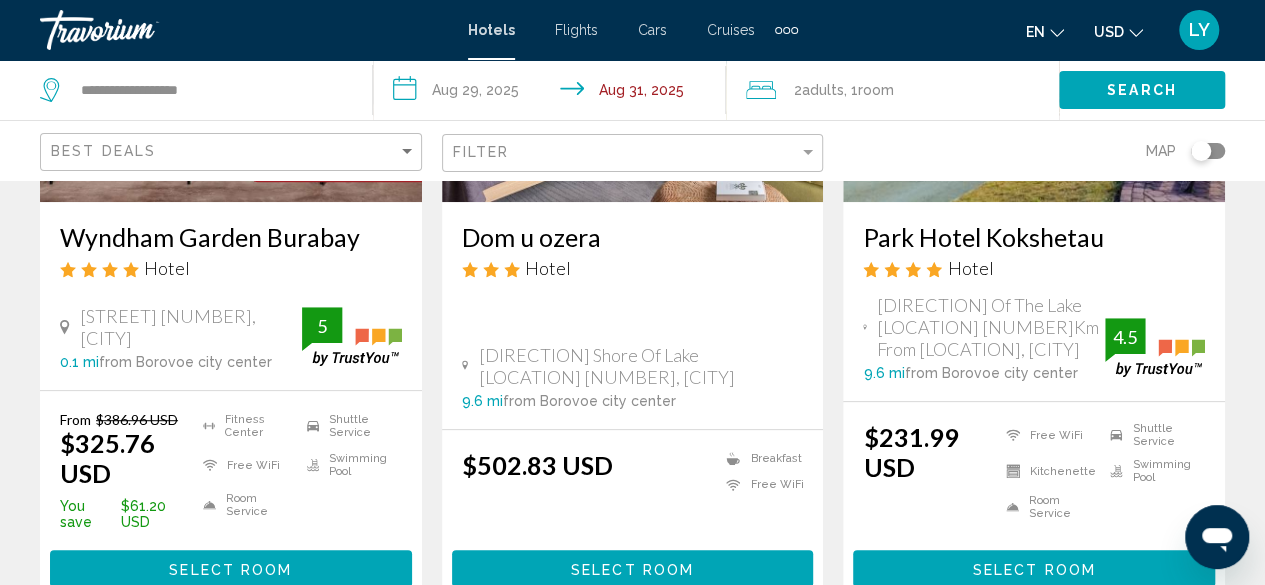 scroll, scrollTop: 400, scrollLeft: 0, axis: vertical 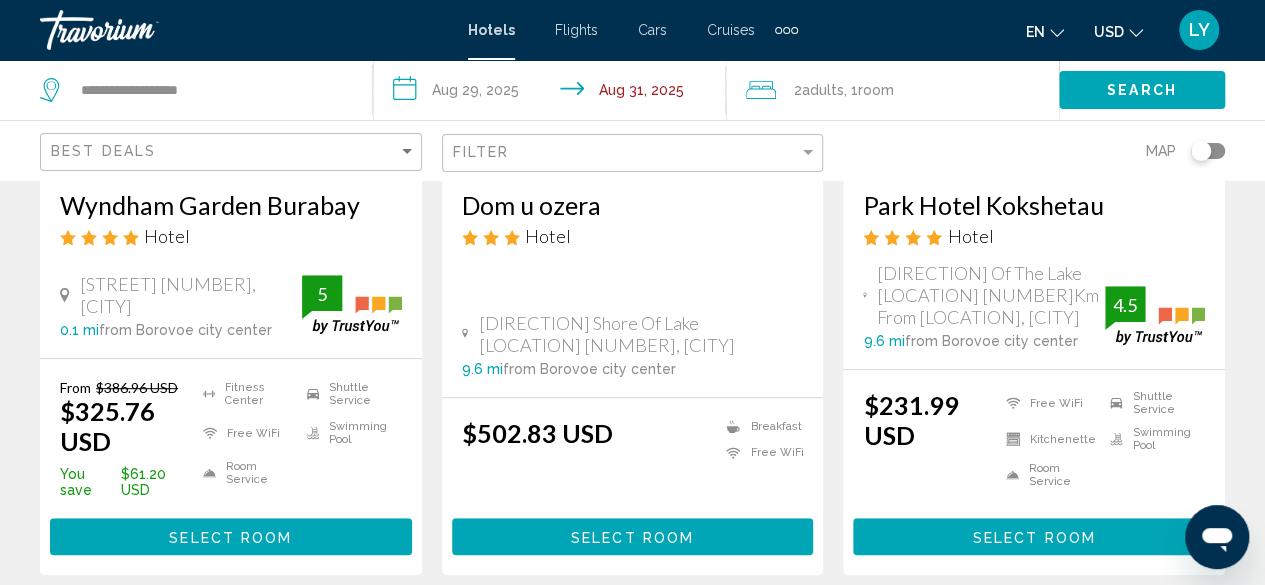 click on "USD" 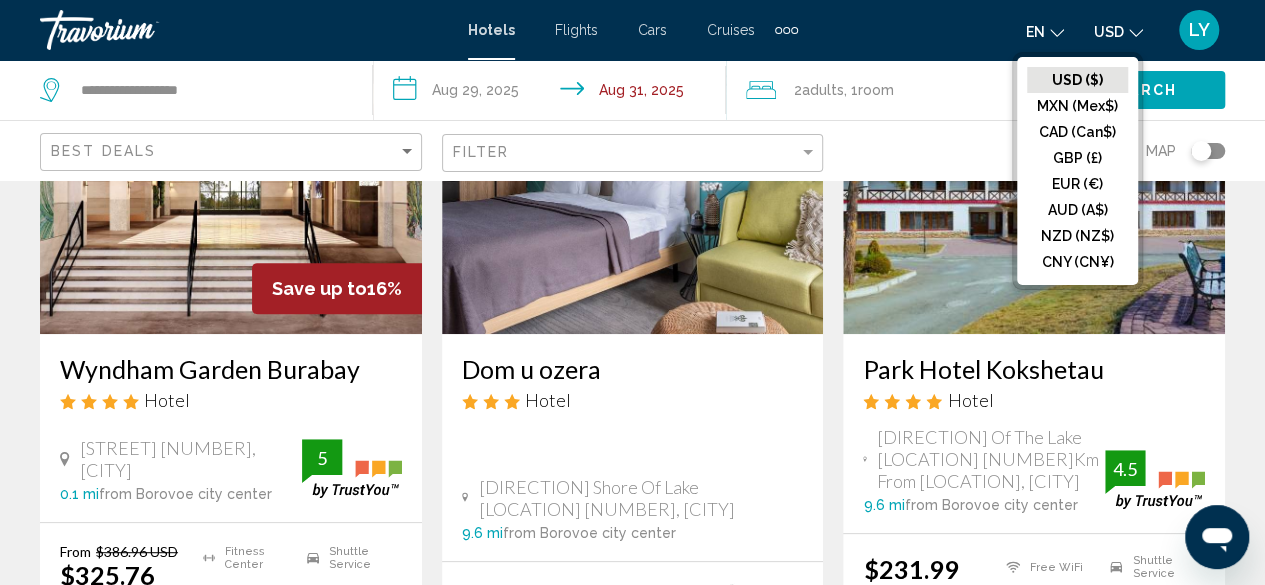 scroll, scrollTop: 266, scrollLeft: 0, axis: vertical 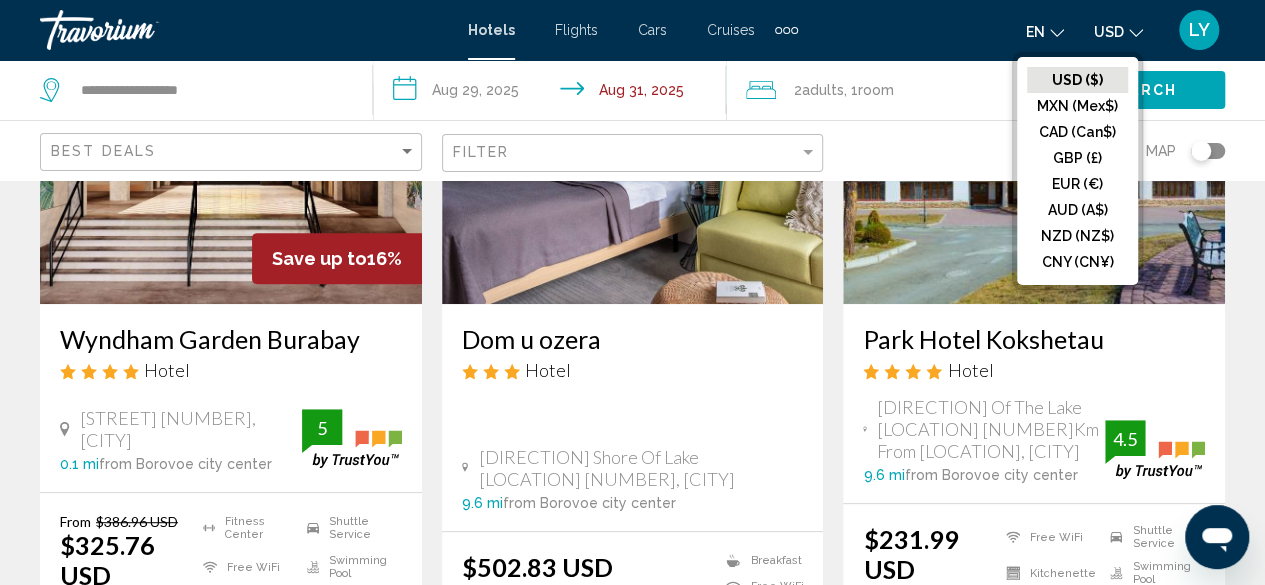 click at bounding box center (231, 144) 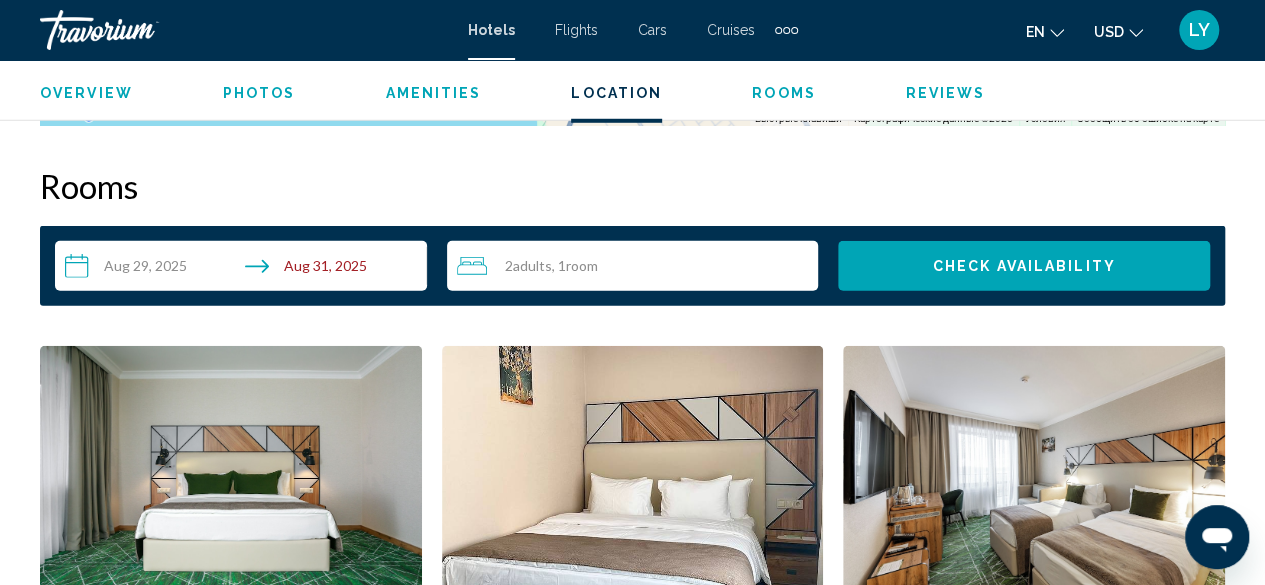 scroll, scrollTop: 2775, scrollLeft: 0, axis: vertical 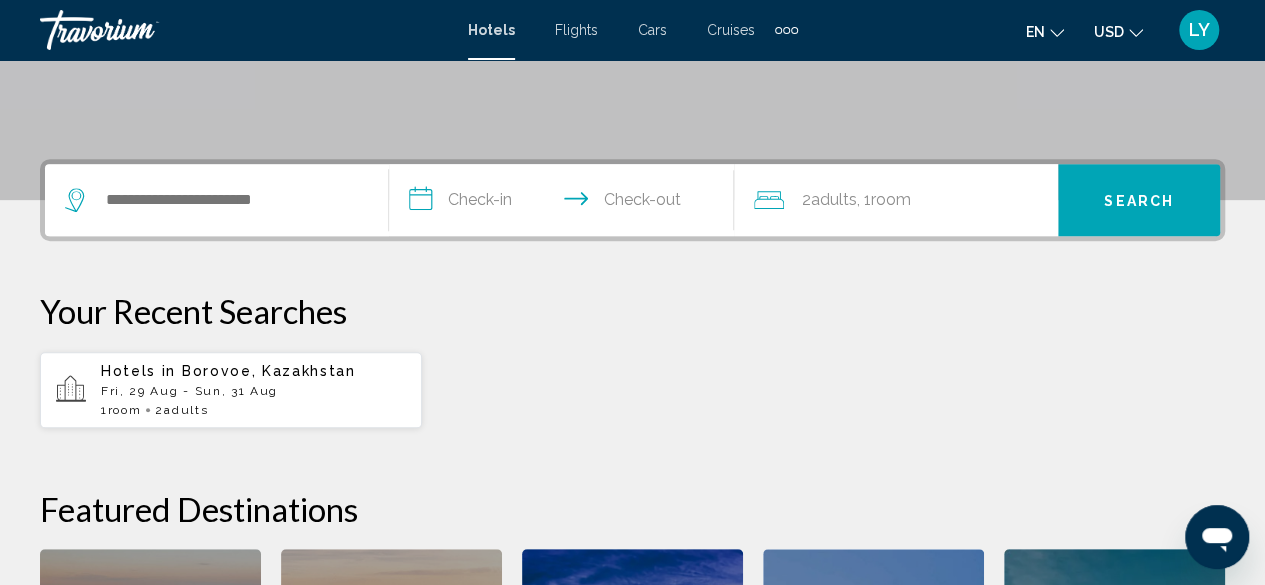 click at bounding box center [216, 200] 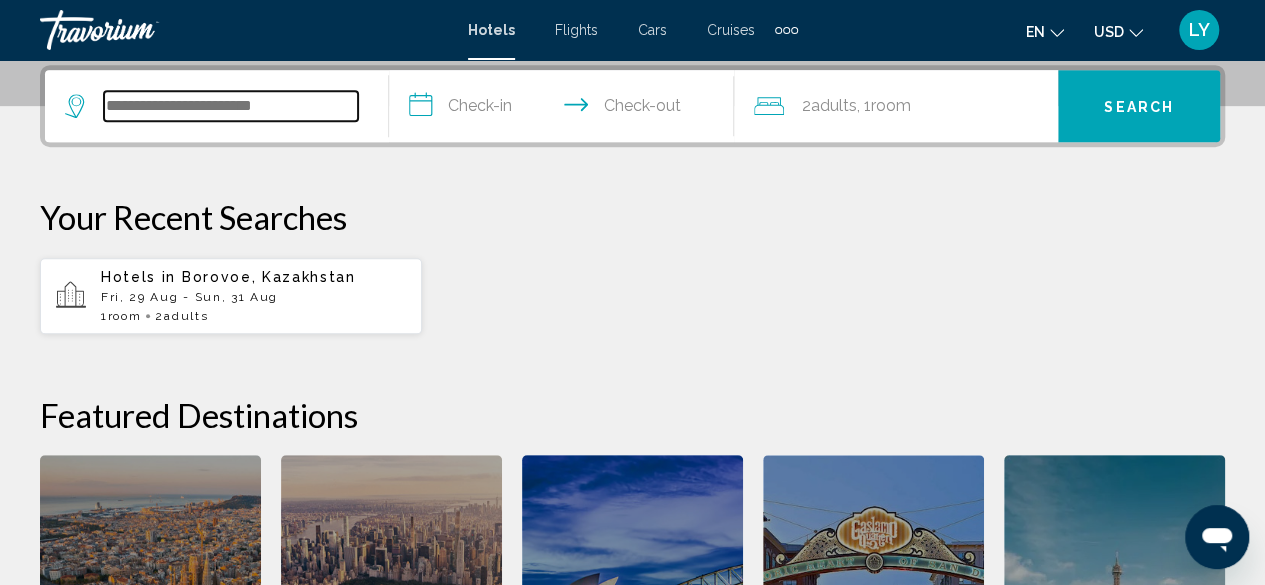 click at bounding box center [231, 106] 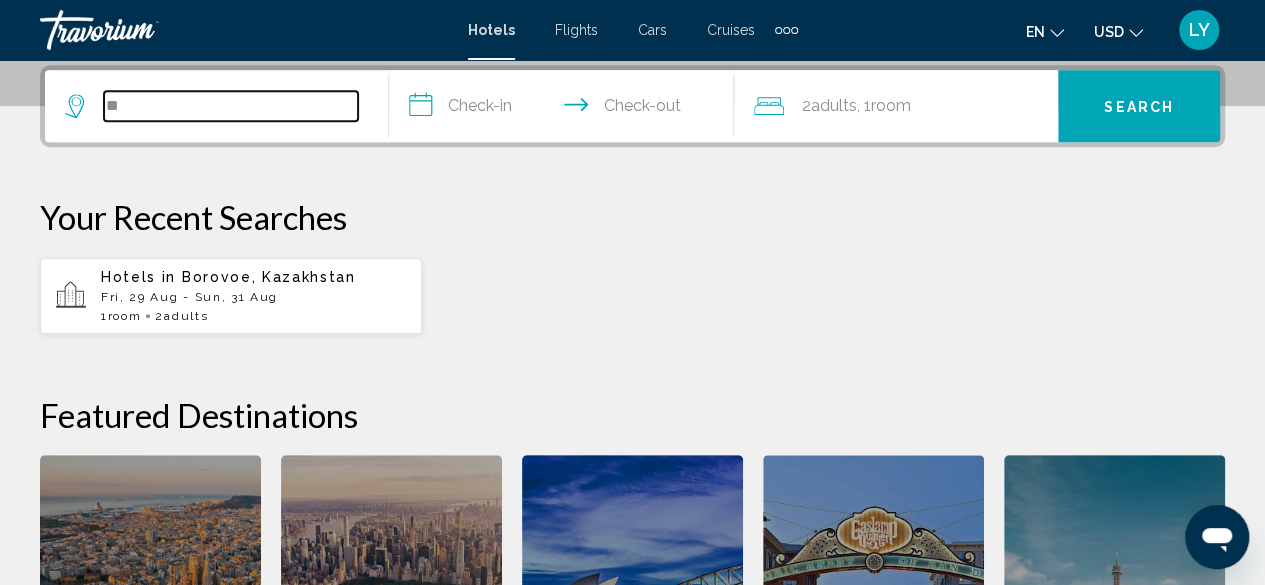 type on "*" 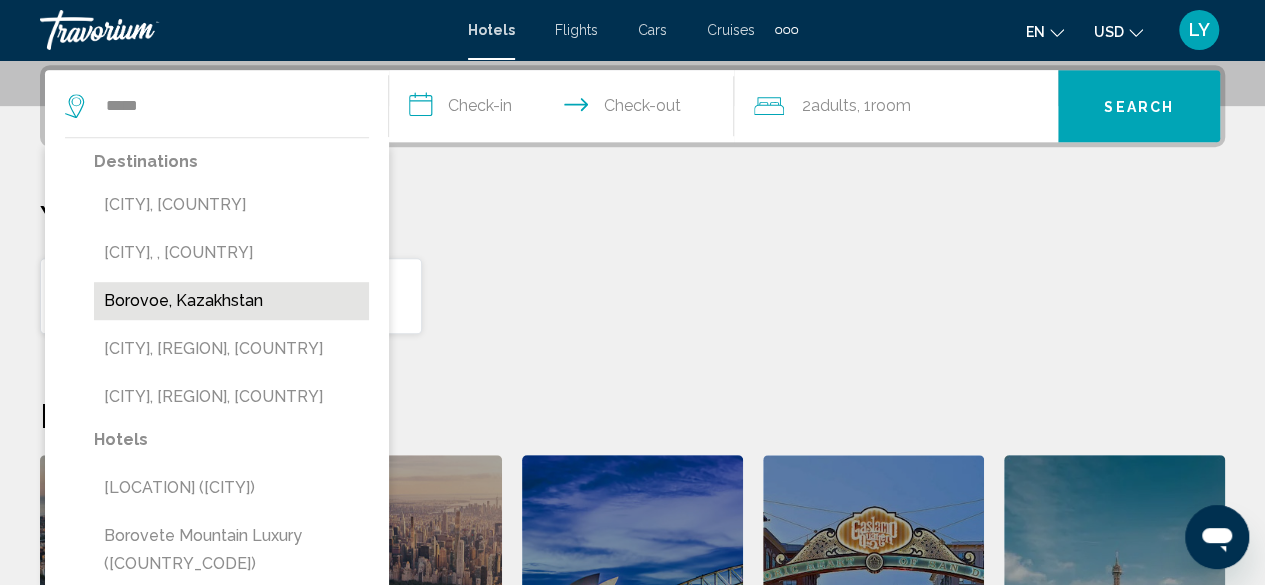 click on "Borovoe, Kazakhstan" at bounding box center (231, 301) 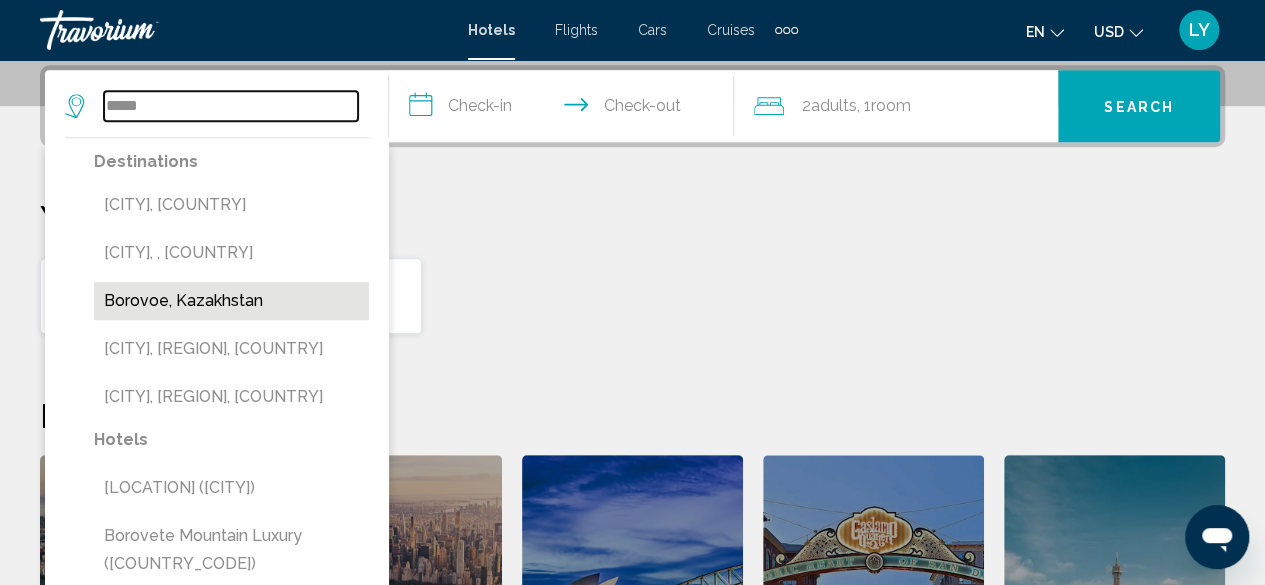 type on "**********" 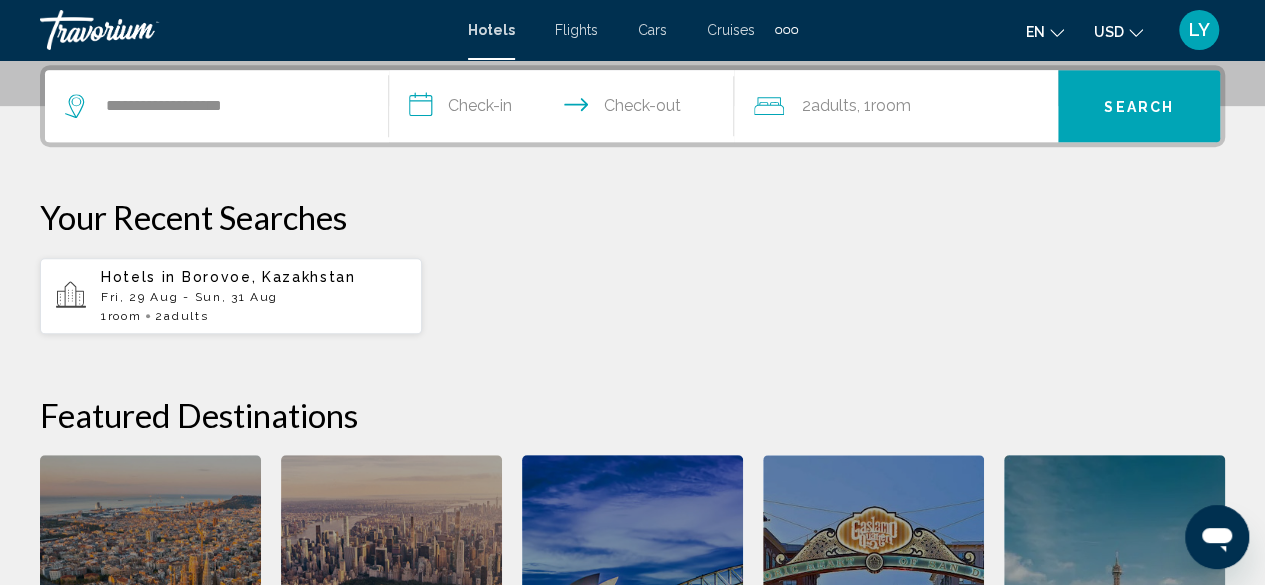 click on "**********" at bounding box center [565, 109] 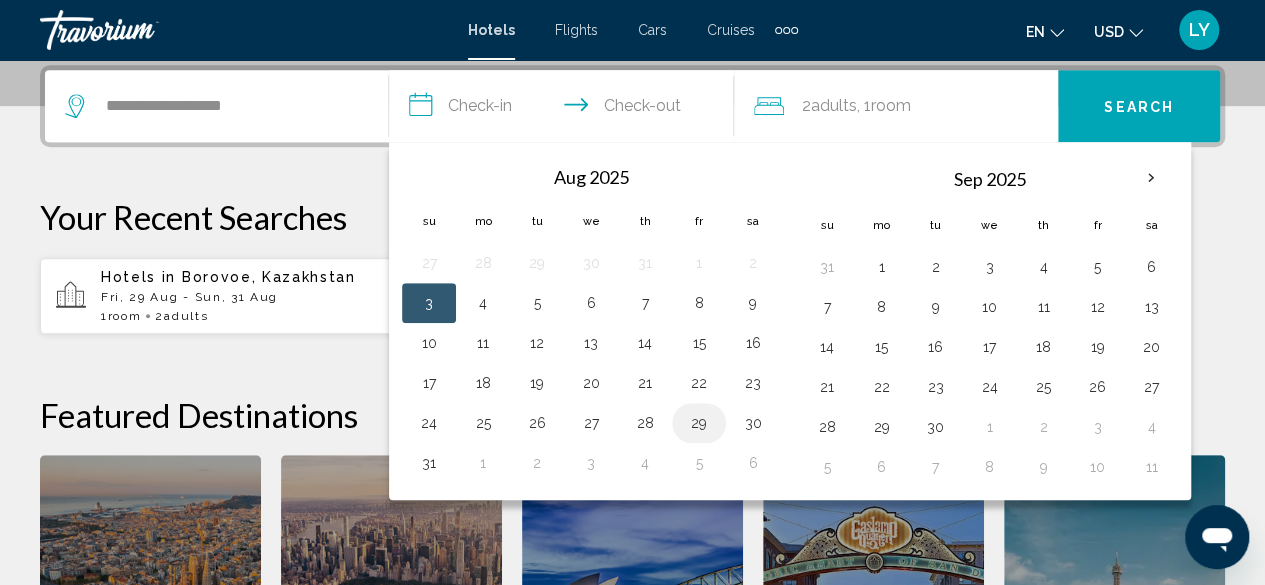 click on "29" at bounding box center (699, 423) 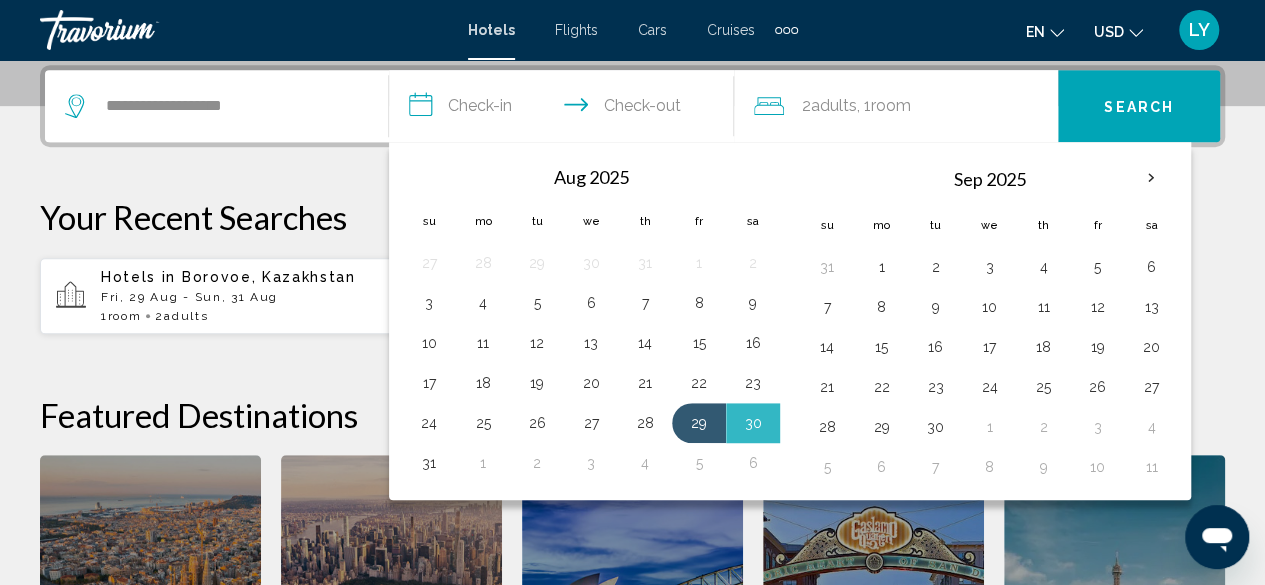 click on "31" at bounding box center (429, 463) 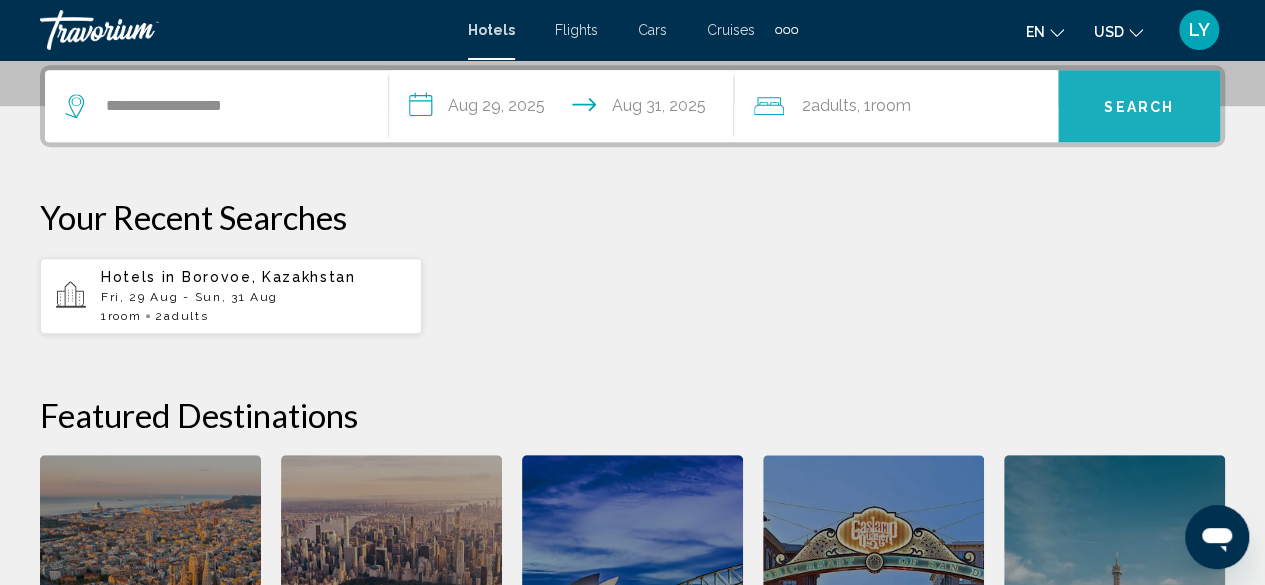 click on "Search" at bounding box center (1139, 107) 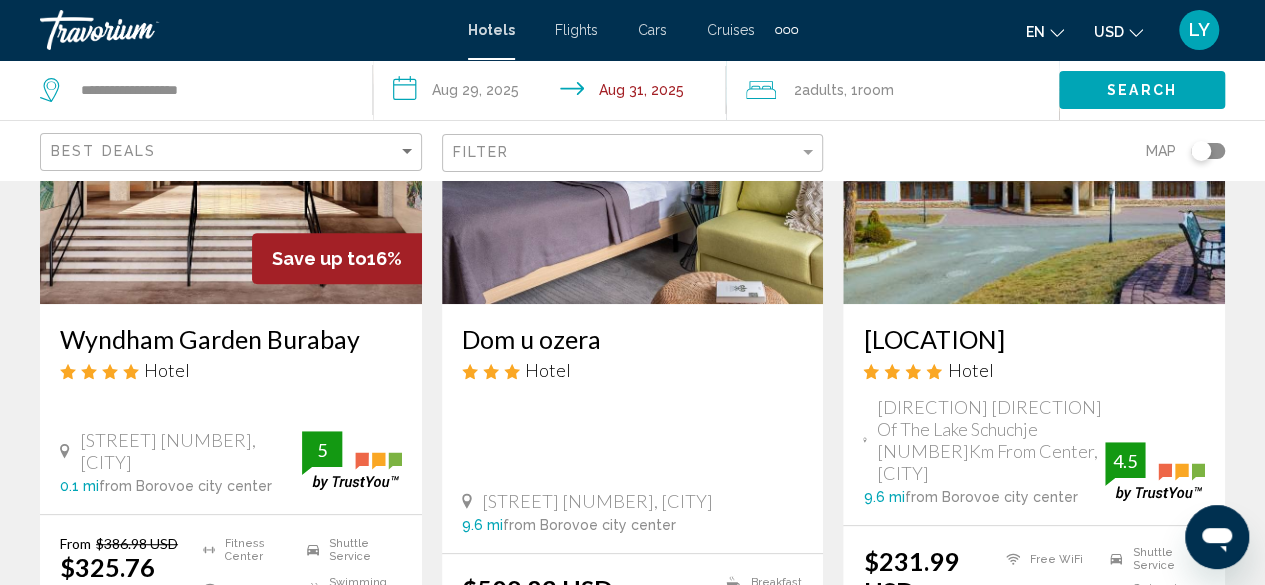 scroll, scrollTop: 133, scrollLeft: 0, axis: vertical 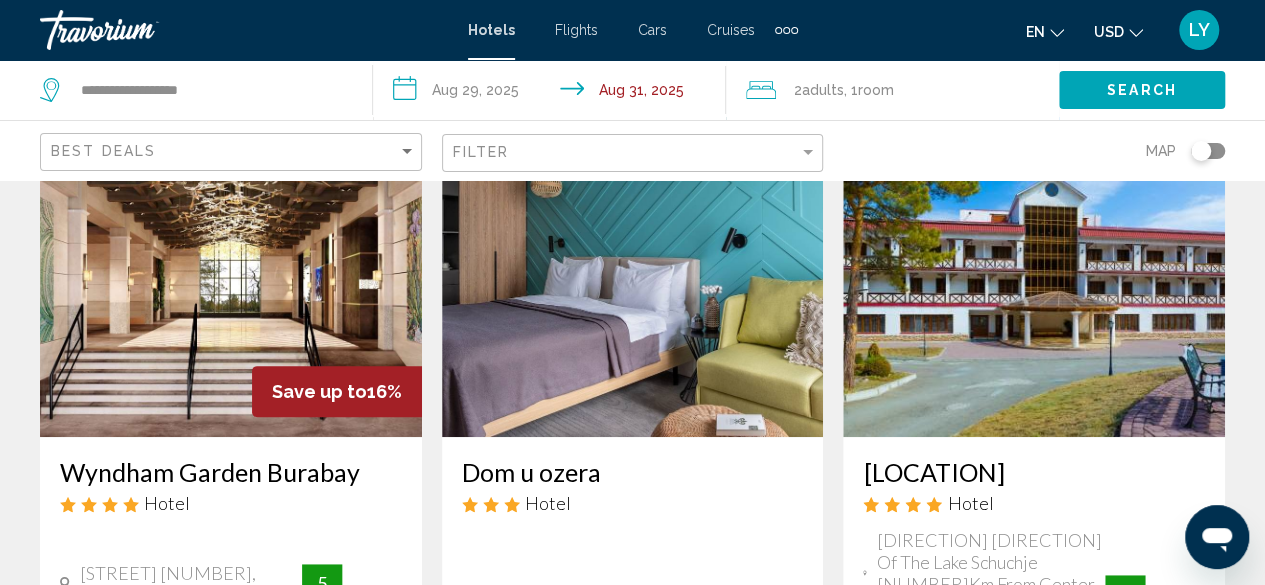 click at bounding box center [231, 277] 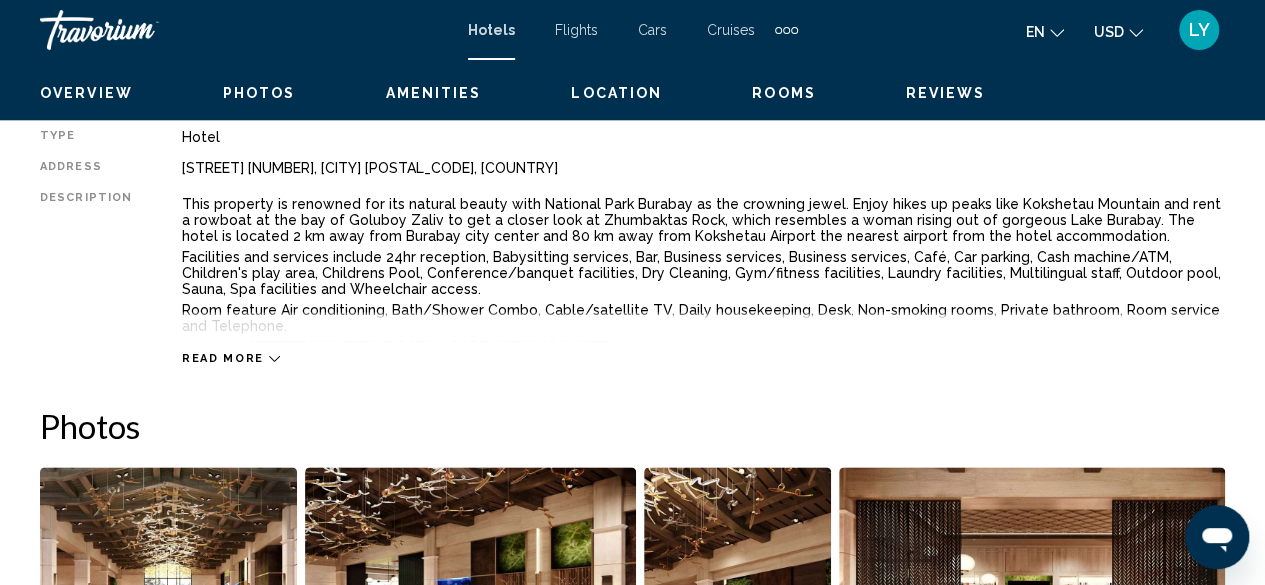 scroll, scrollTop: 1042, scrollLeft: 0, axis: vertical 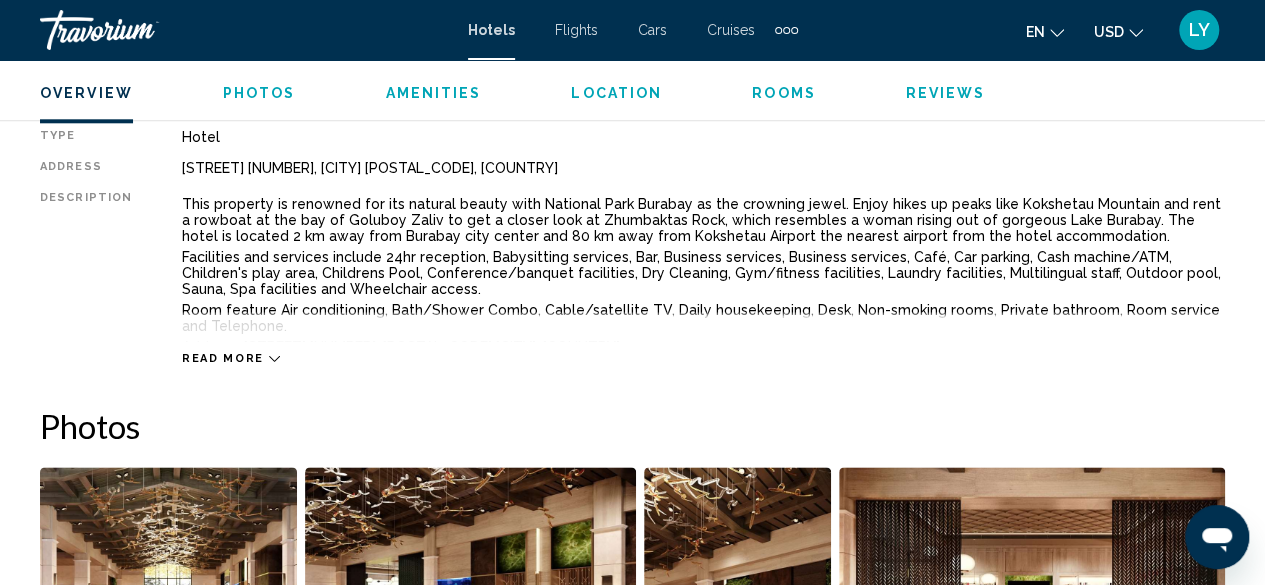 click on "USD" 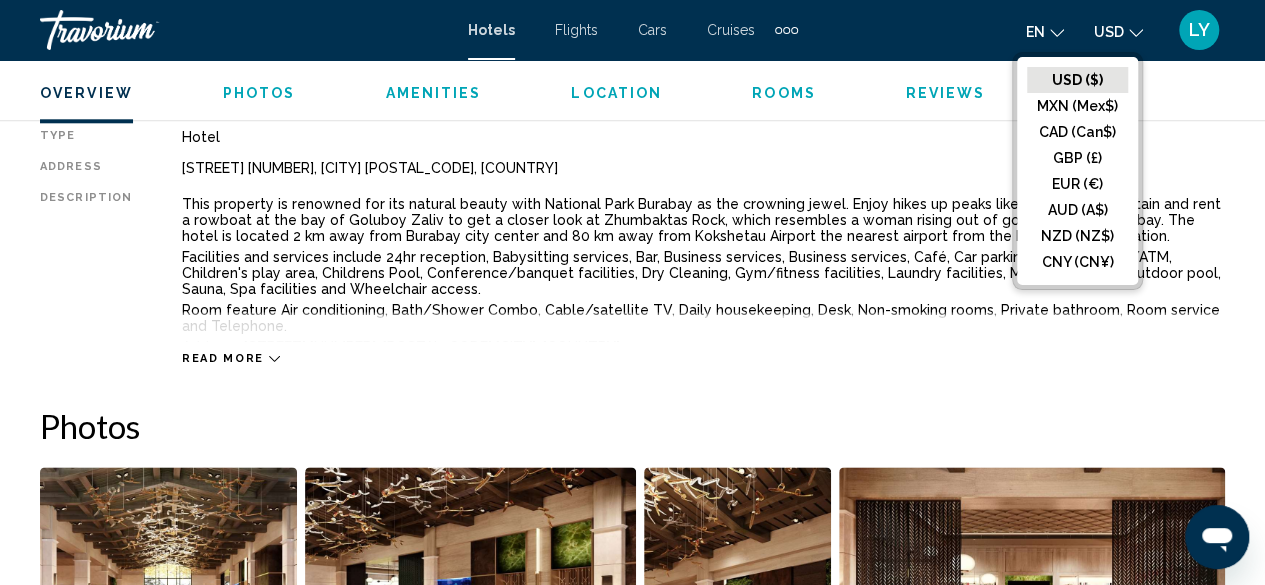 click on "en
English Español Français Italiano Português русский USD
USD ($) MXN (Mex$) CAD (Can$) GBP (£) EUR (€) AUD (A$) NZD (NZ$) CNY (CN¥) [COUNTRY_CODE] Login" at bounding box center (1022, 30) 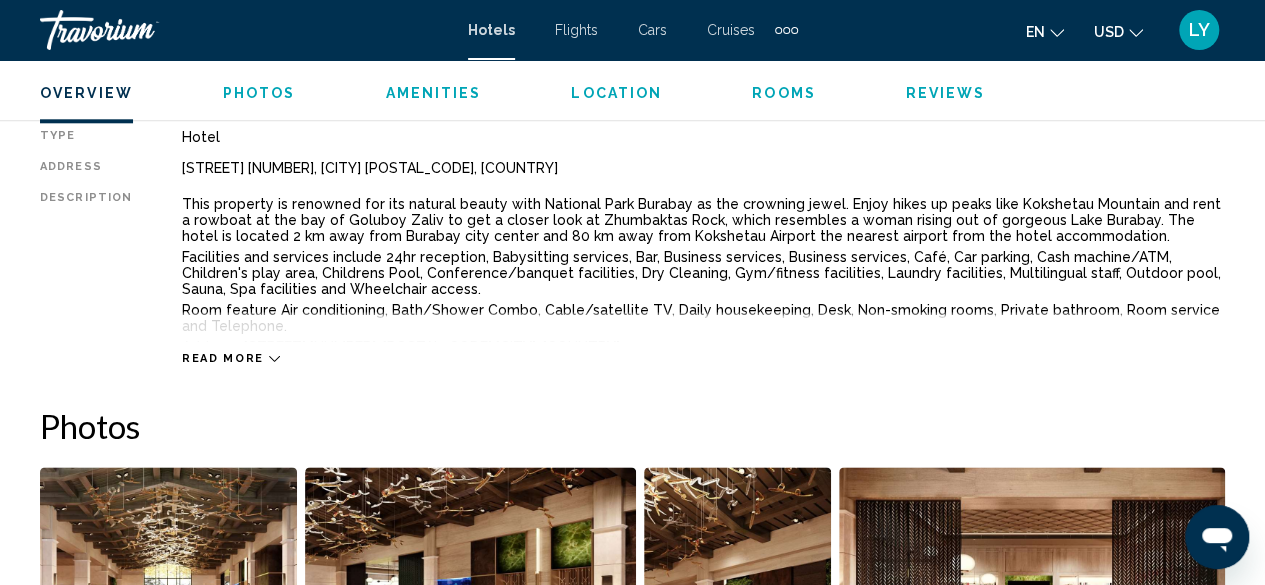 click on "en" 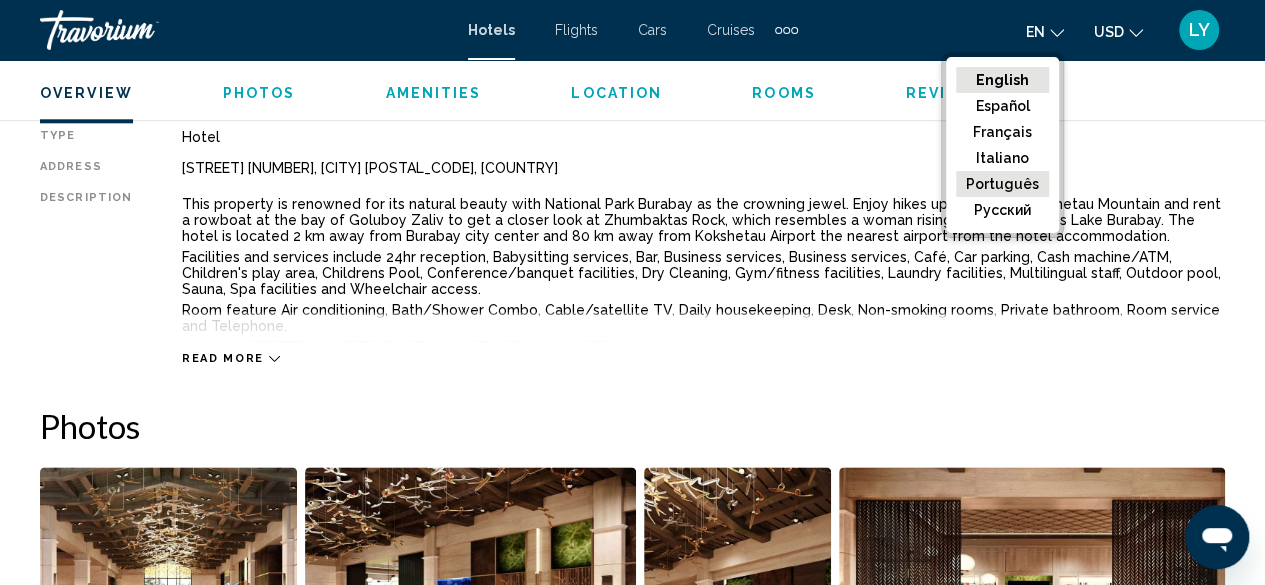 click on "Português" 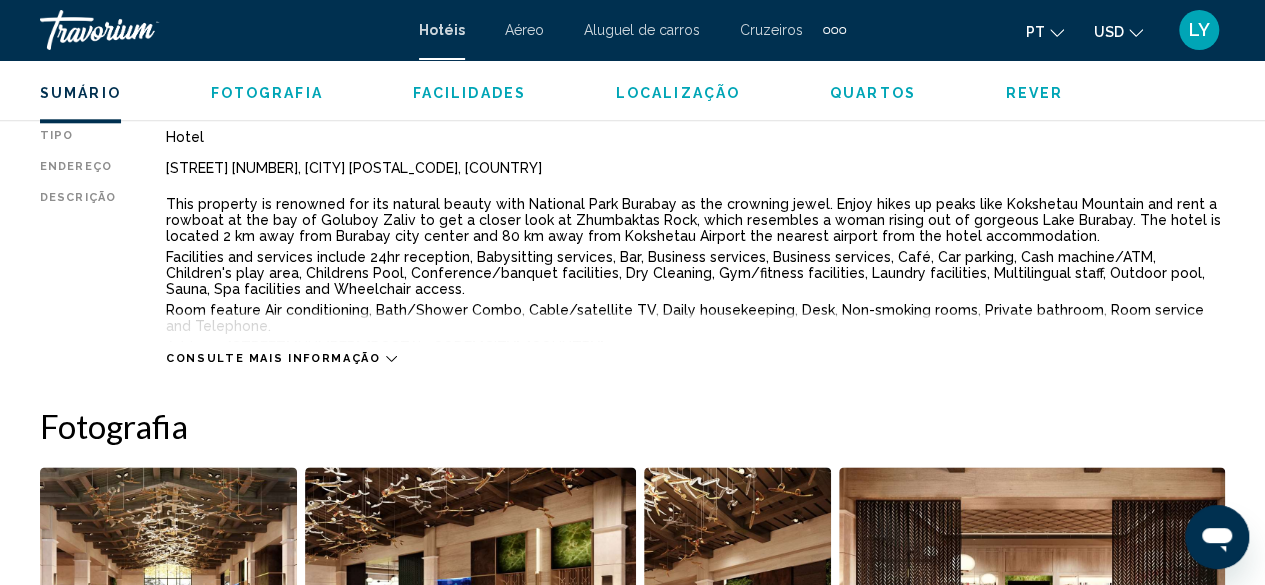 click on "pt" 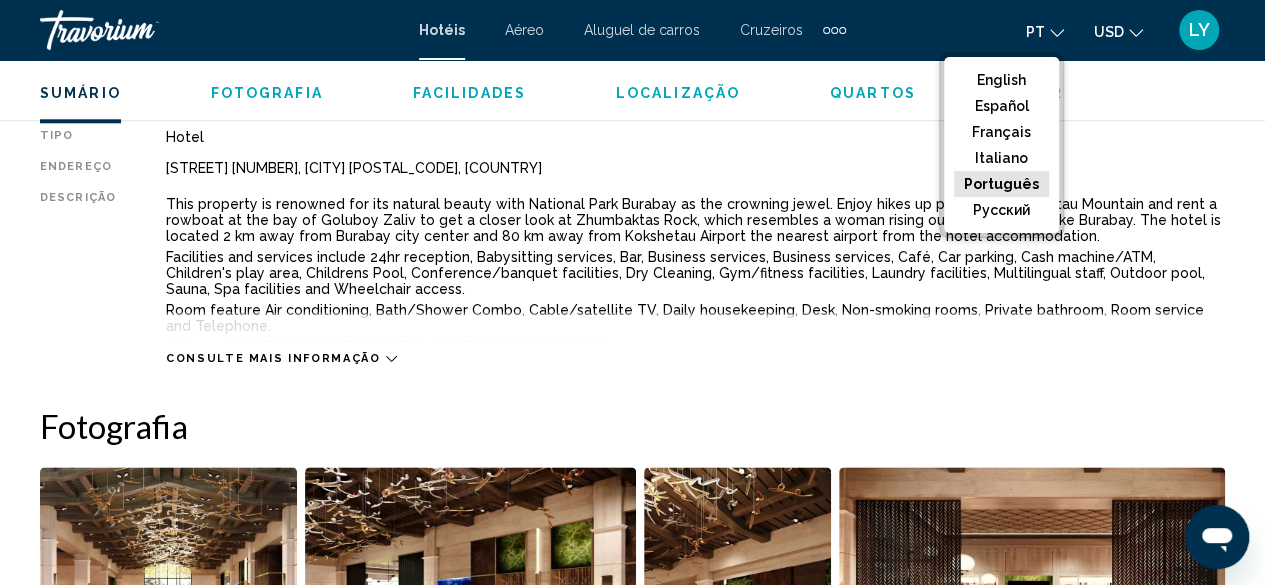 click on "русский" 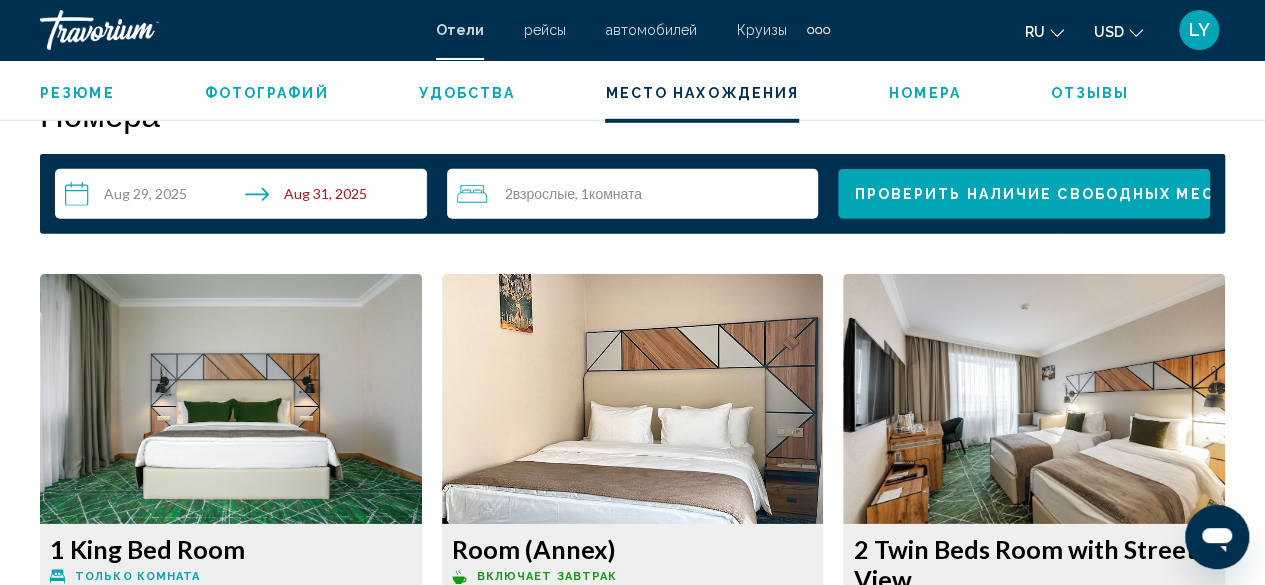 scroll, scrollTop: 2775, scrollLeft: 0, axis: vertical 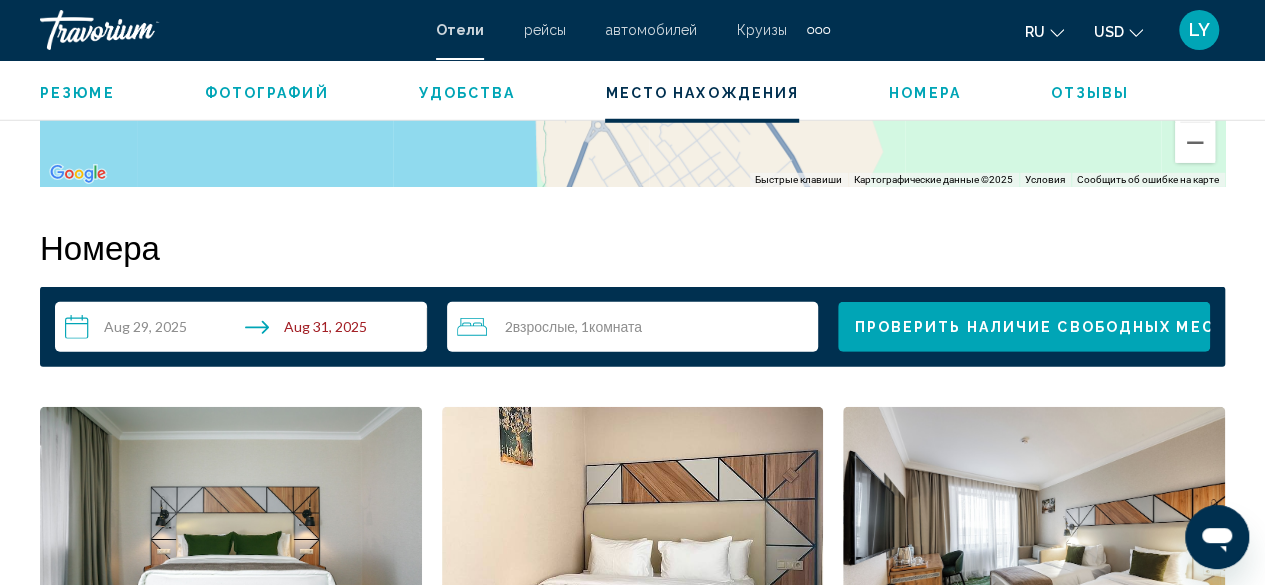 click on "Проверить наличие свободных мест" at bounding box center (1024, 327) 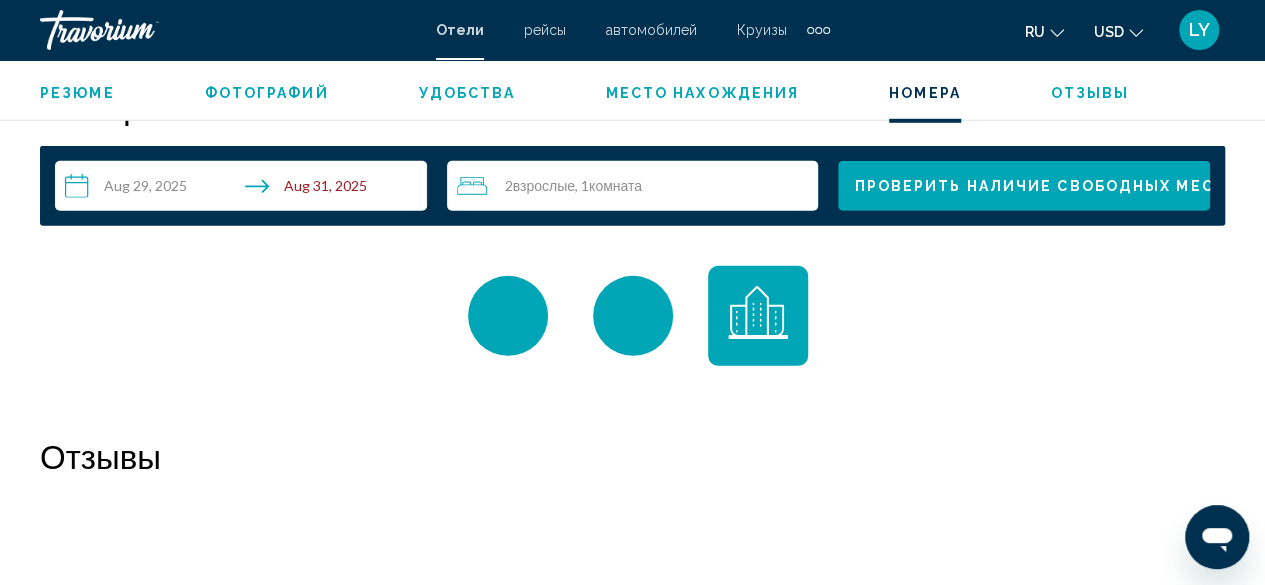 scroll, scrollTop: 2948, scrollLeft: 0, axis: vertical 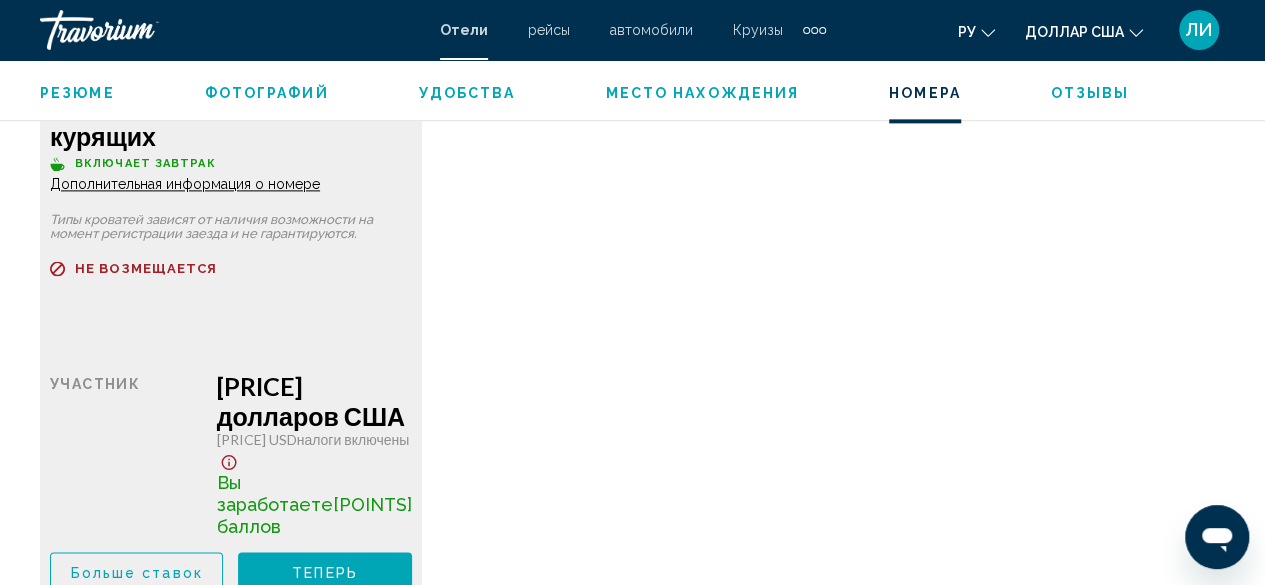 click on "Дополнительная информация о номере" at bounding box center (185, -1531) 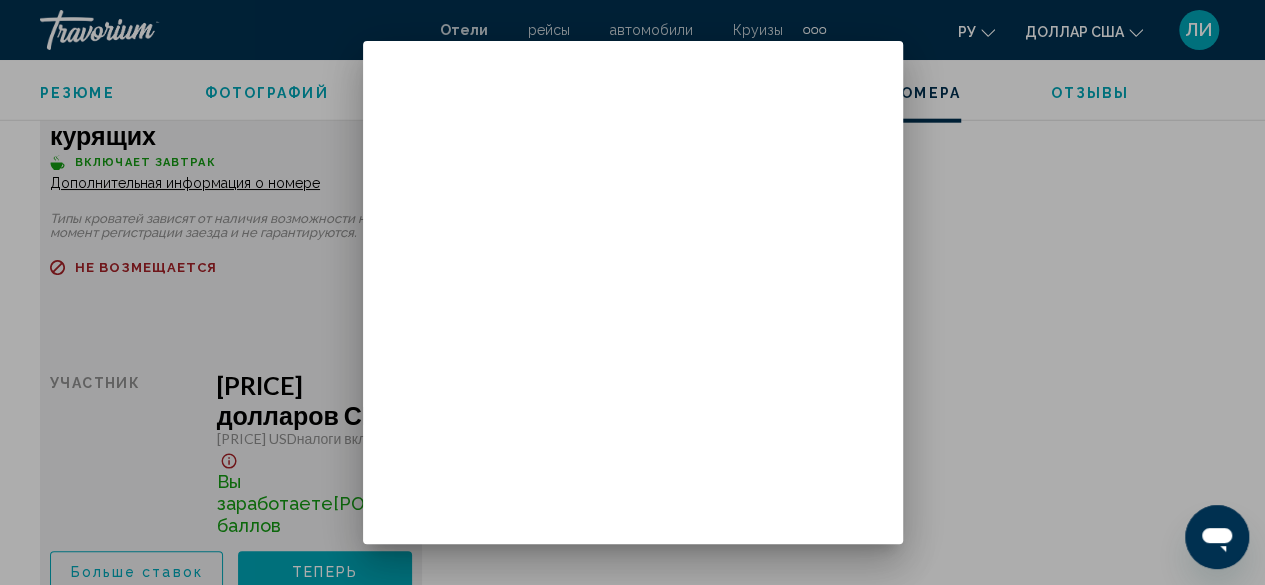 scroll, scrollTop: 0, scrollLeft: 0, axis: both 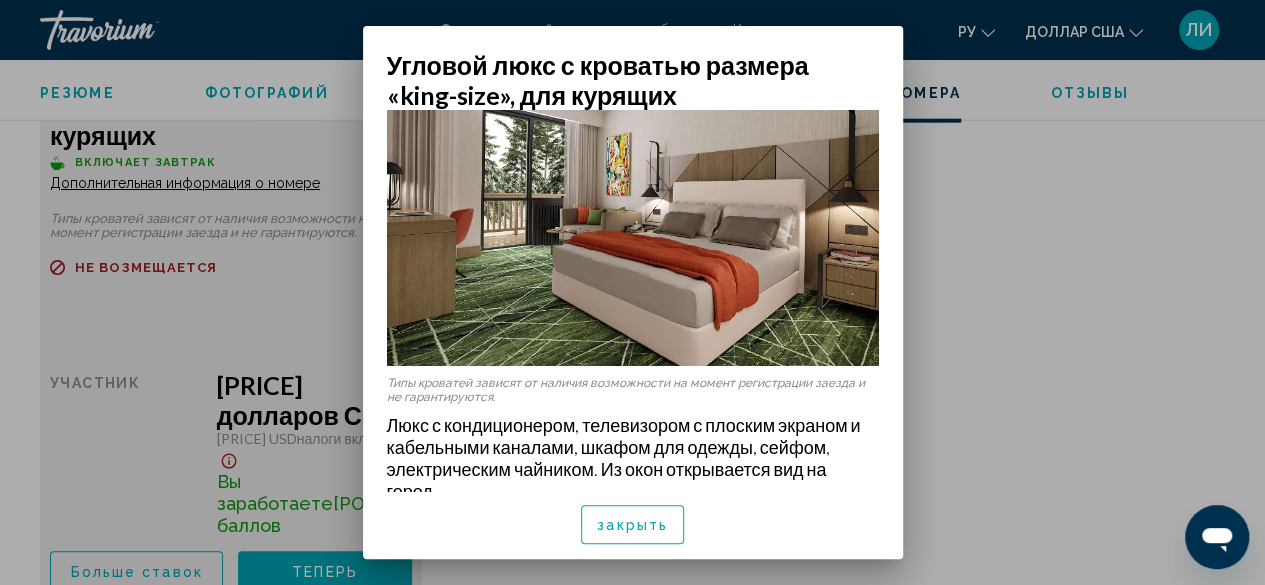 click at bounding box center (632, 292) 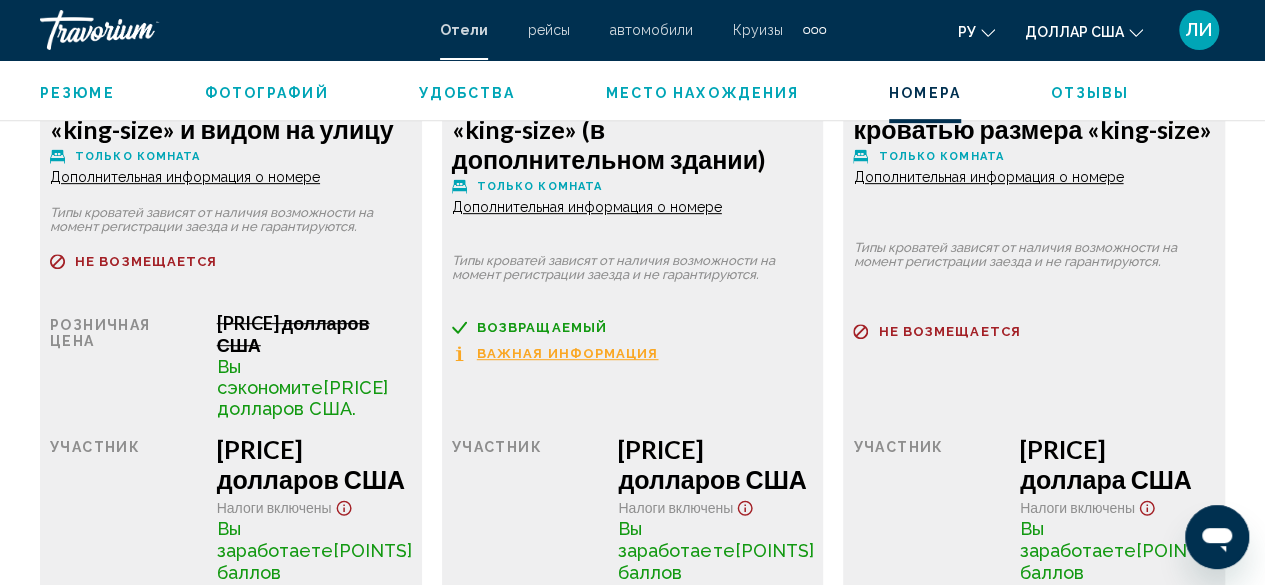 scroll, scrollTop: 4133, scrollLeft: 0, axis: vertical 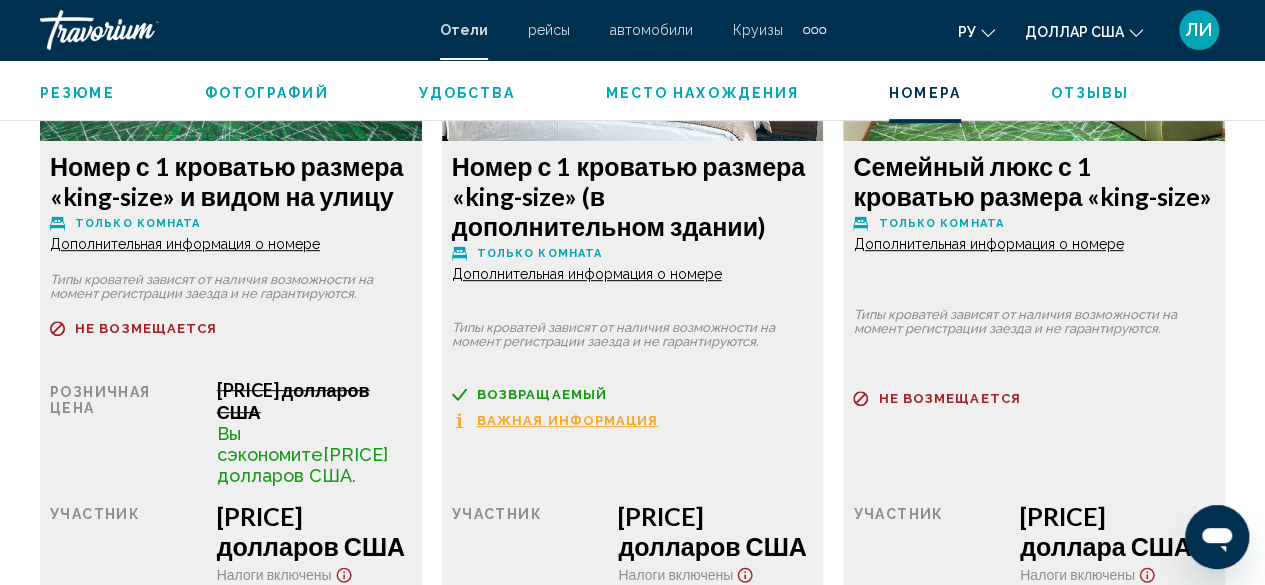 click on "Дополнительная информация о номере" at bounding box center [185, -598] 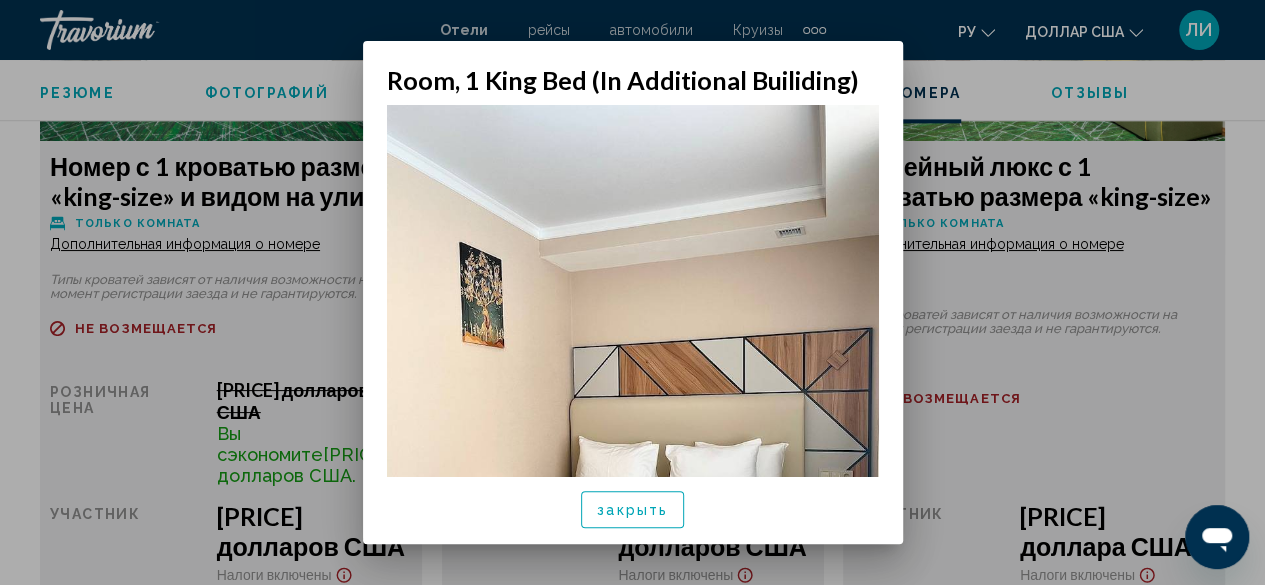 scroll, scrollTop: 0, scrollLeft: 0, axis: both 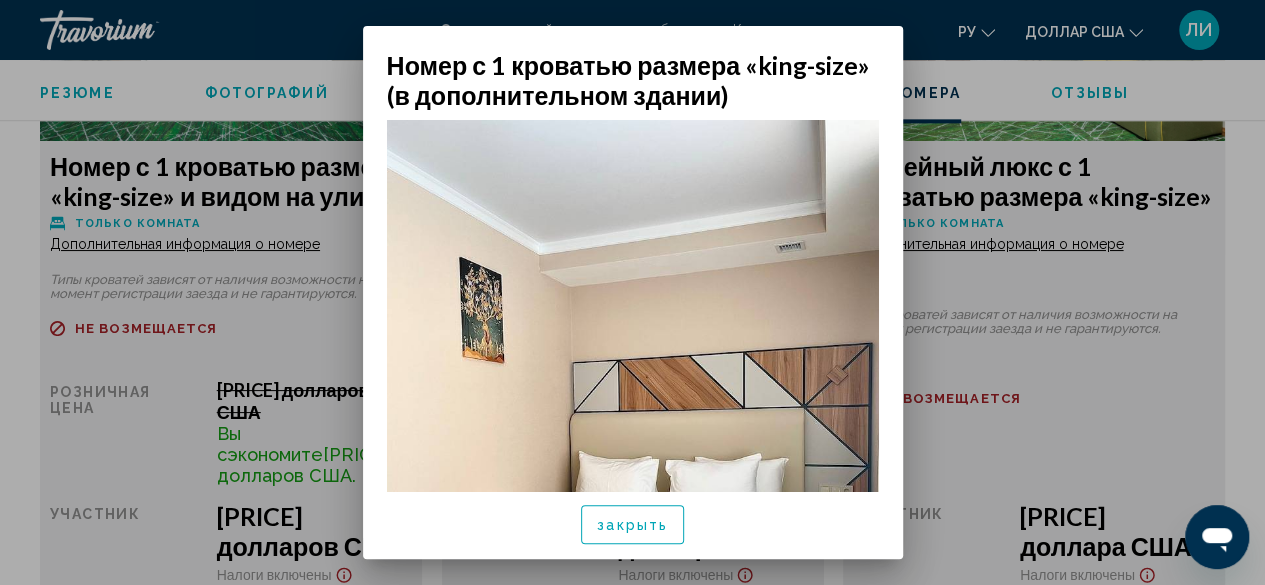 click at bounding box center [632, 292] 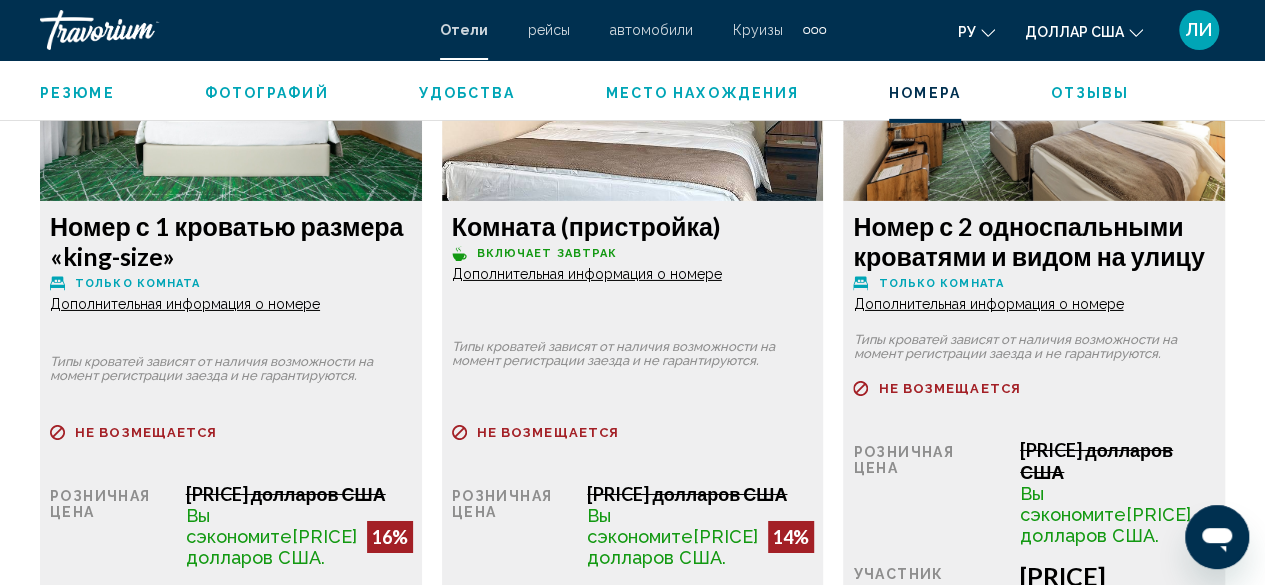 scroll, scrollTop: 3200, scrollLeft: 0, axis: vertical 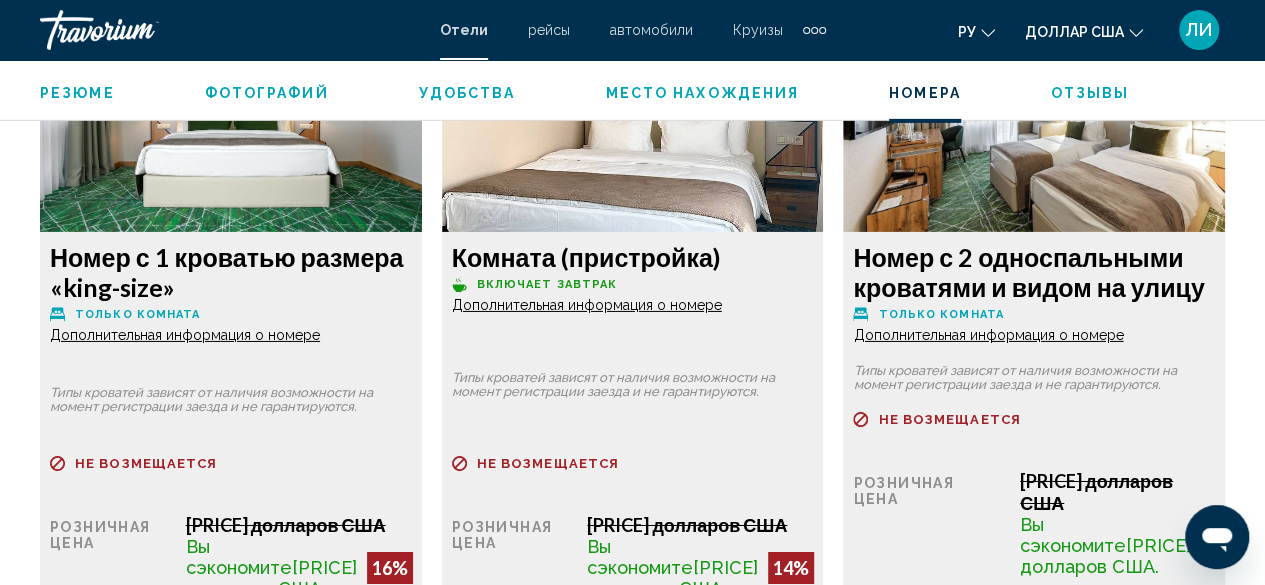 click on "Дополнительная информация о номере" at bounding box center (185, 335) 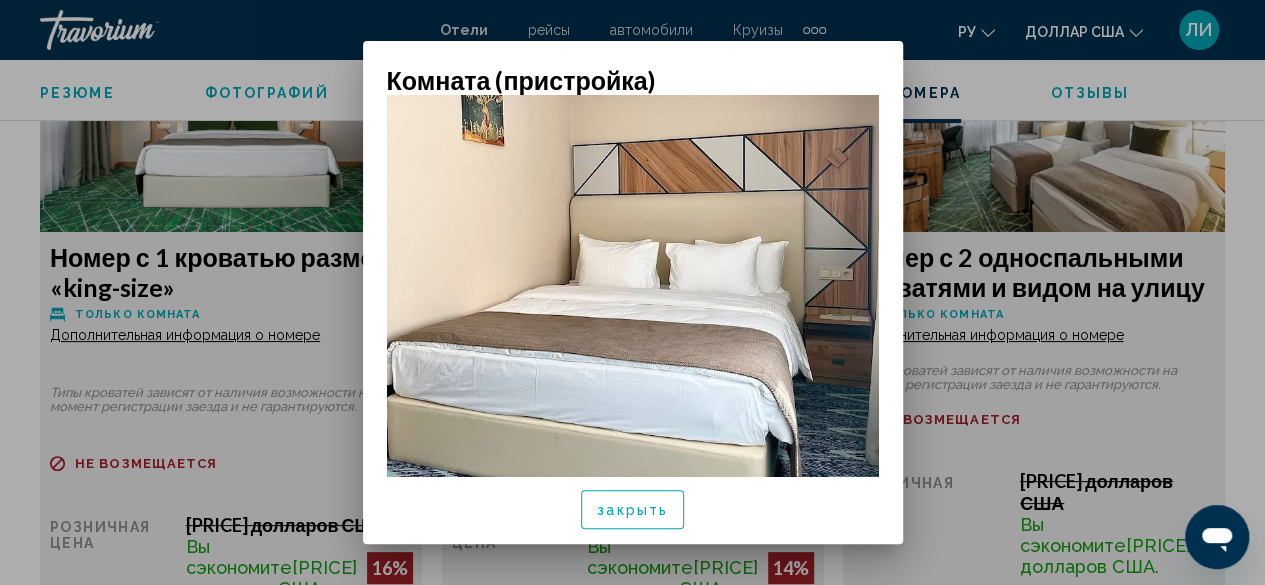 scroll, scrollTop: 312, scrollLeft: 0, axis: vertical 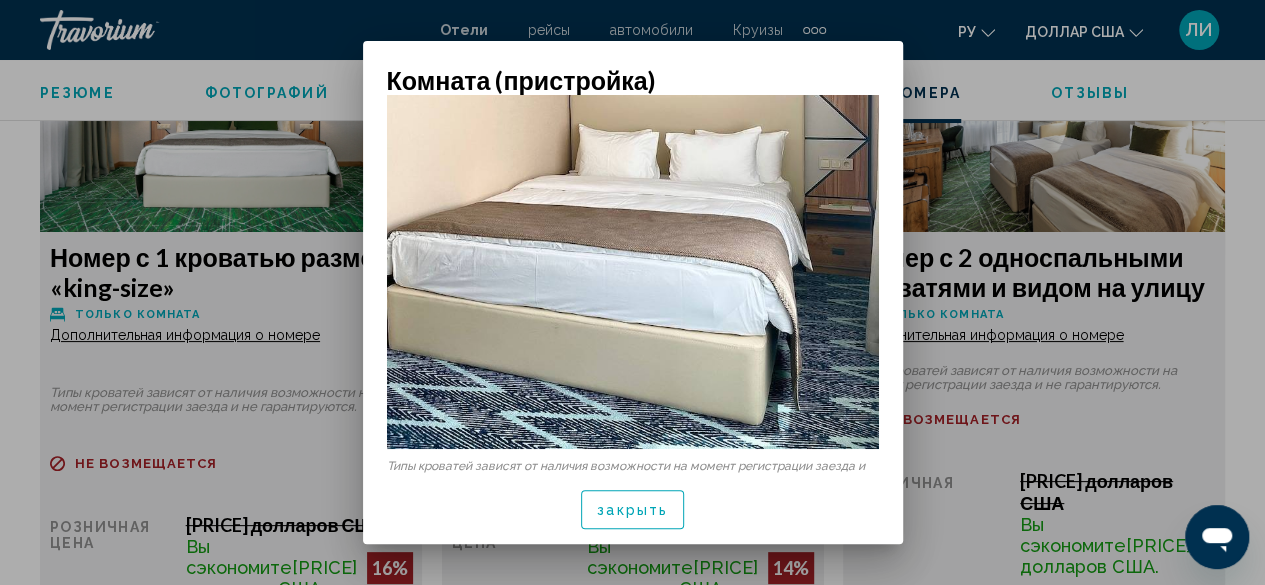 click at bounding box center [632, 292] 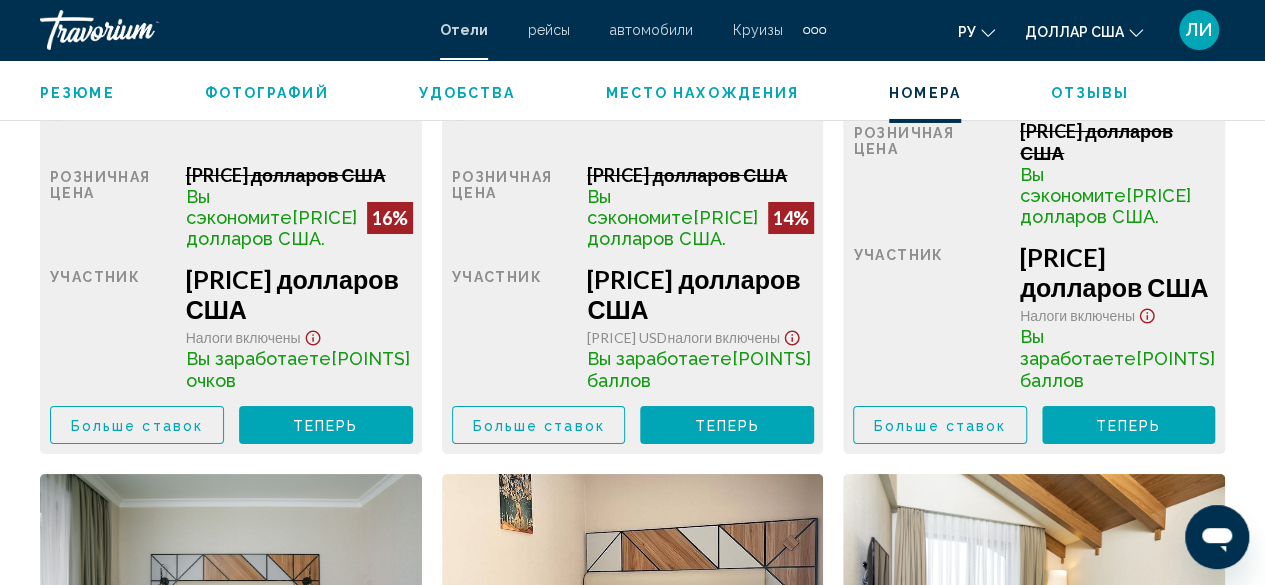 scroll, scrollTop: 3600, scrollLeft: 0, axis: vertical 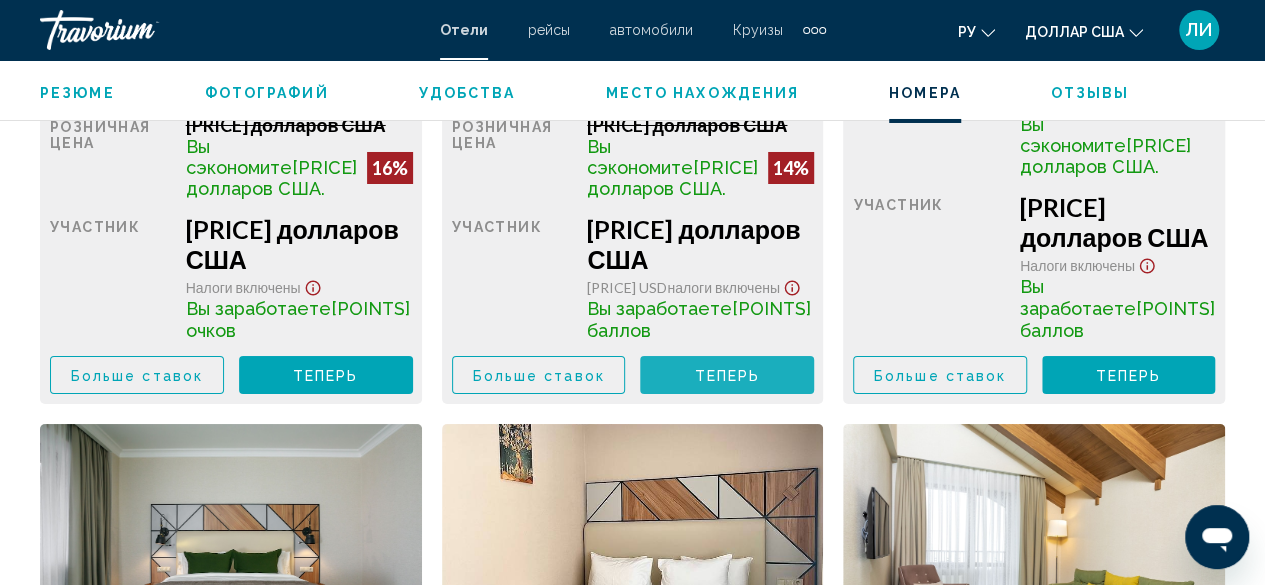 click on "Теперь Больше недоступно" at bounding box center (727, 375) 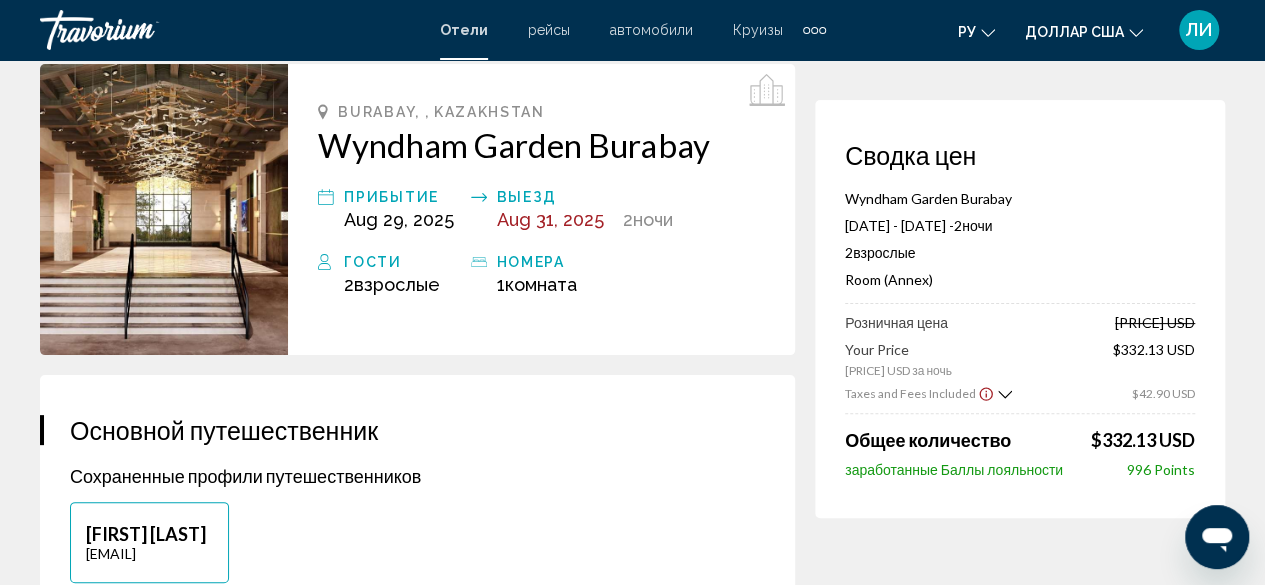 scroll, scrollTop: 133, scrollLeft: 0, axis: vertical 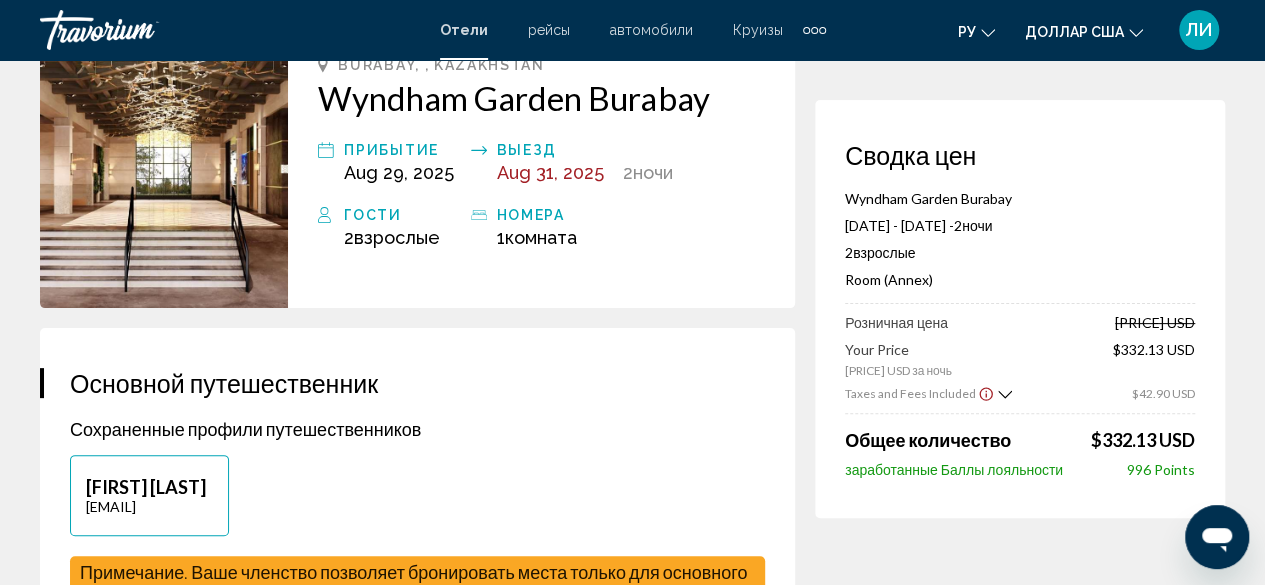 click 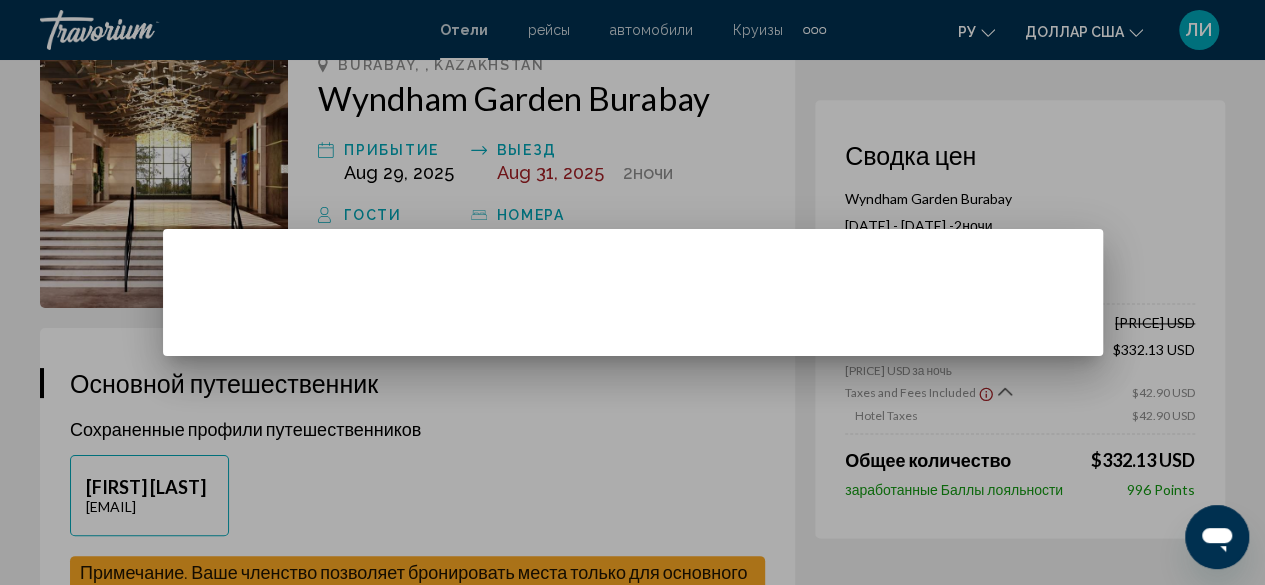 scroll, scrollTop: 0, scrollLeft: 0, axis: both 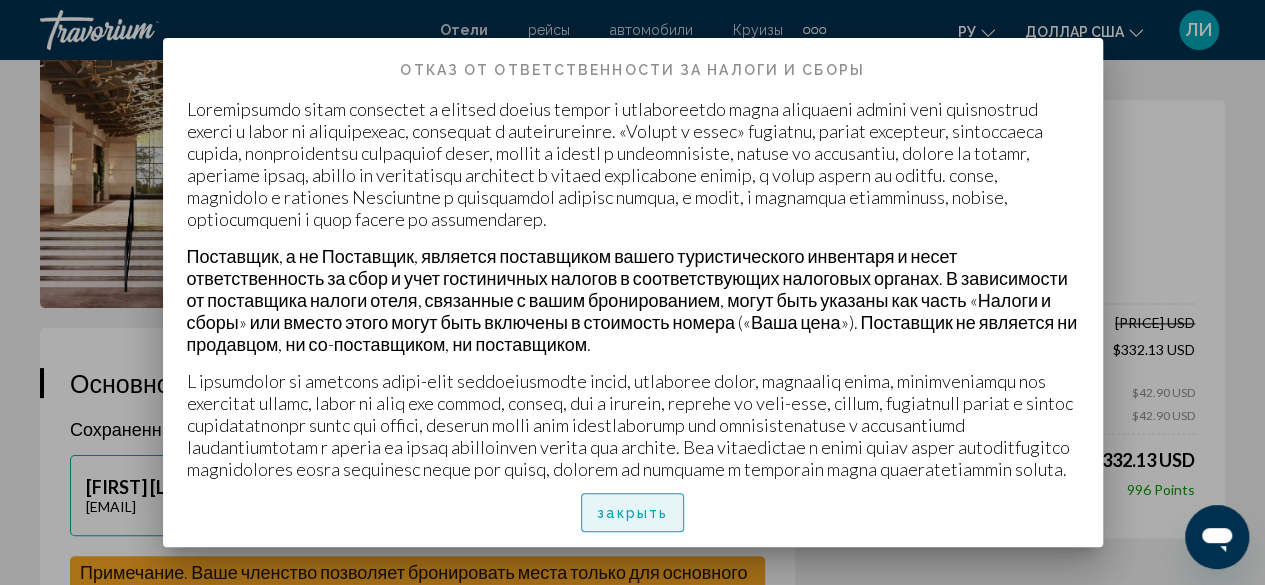 click on "закрыть" at bounding box center (632, 514) 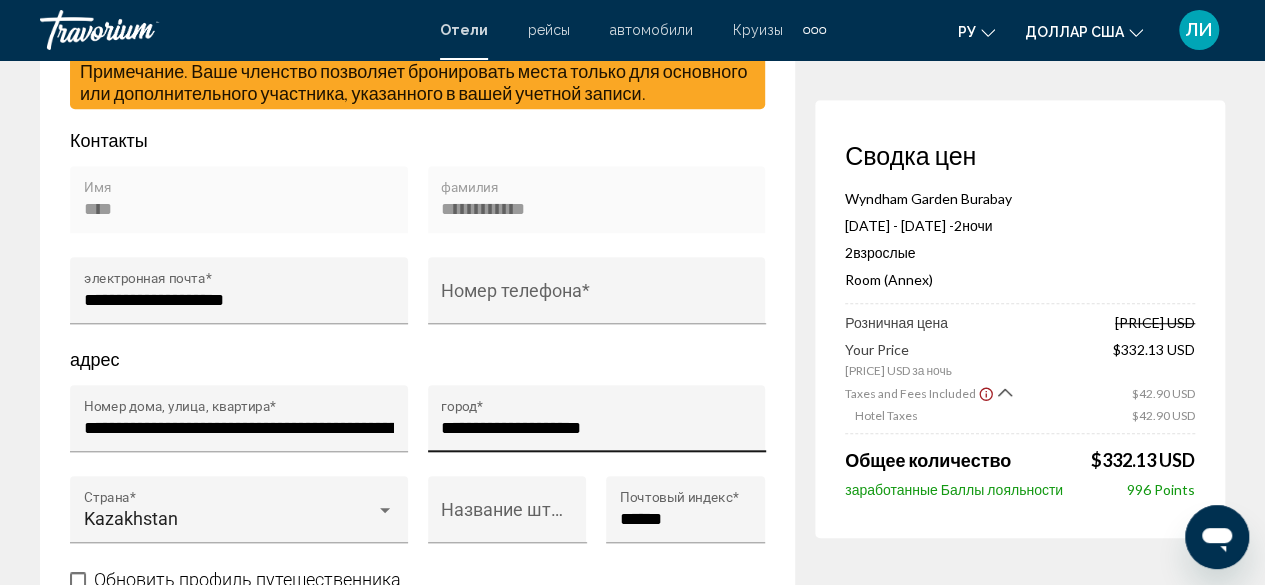 scroll, scrollTop: 666, scrollLeft: 0, axis: vertical 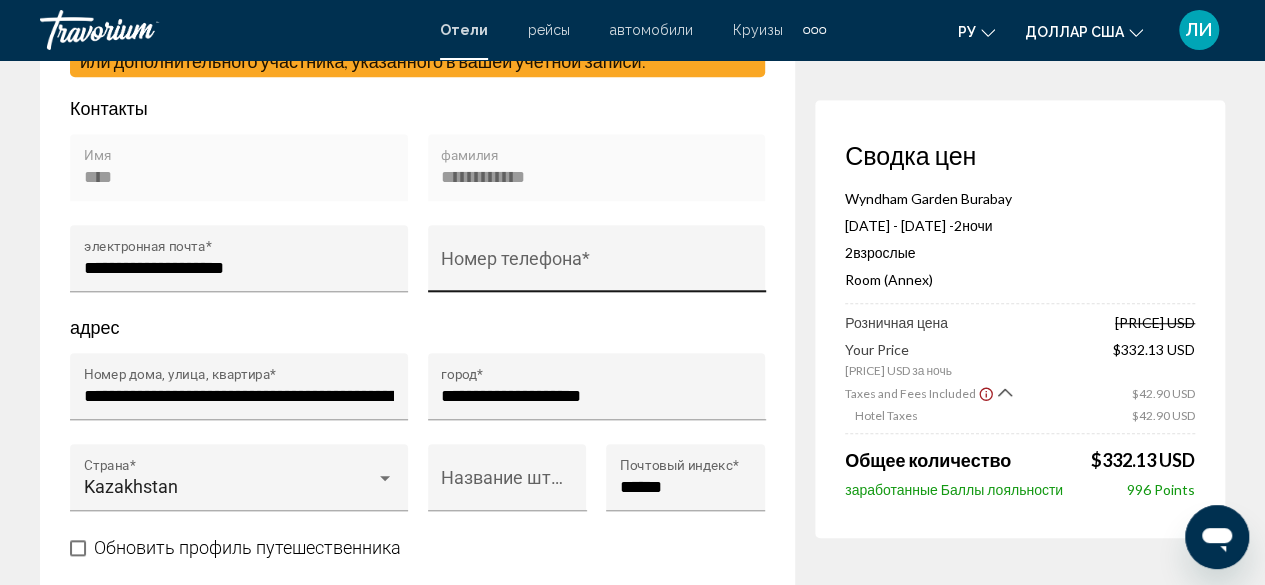 click on "Номер телефона  *" at bounding box center (596, 264) 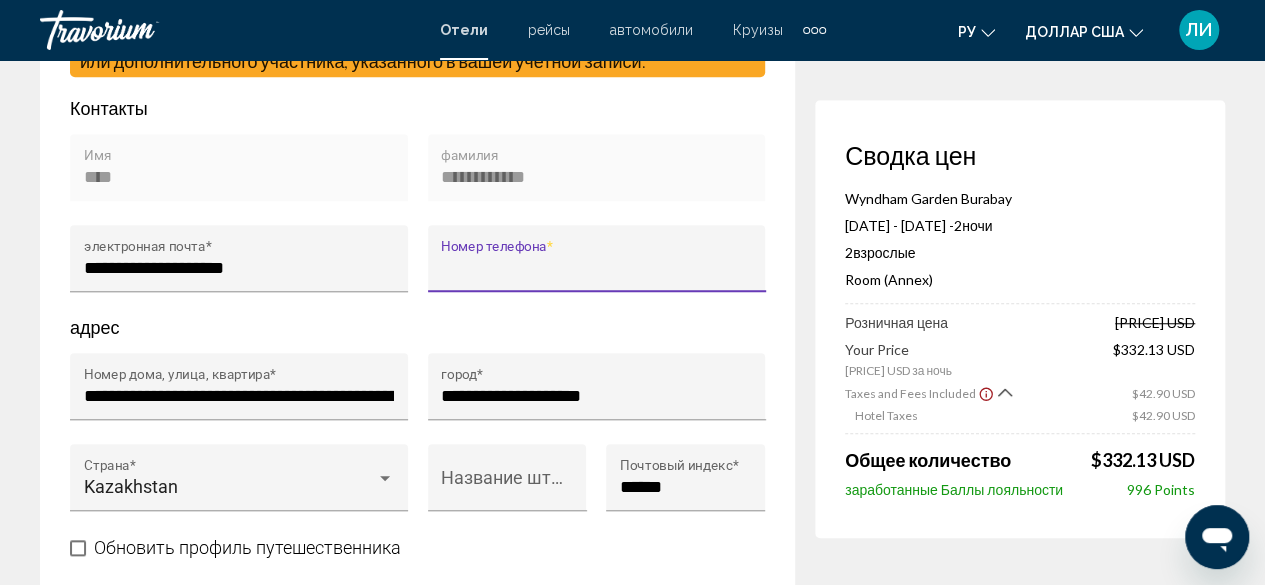 type on "*" 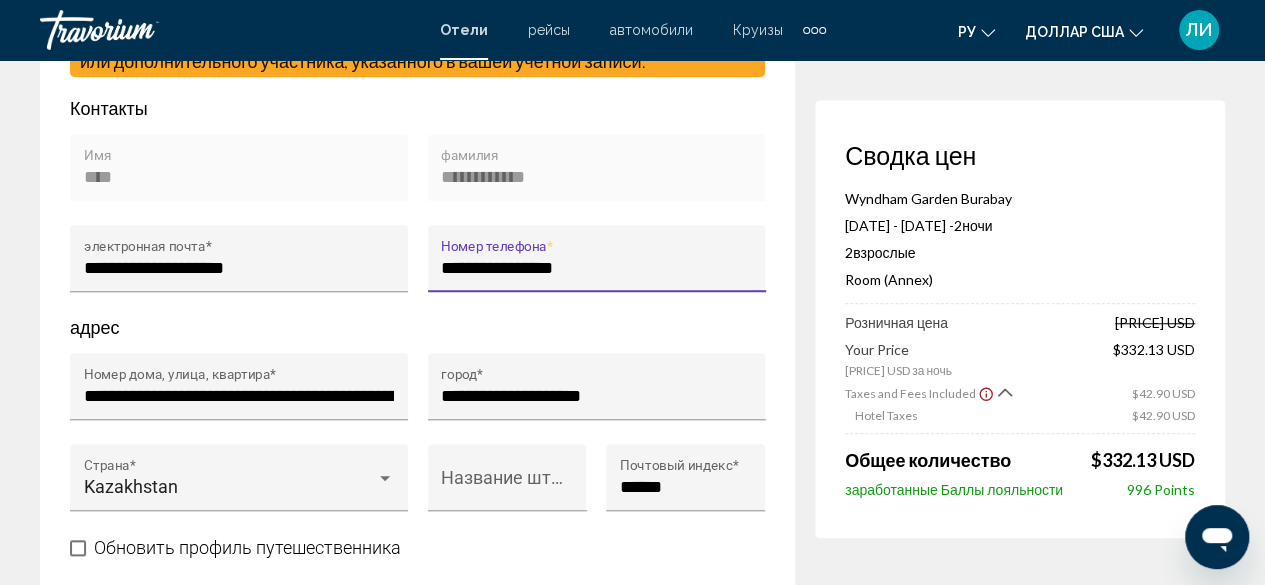 scroll, scrollTop: 0, scrollLeft: 0, axis: both 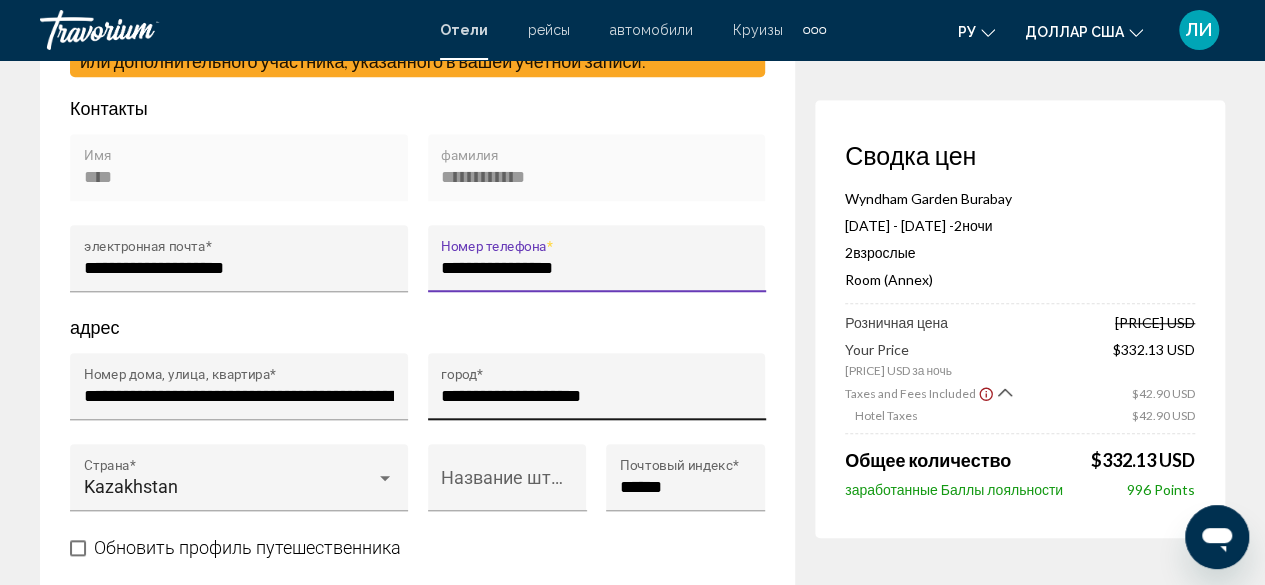 click on "**********" at bounding box center [596, 392] 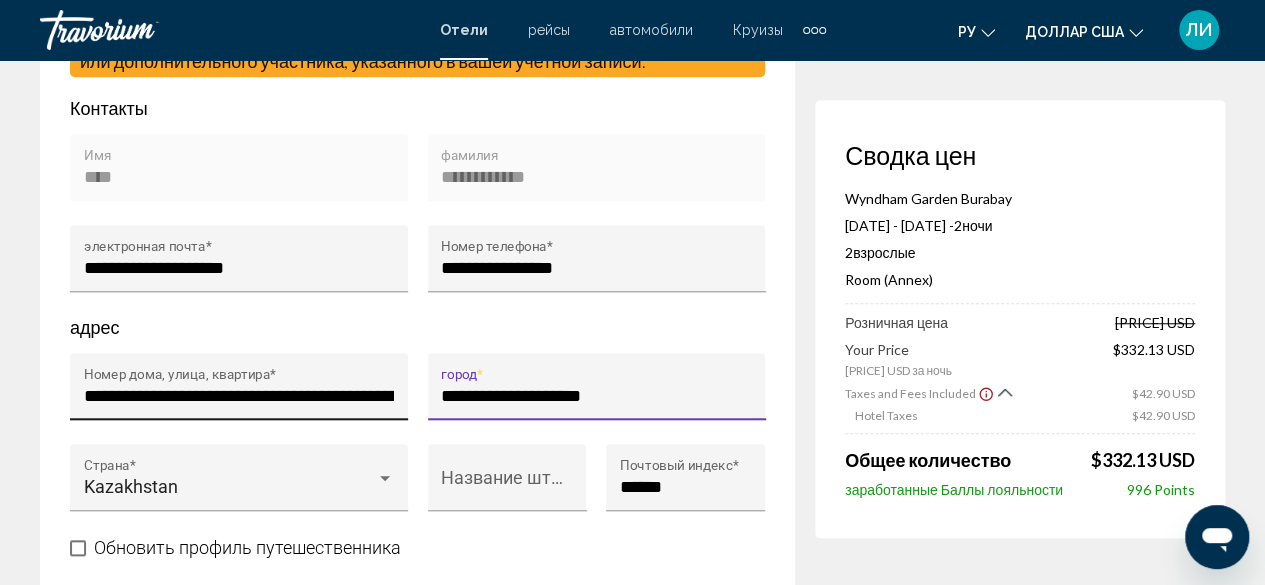 click on "**********" at bounding box center [239, 396] 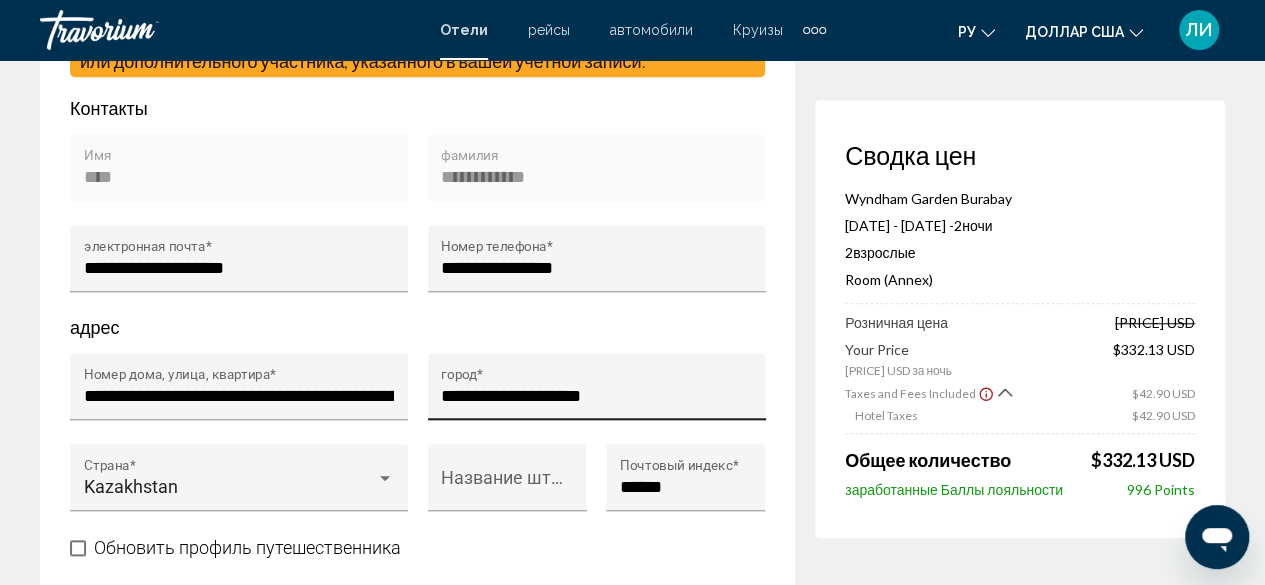 drag, startPoint x: 88, startPoint y: 404, endPoint x: 507, endPoint y: 410, distance: 419.04297 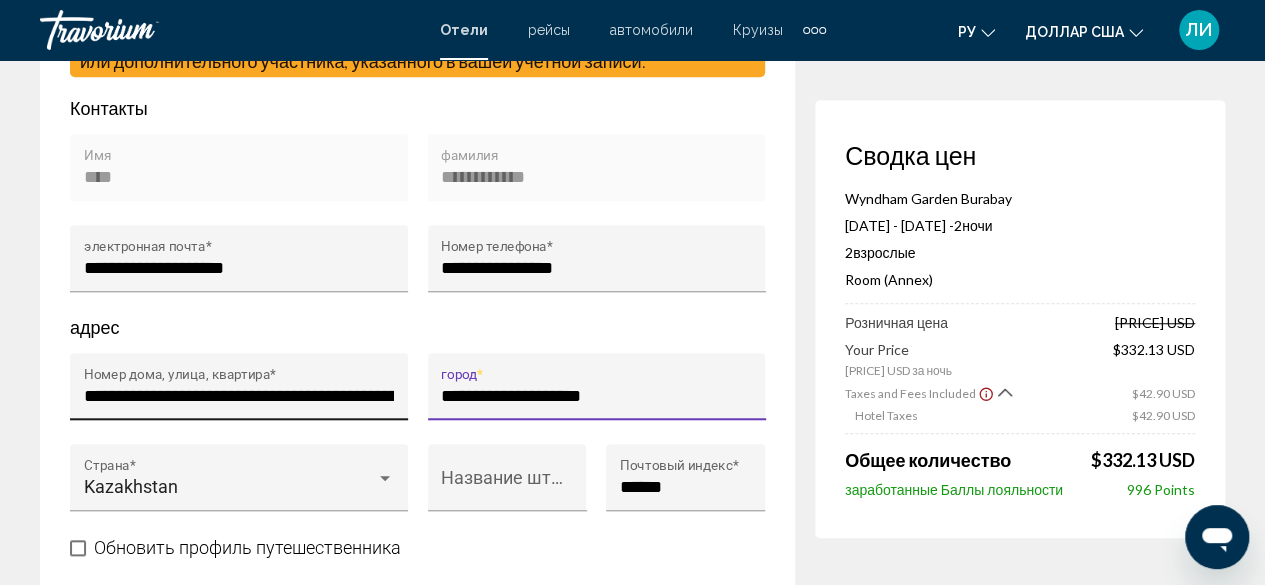 drag, startPoint x: 659, startPoint y: 409, endPoint x: 293, endPoint y: 392, distance: 366.3946 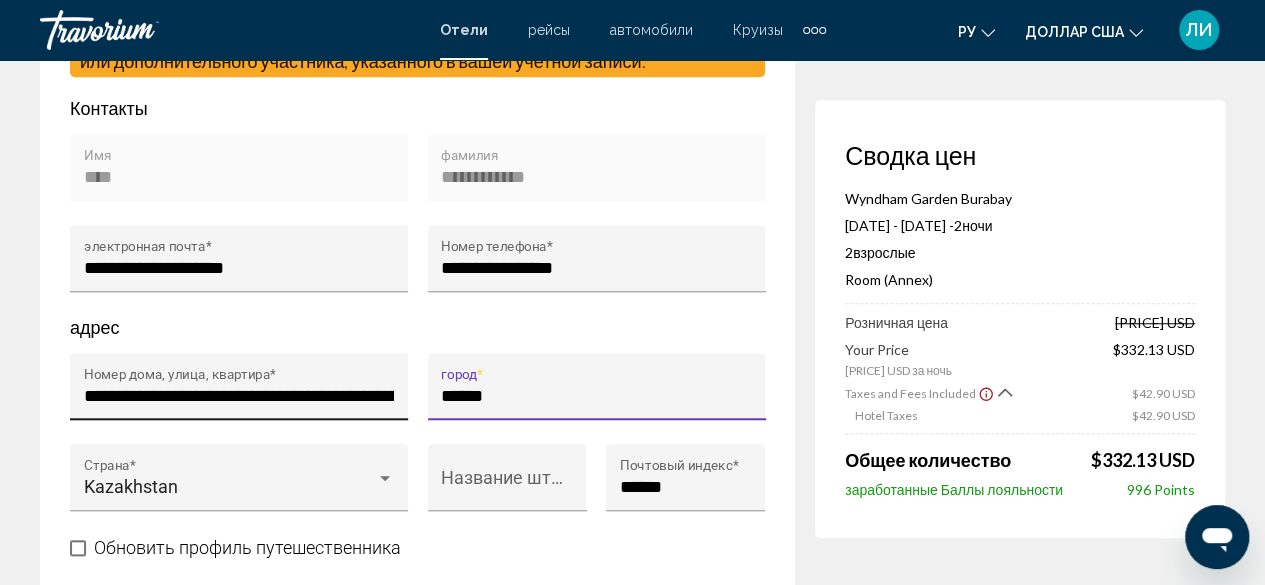 type on "******" 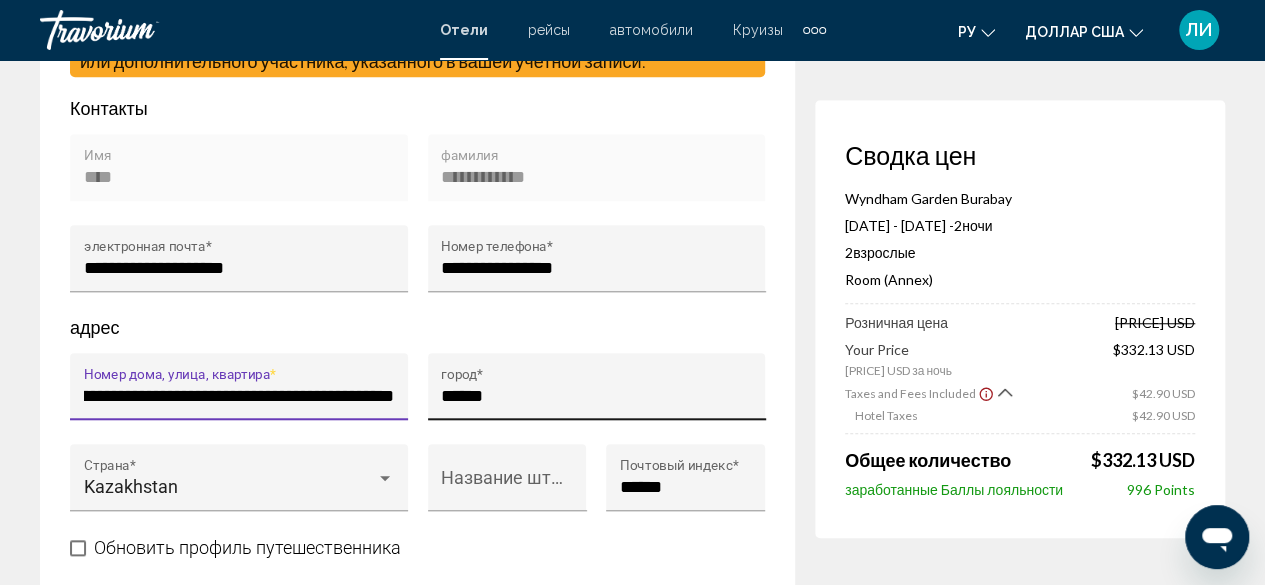 scroll, scrollTop: 0, scrollLeft: 160, axis: horizontal 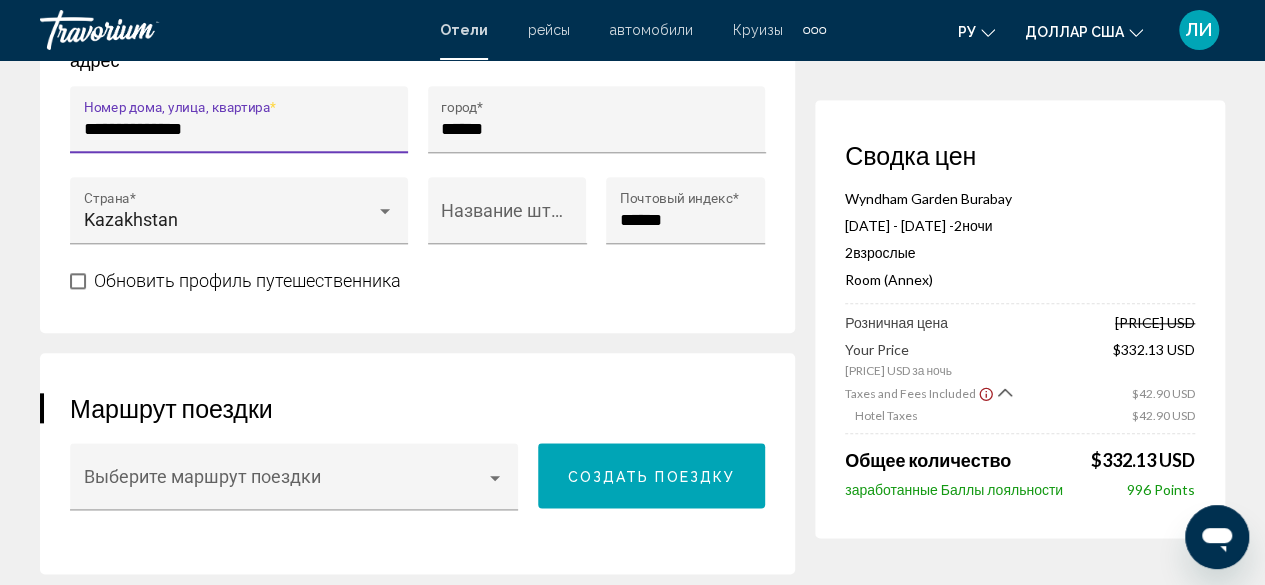 type on "**********" 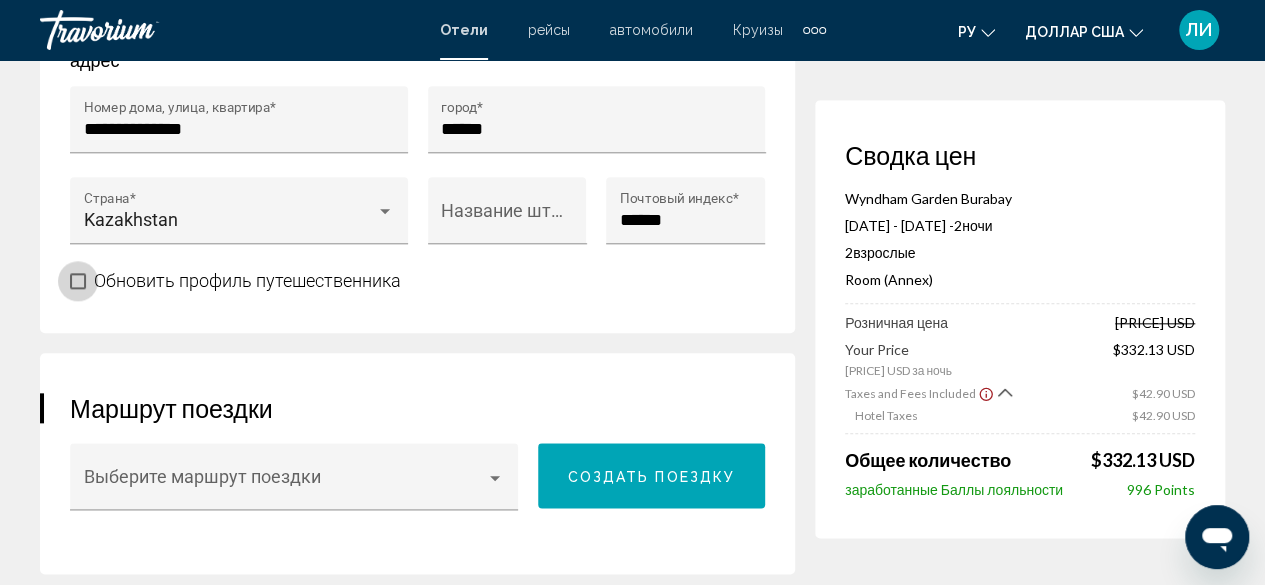 drag, startPoint x: 79, startPoint y: 299, endPoint x: 140, endPoint y: 315, distance: 63.06346 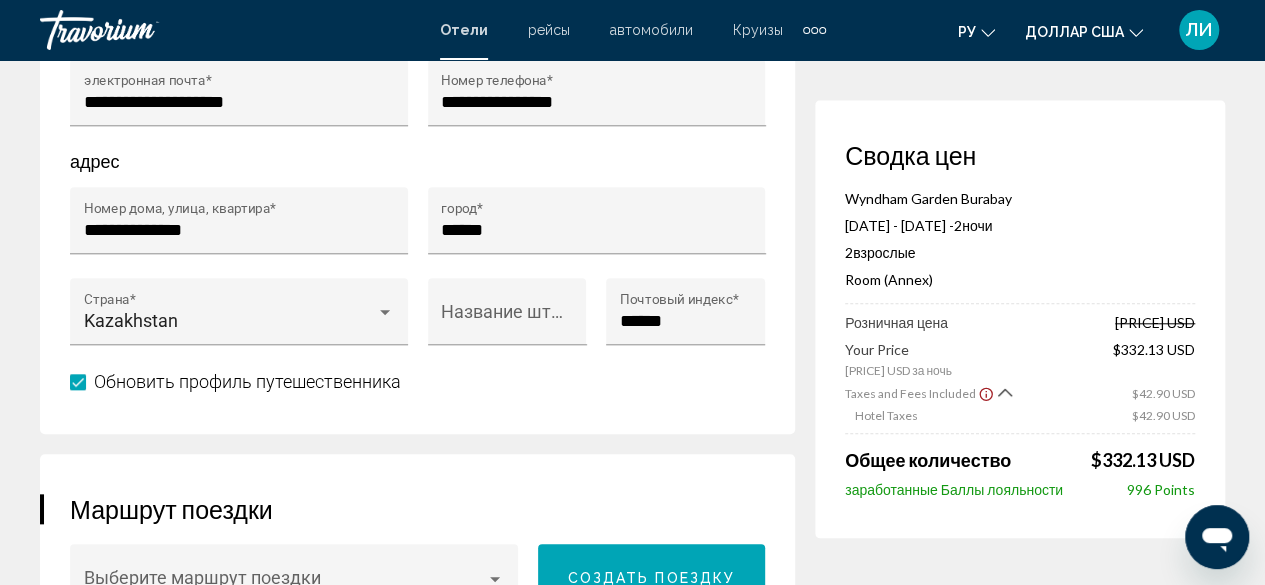scroll, scrollTop: 800, scrollLeft: 0, axis: vertical 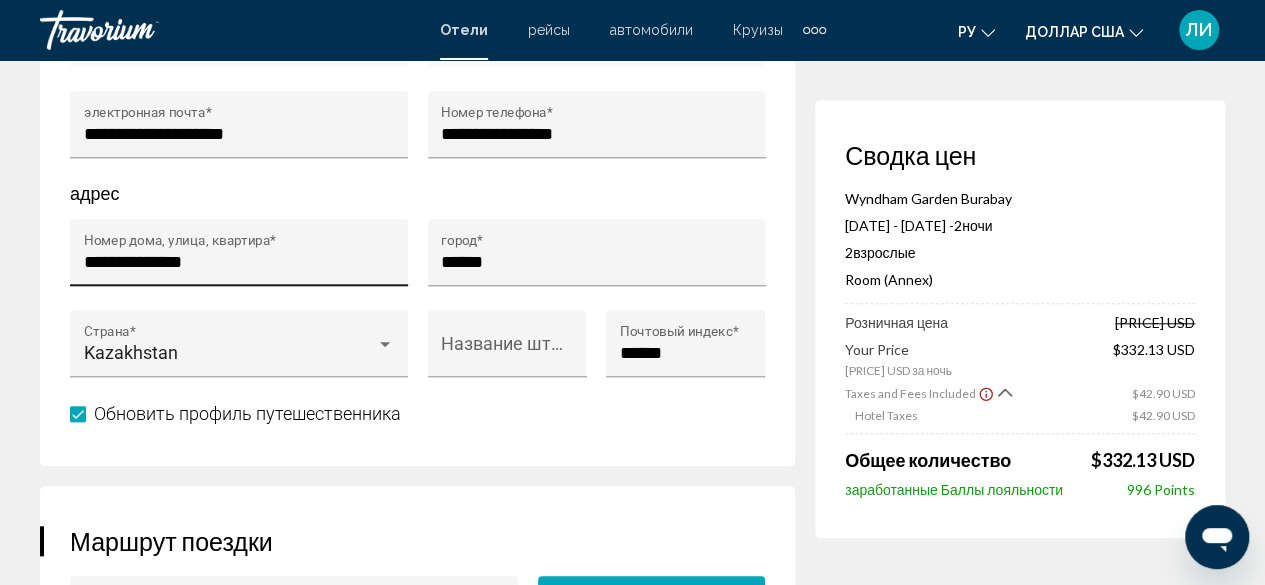 drag, startPoint x: 84, startPoint y: 285, endPoint x: 96, endPoint y: 289, distance: 12.649111 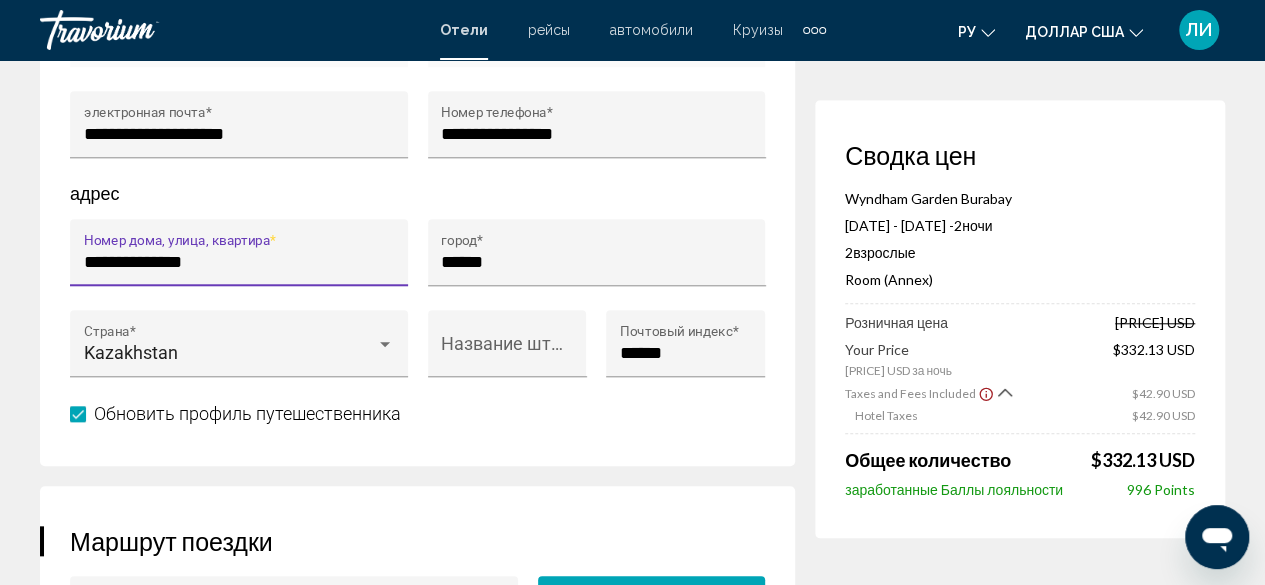 scroll, scrollTop: 933, scrollLeft: 0, axis: vertical 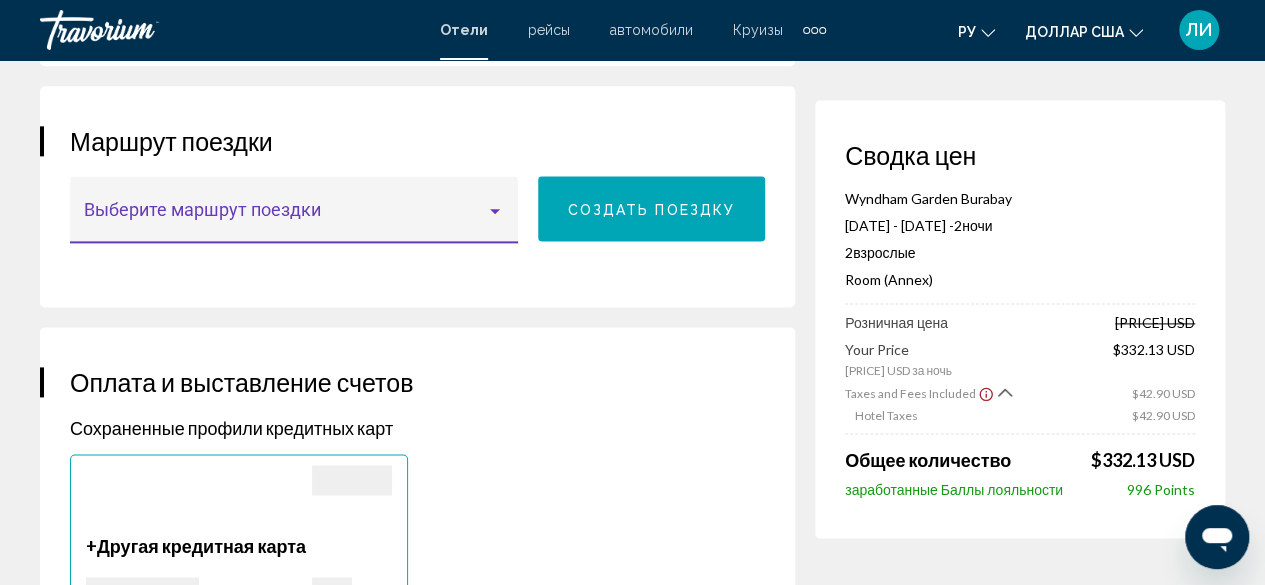 click at bounding box center (285, 219) 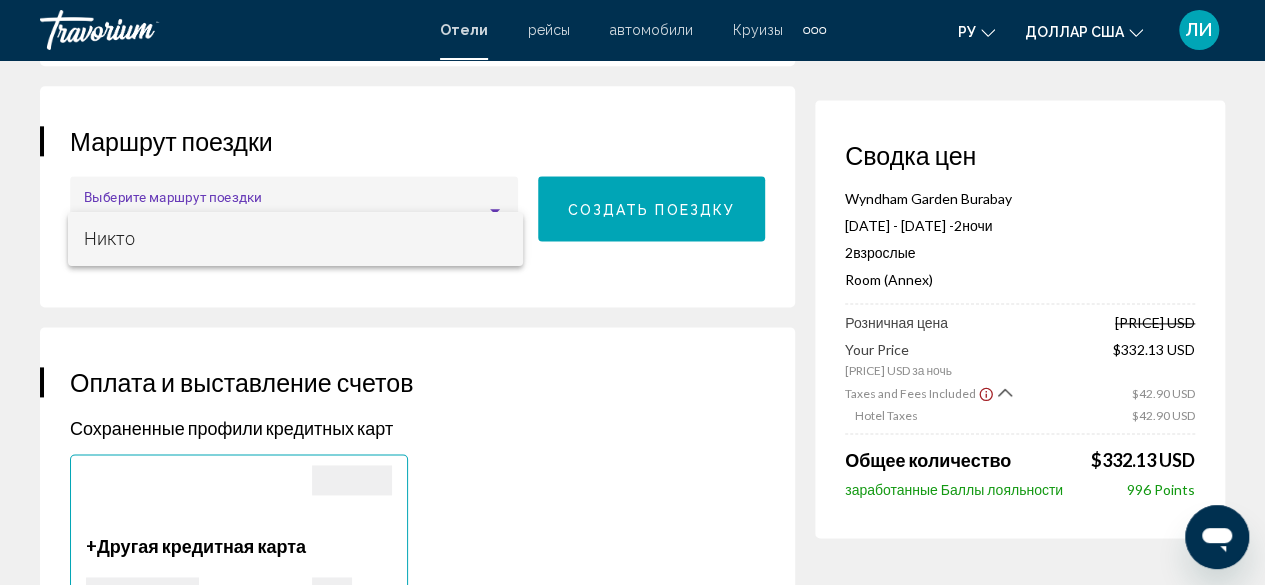 click at bounding box center [632, 292] 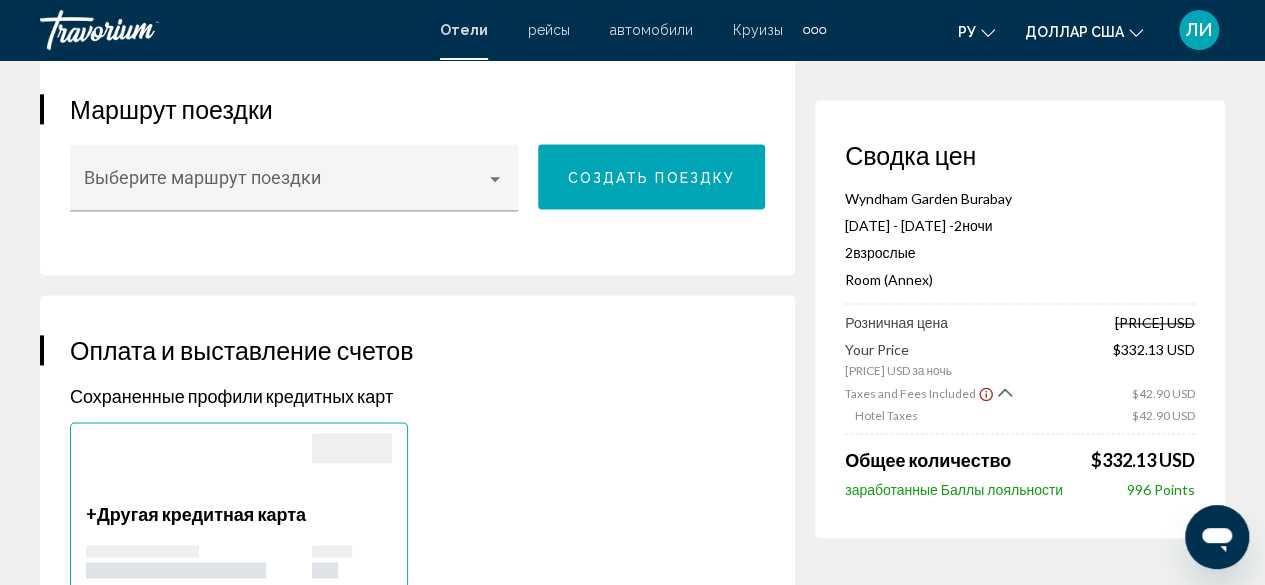 scroll, scrollTop: 1200, scrollLeft: 0, axis: vertical 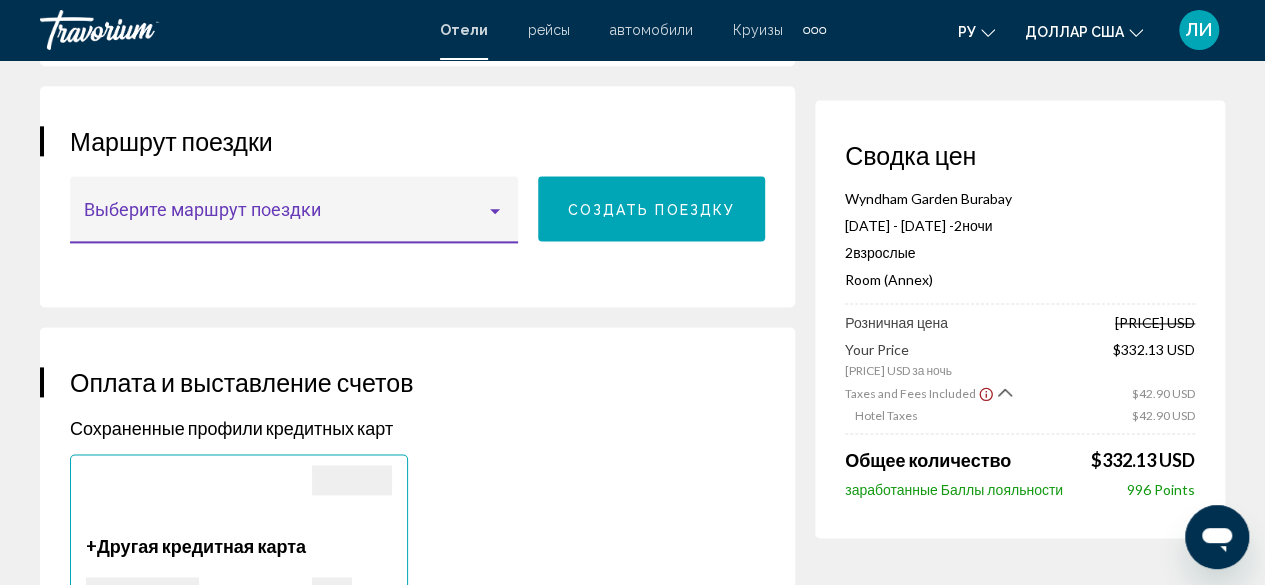 click at bounding box center [285, 219] 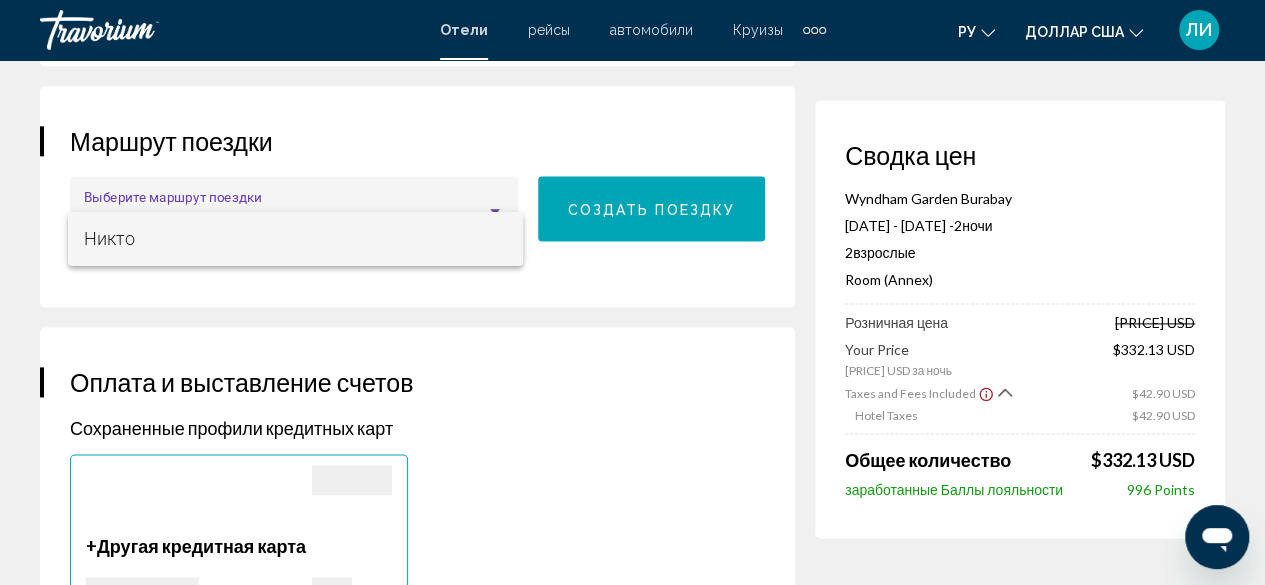 click at bounding box center [632, 292] 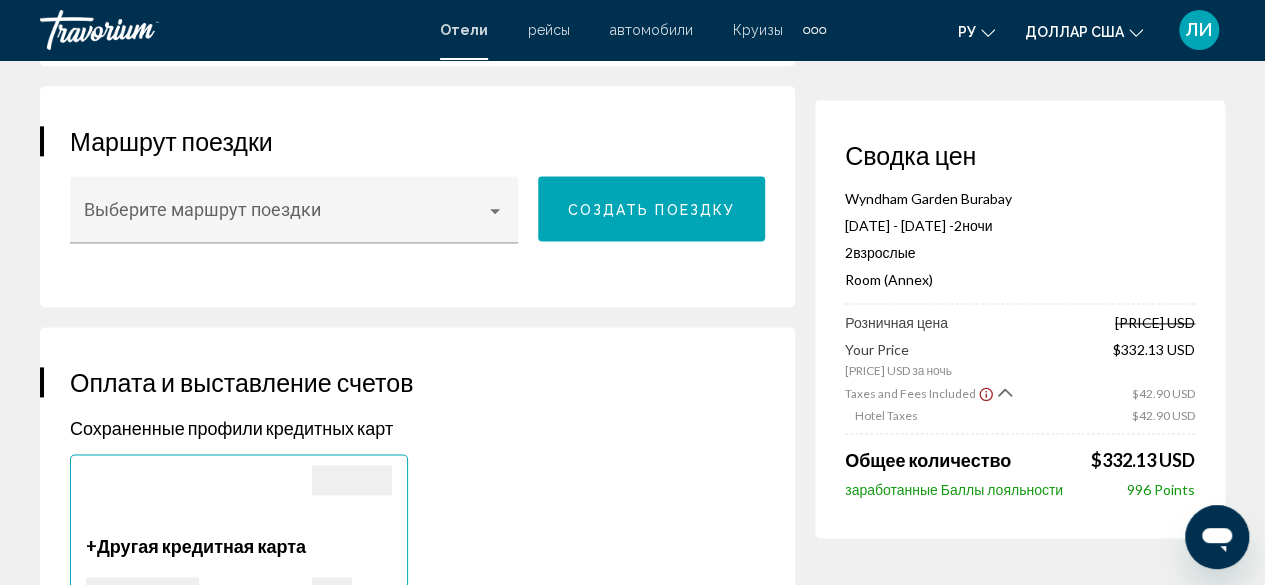 click on "Создать поездку" at bounding box center [652, 209] 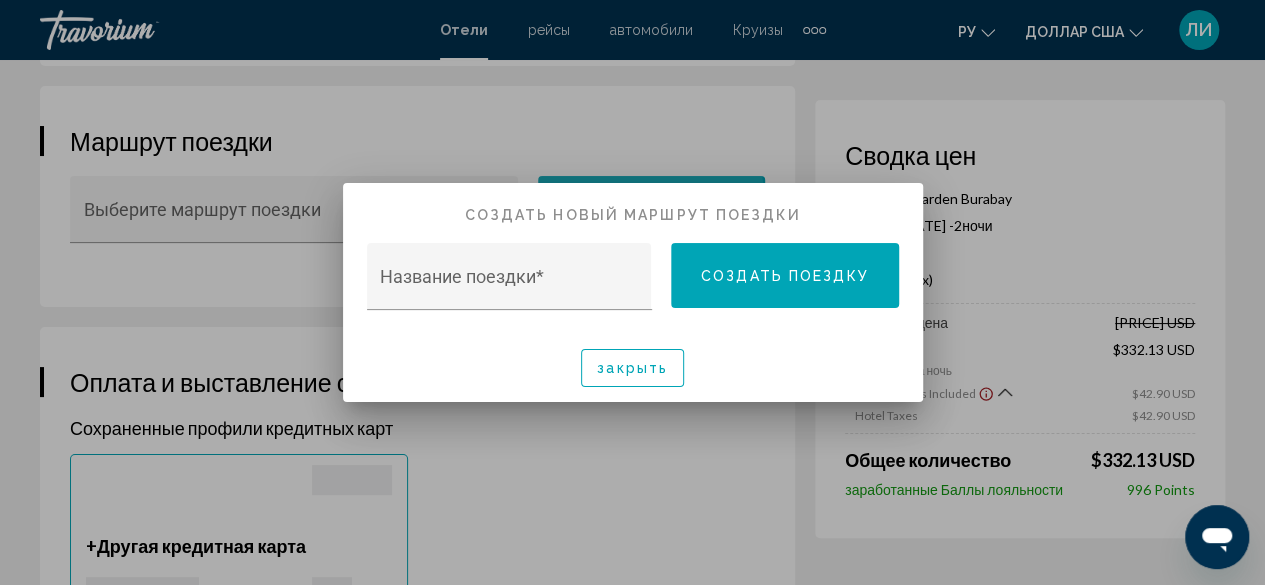 scroll, scrollTop: 0, scrollLeft: 0, axis: both 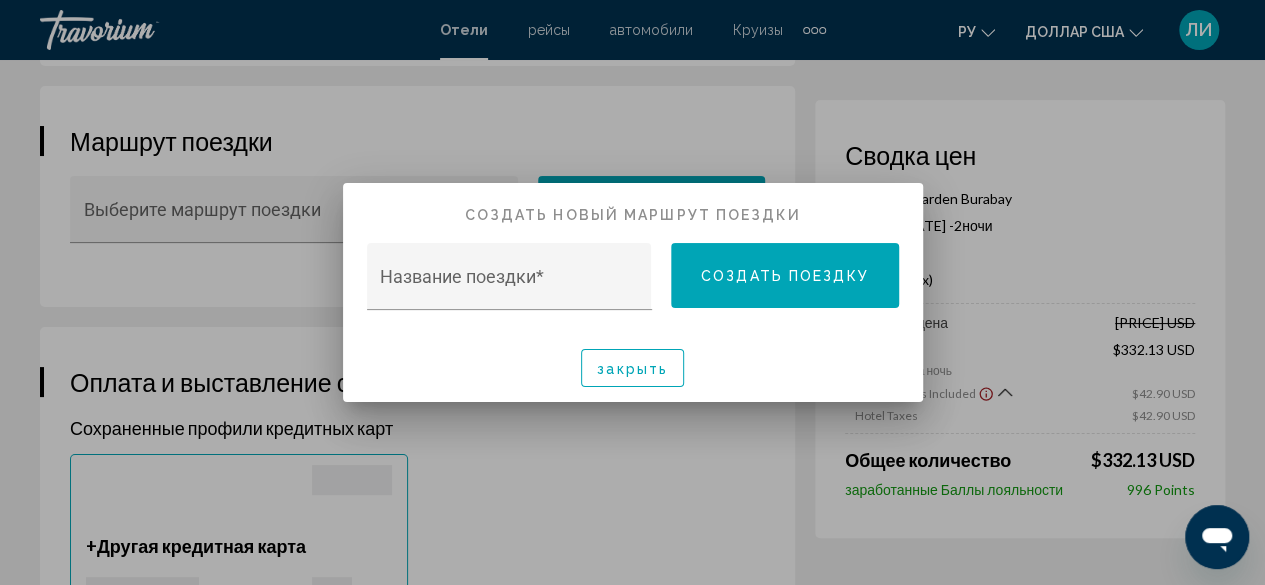 click on "закрыть" at bounding box center [632, 368] 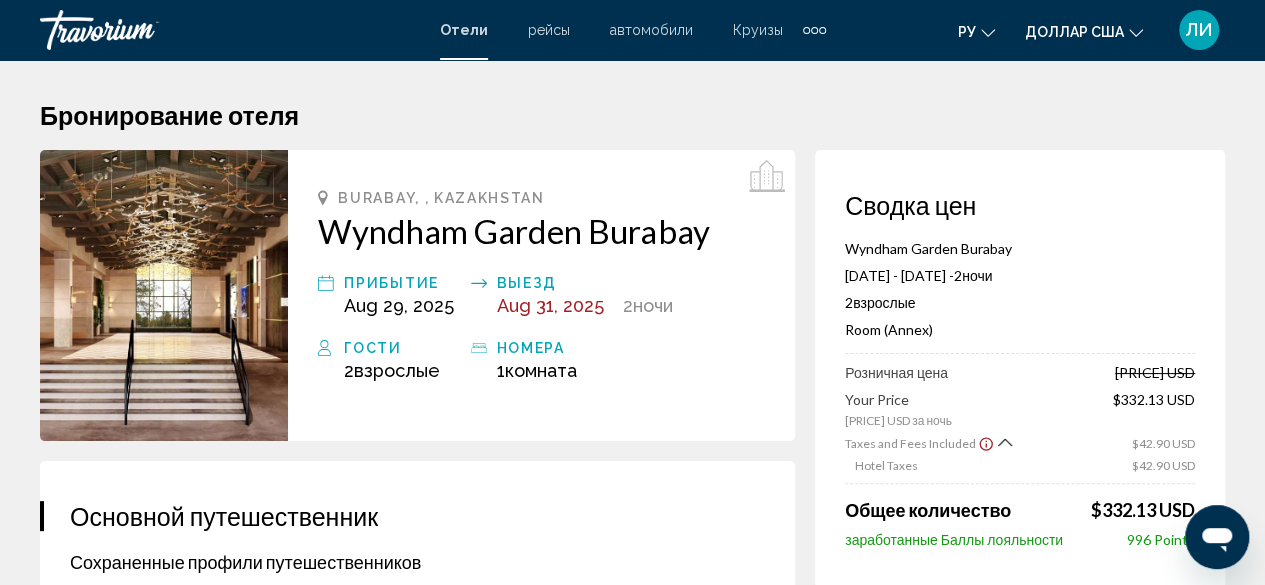 scroll, scrollTop: 1200, scrollLeft: 0, axis: vertical 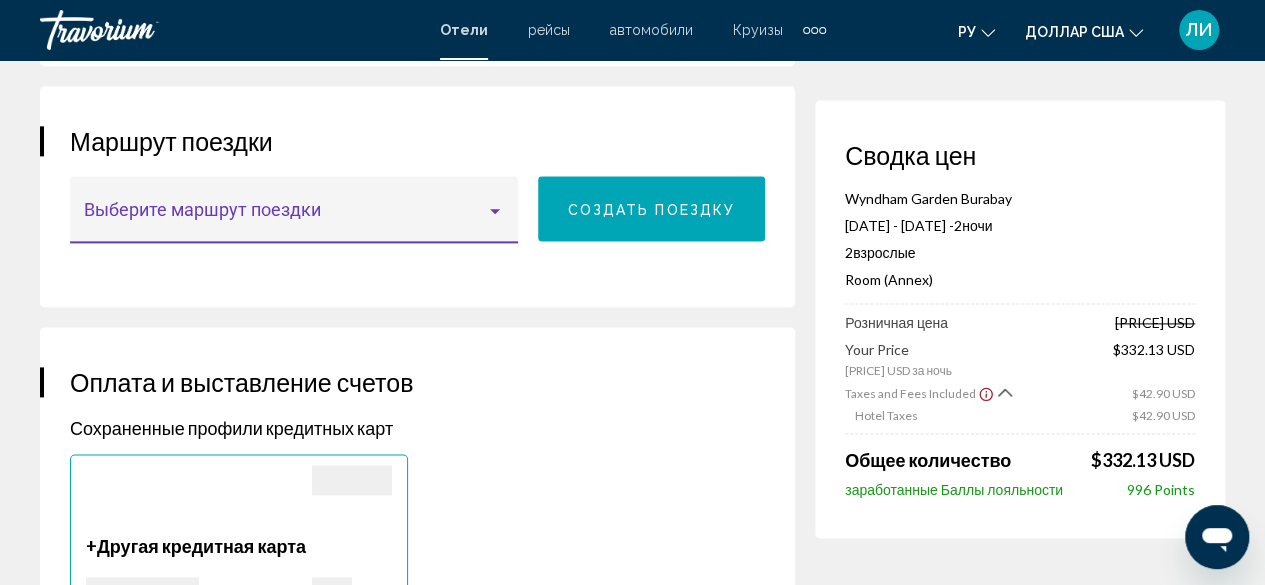 click at bounding box center (285, 219) 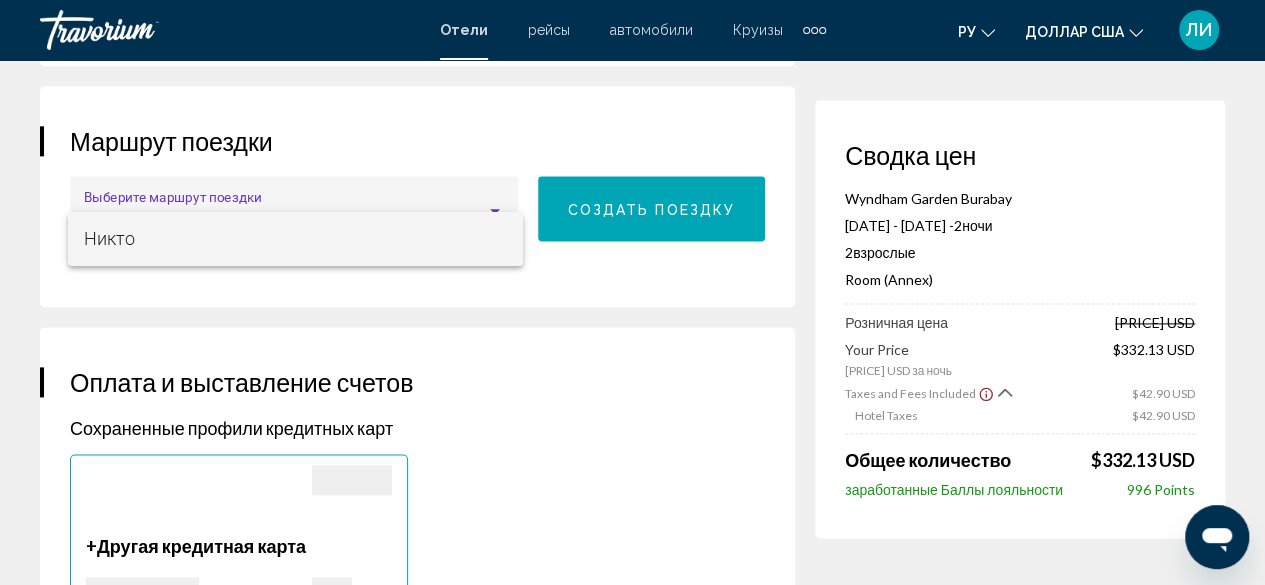click at bounding box center (632, 292) 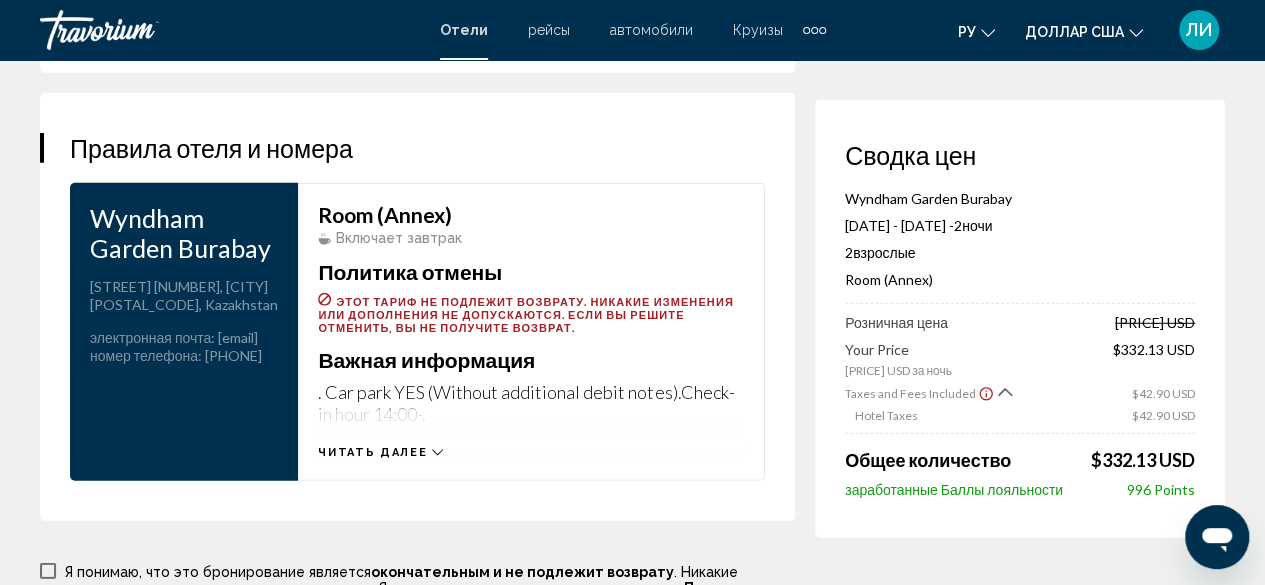 scroll, scrollTop: 2666, scrollLeft: 0, axis: vertical 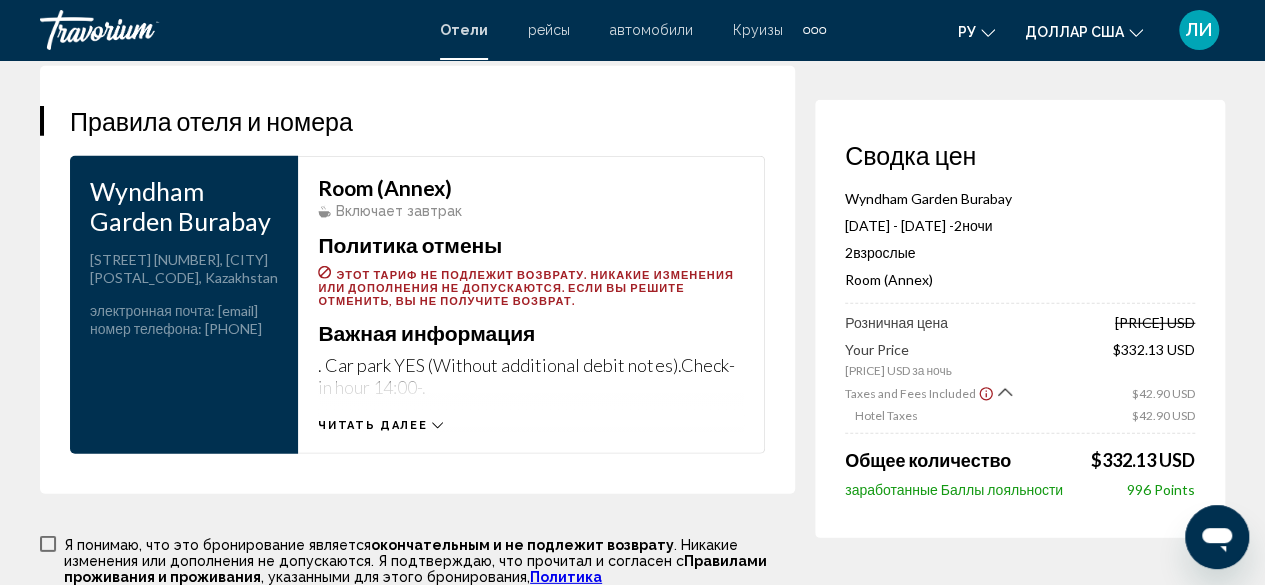 click on "Читать далее" at bounding box center [372, 425] 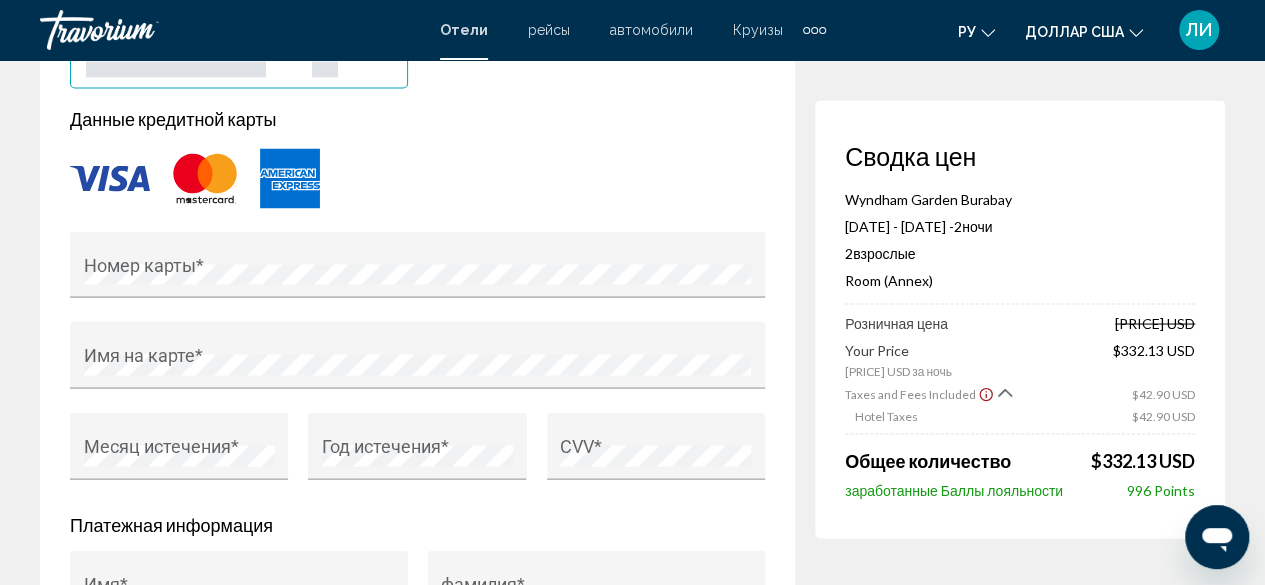 scroll, scrollTop: 1600, scrollLeft: 0, axis: vertical 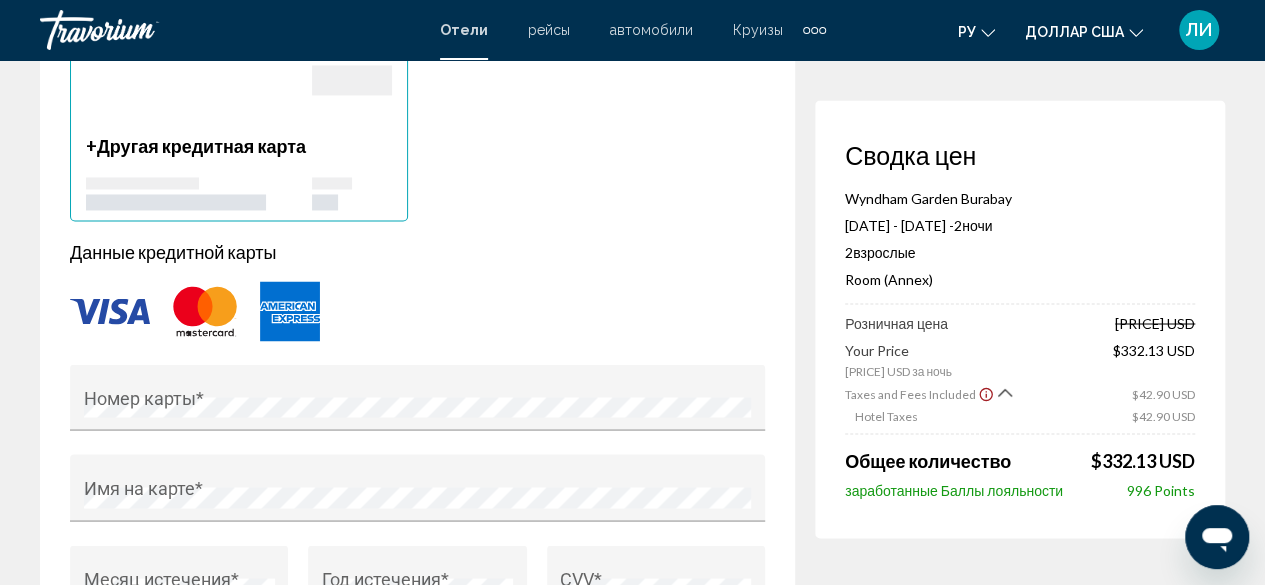 click 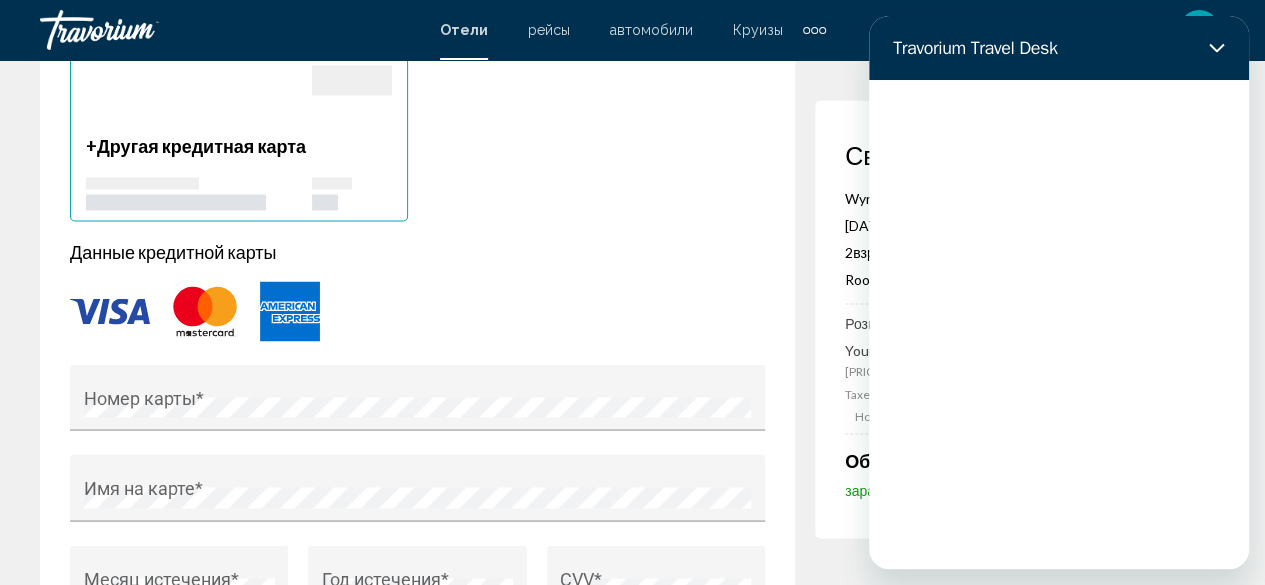 scroll, scrollTop: 0, scrollLeft: 0, axis: both 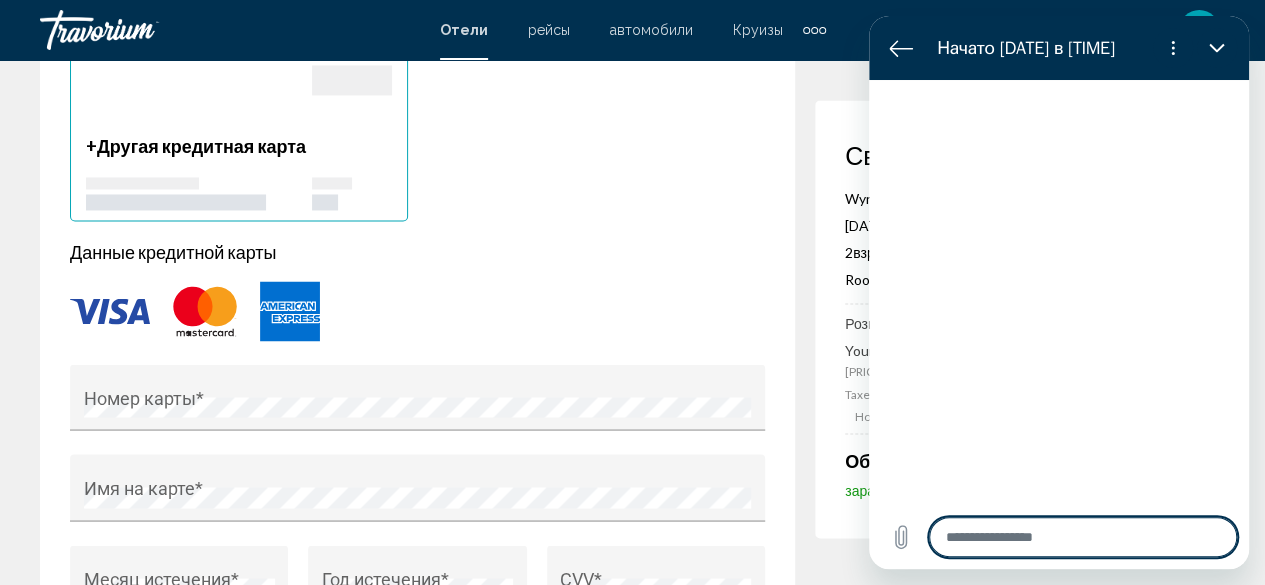 type on "*" 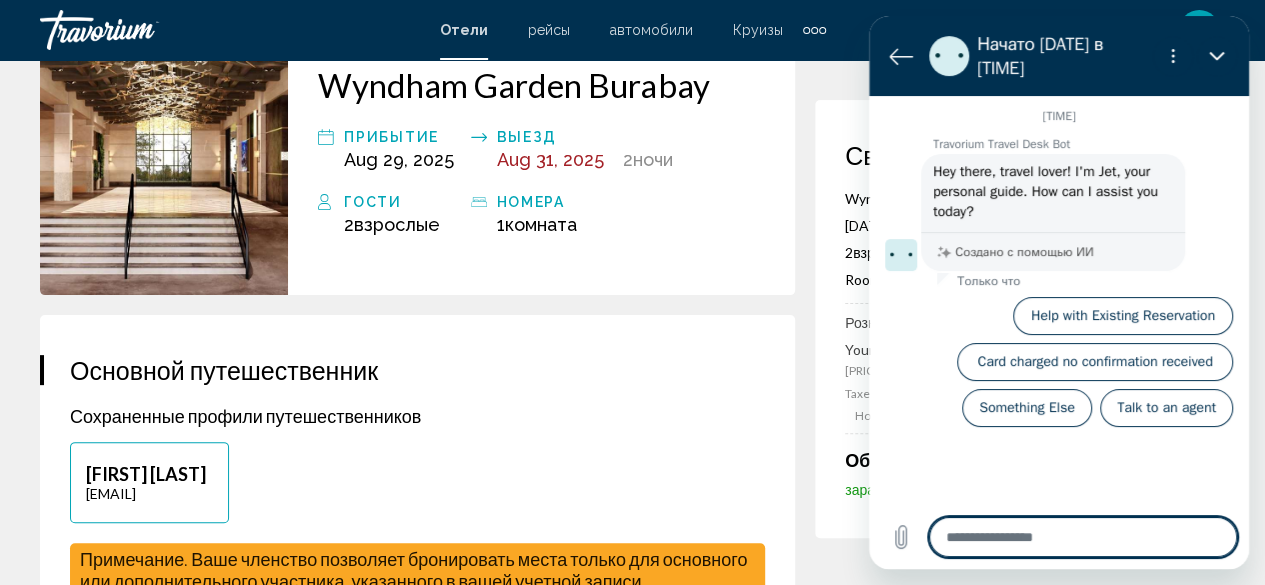 scroll, scrollTop: 0, scrollLeft: 0, axis: both 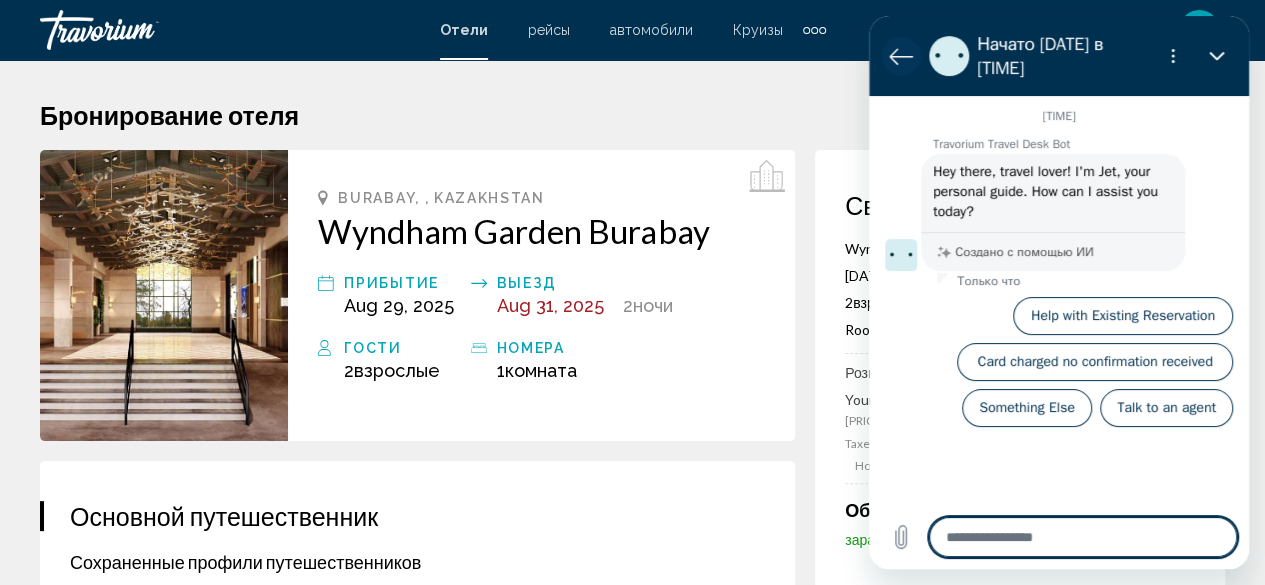 click 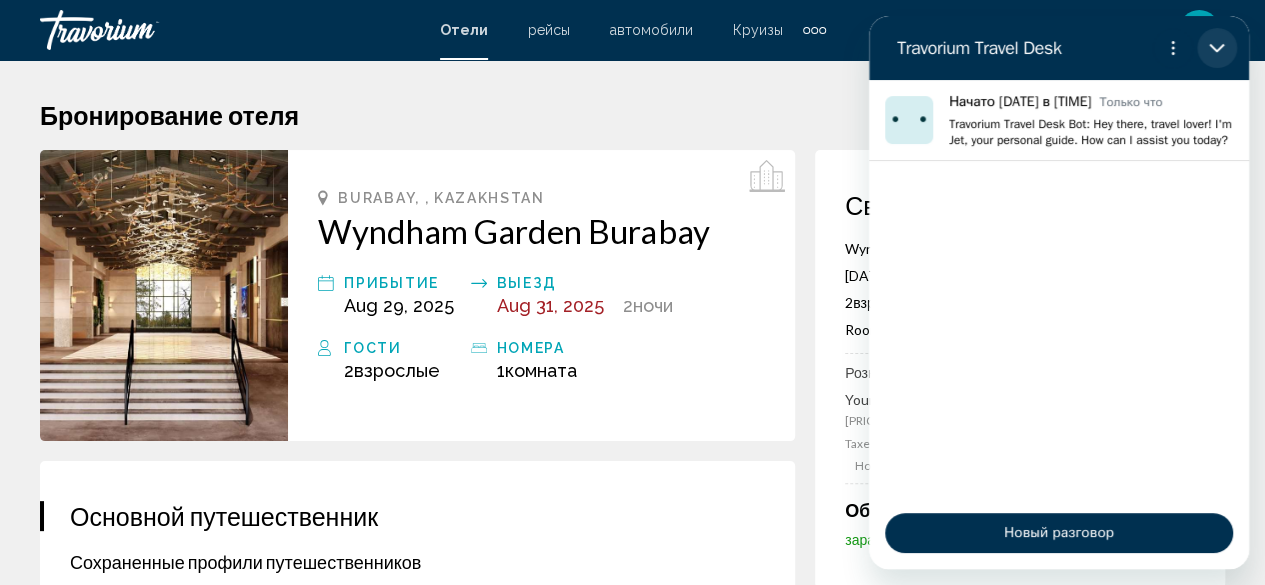 click 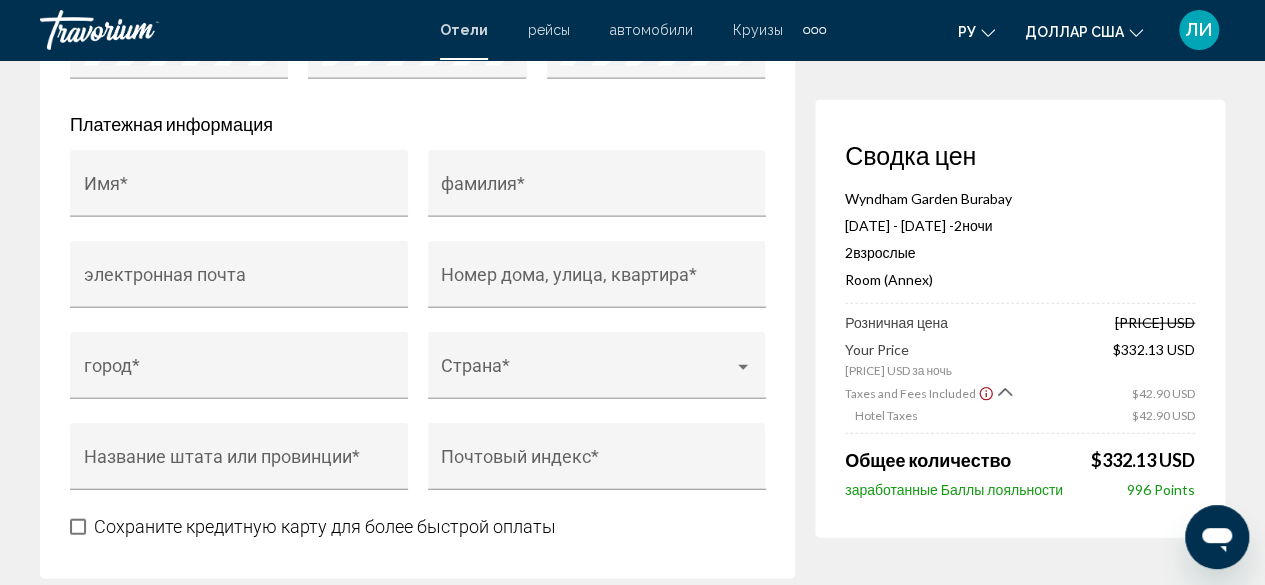 scroll, scrollTop: 2266, scrollLeft: 0, axis: vertical 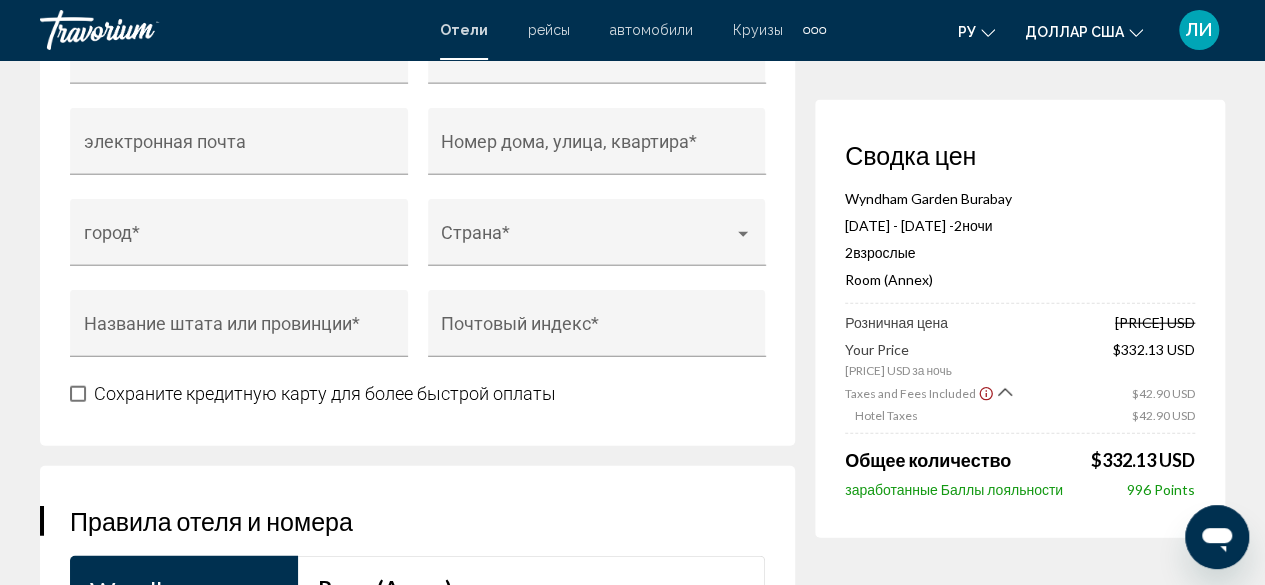 click at bounding box center [814, 30] 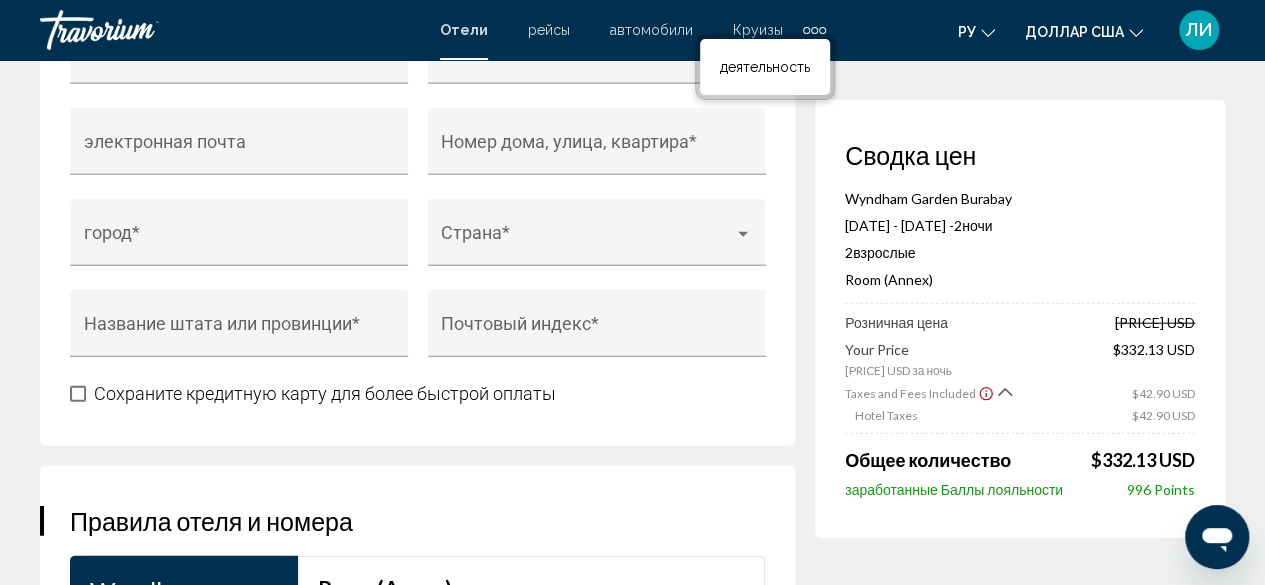 click on "ру
Английский Español французский Итальяно португальский русский доллар США
доллар США ($) MXN (мексиканские песо) Канадские доллары (Can$) Фунты стерлингов (£) евро (€) Австралийский доллар (A$) Новозеландский доллар (NZ$) Китайский юань (CN¥) ЛИ разрешение" at bounding box center [1036, 30] 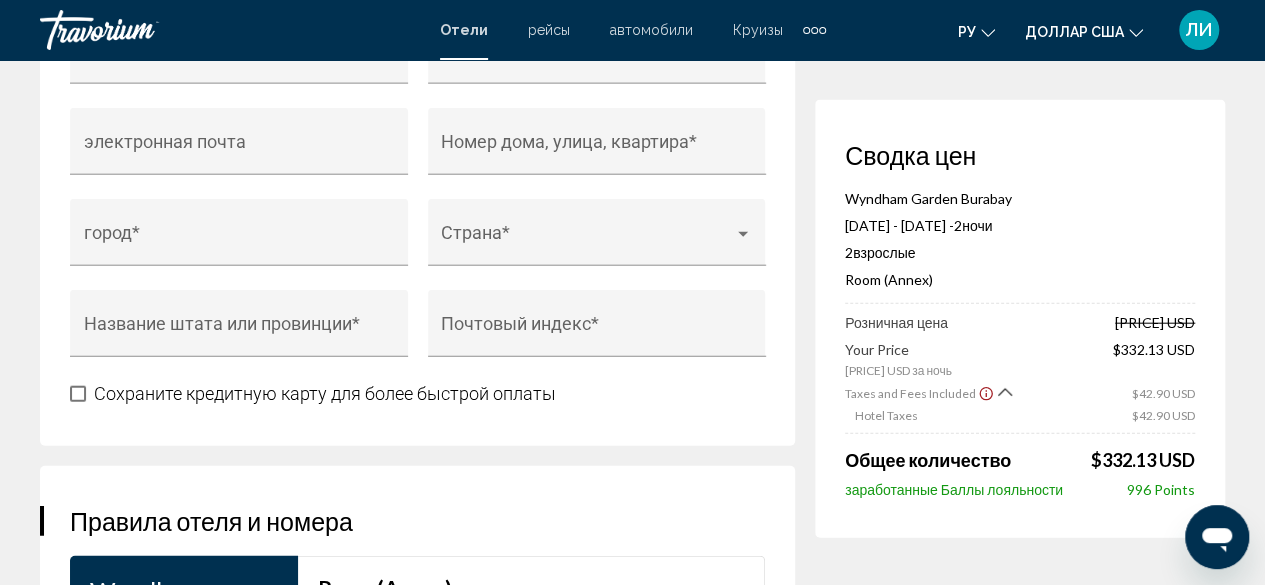 click on "ЛИ" at bounding box center (1199, 29) 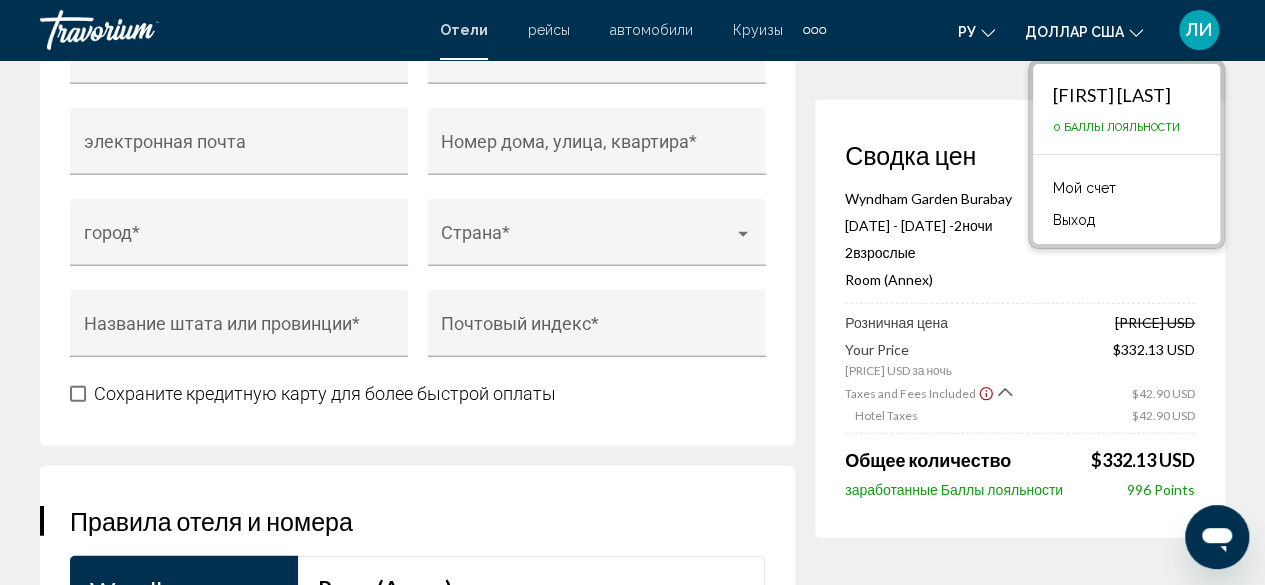click on "Мой счет" at bounding box center [1084, 188] 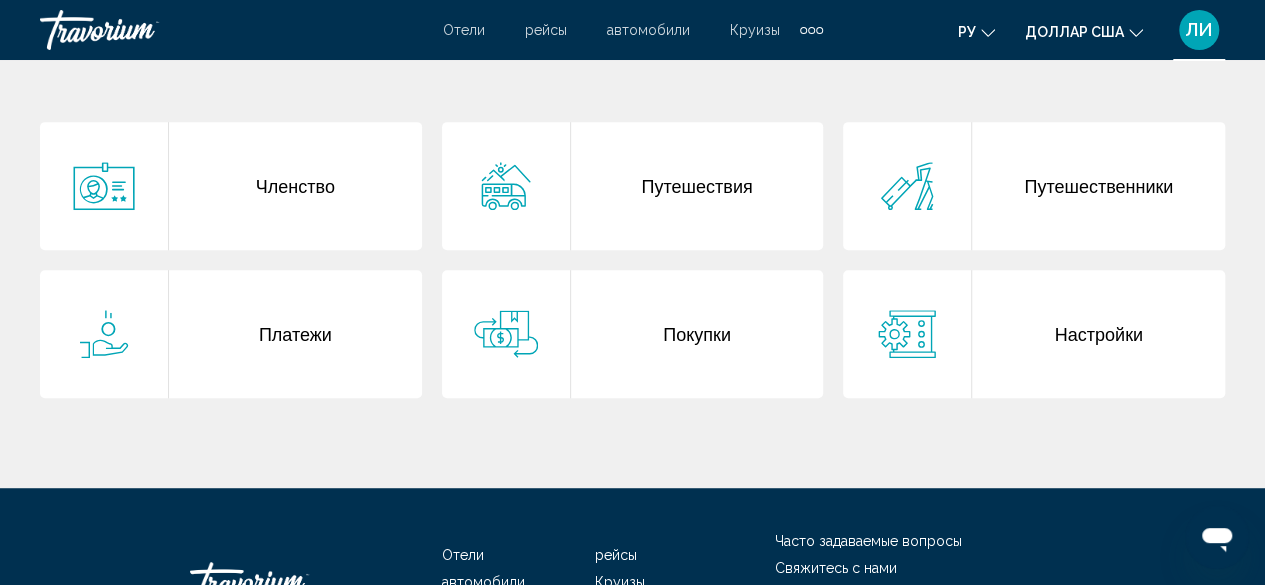 scroll, scrollTop: 400, scrollLeft: 0, axis: vertical 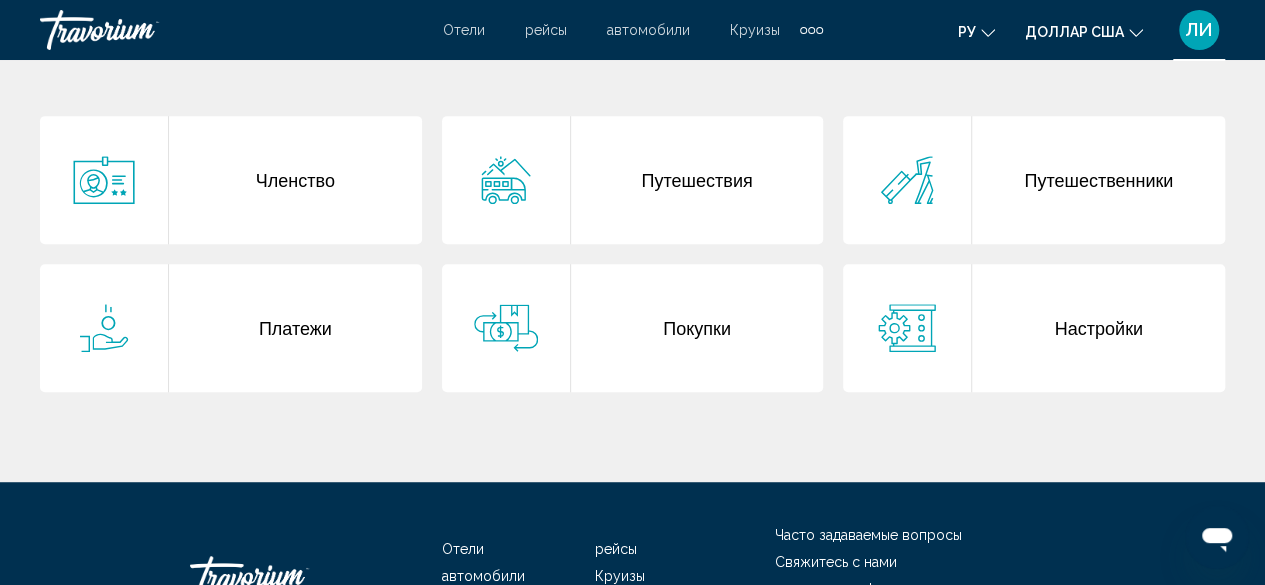 click on "Платежи" at bounding box center (295, 328) 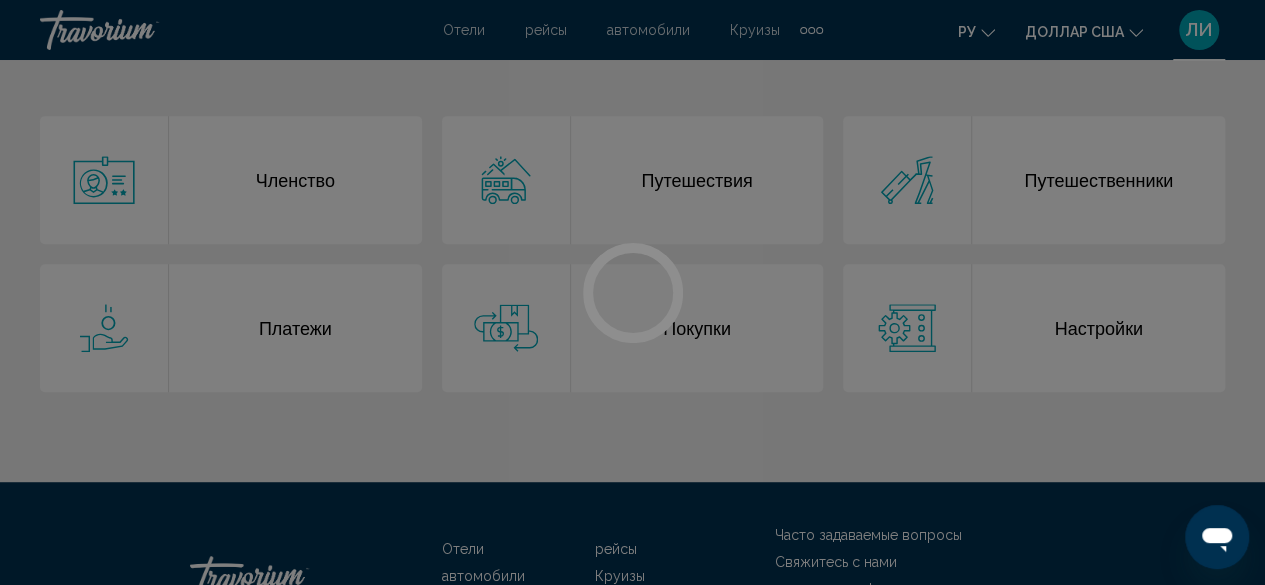 scroll, scrollTop: 0, scrollLeft: 0, axis: both 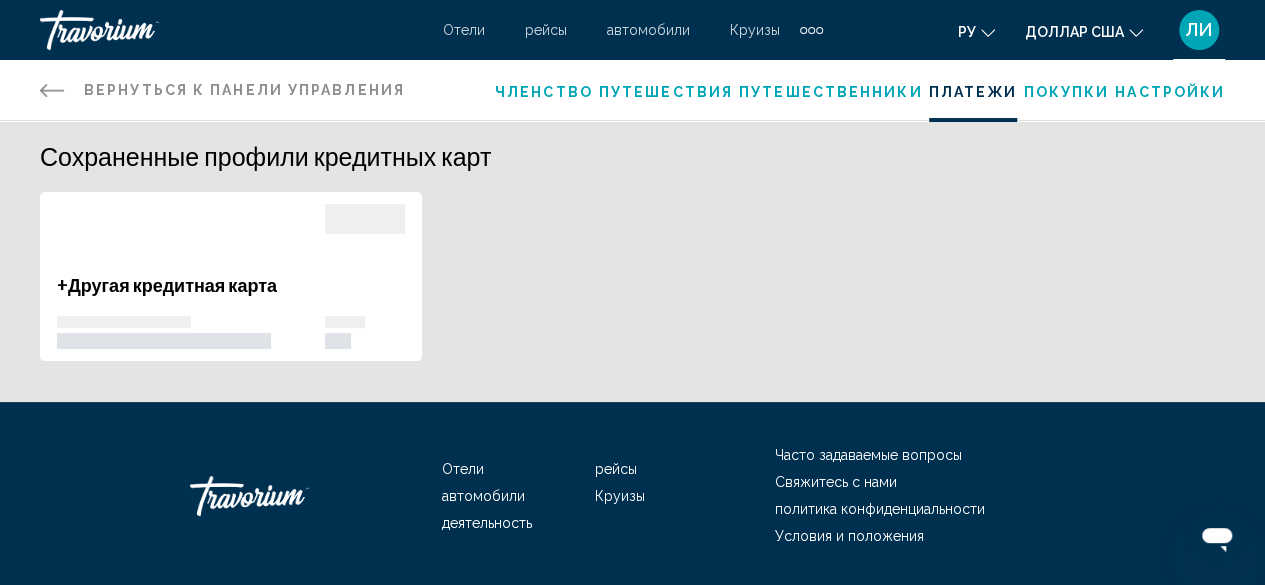 click on "Вернуться к панели управления Панель приборов" at bounding box center [222, 90] 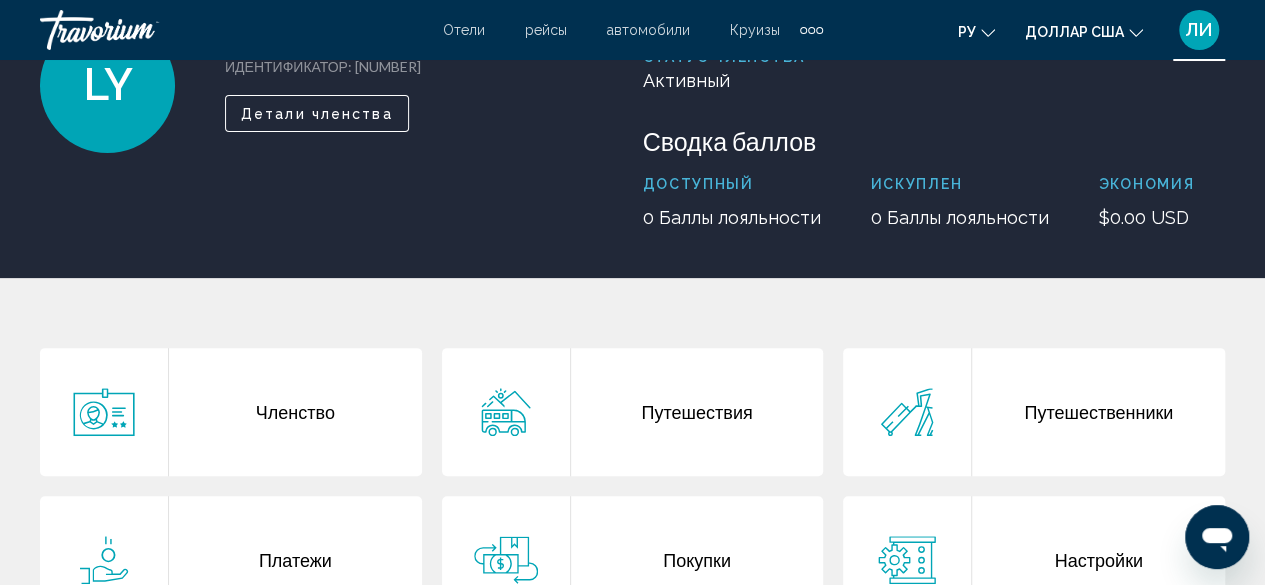 scroll, scrollTop: 266, scrollLeft: 0, axis: vertical 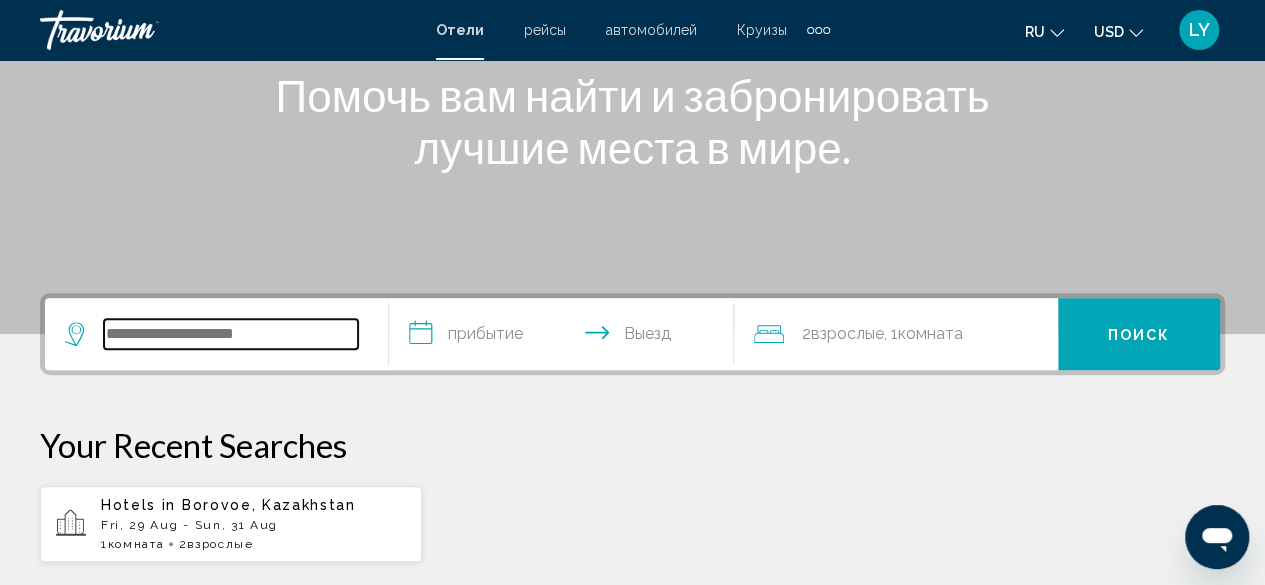 click at bounding box center (231, 334) 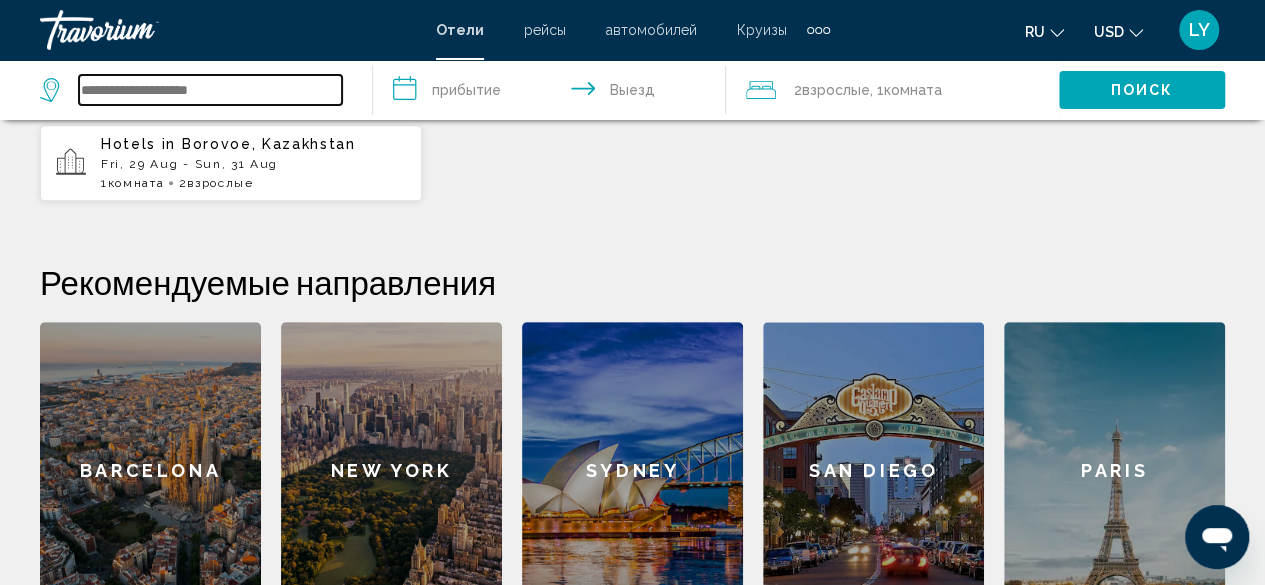 scroll, scrollTop: 494, scrollLeft: 0, axis: vertical 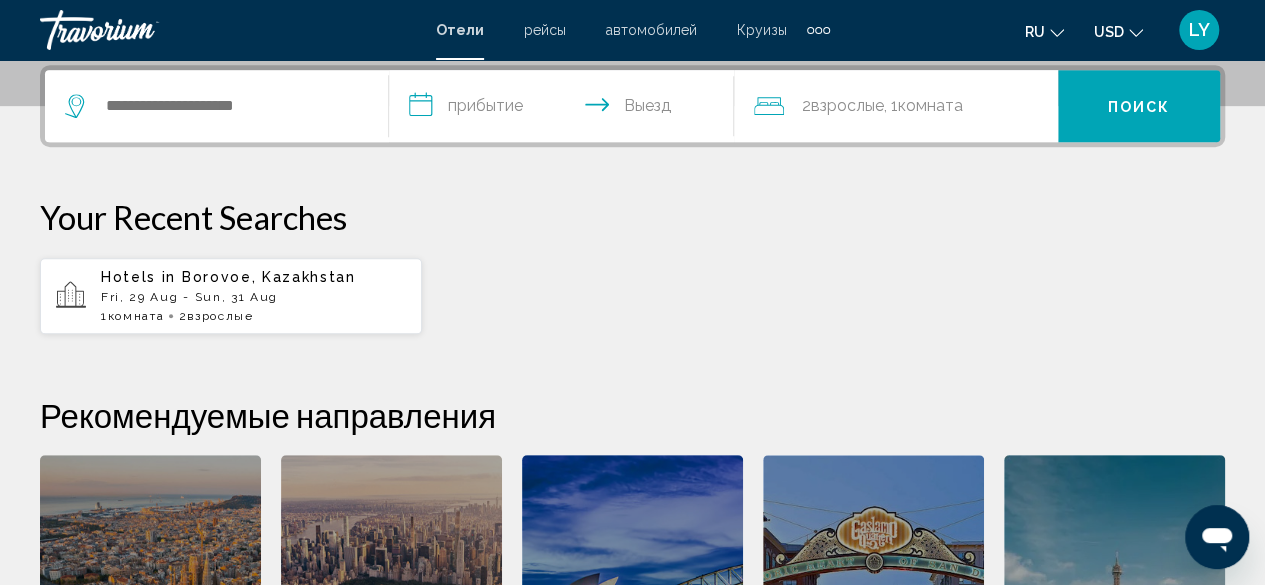 click on "Hotels in    Borovoe, Kazakhstan  Fri, 29 Aug - Sun, 31 Aug  1  Комната номера 2  Взрослый Взрослые" at bounding box center [253, 296] 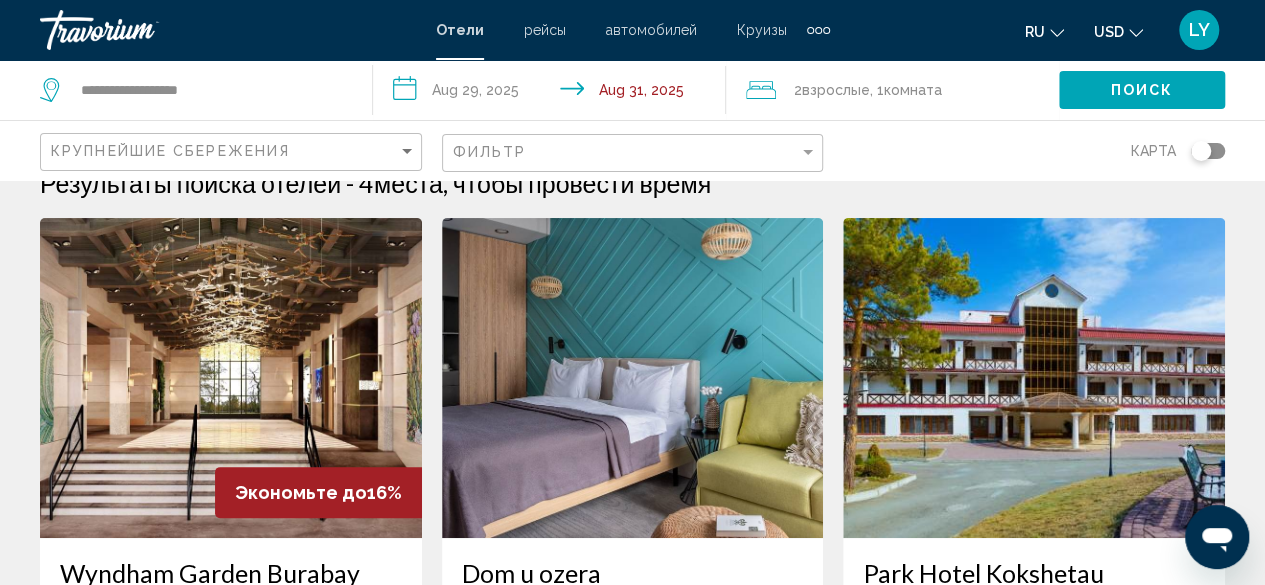scroll, scrollTop: 0, scrollLeft: 0, axis: both 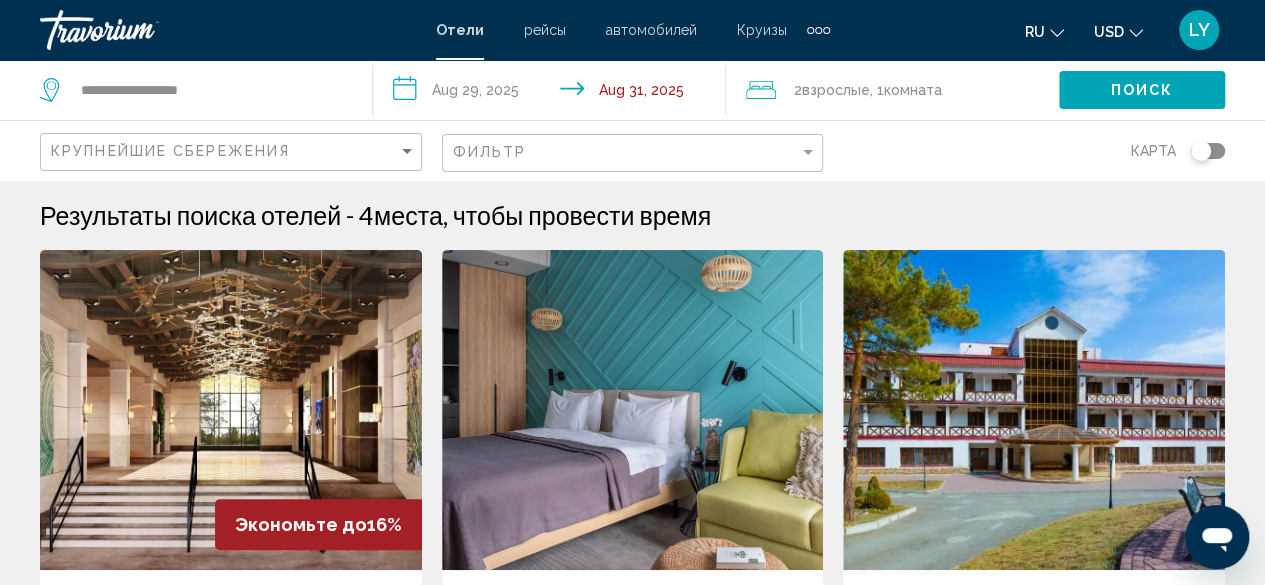 click at bounding box center (231, 410) 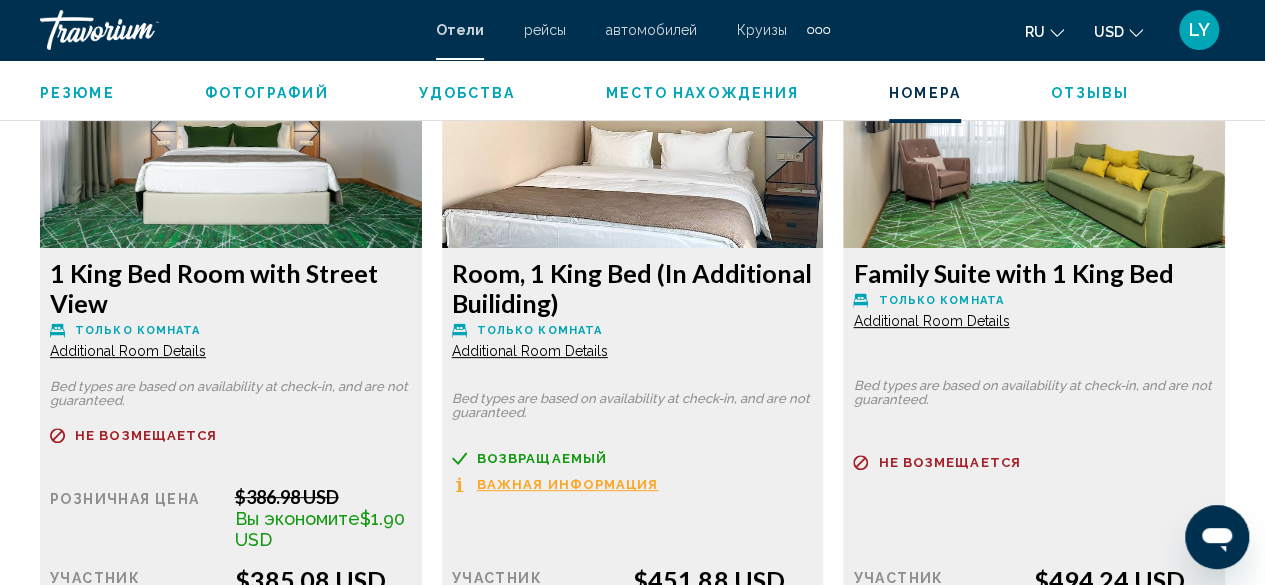 scroll, scrollTop: 3975, scrollLeft: 0, axis: vertical 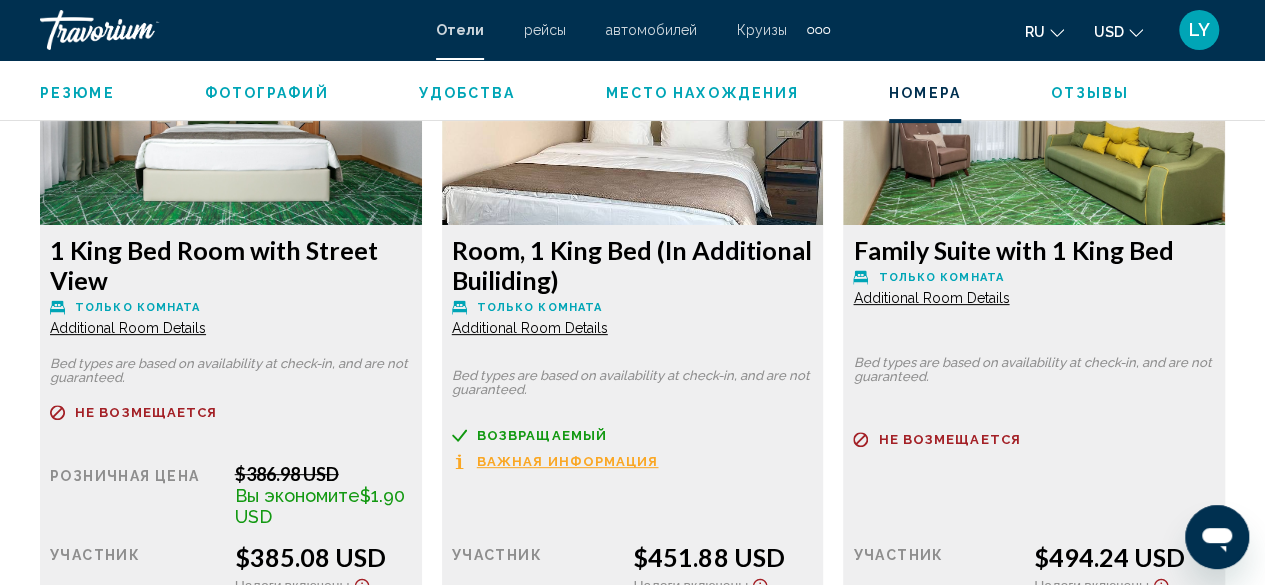 click on "Additional Room Details" at bounding box center [128, -470] 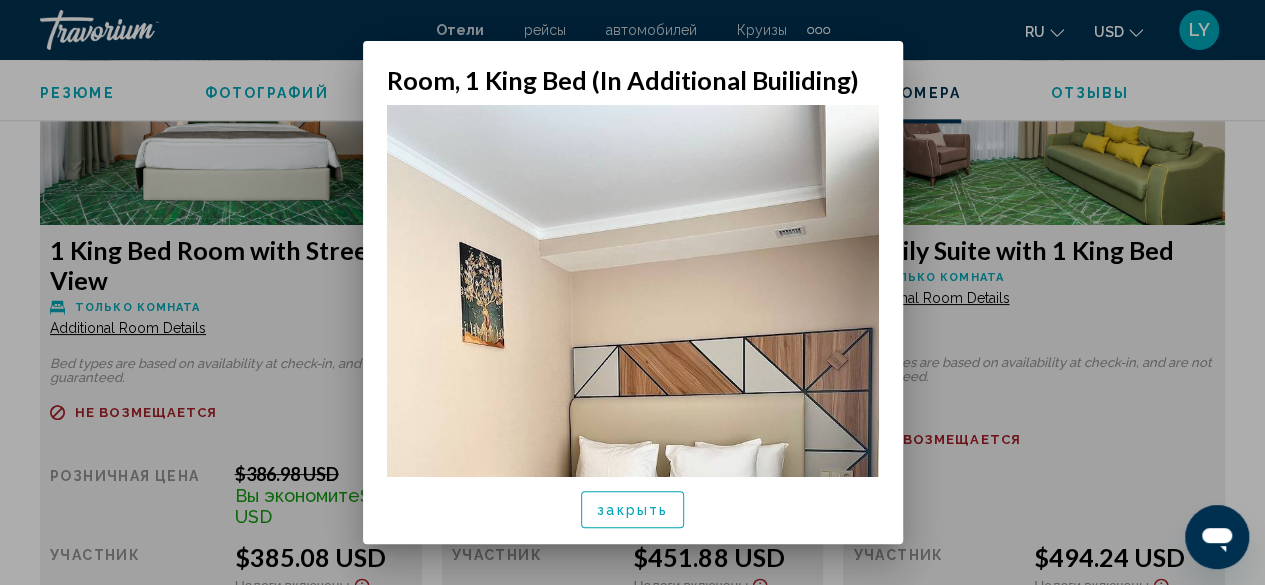 scroll, scrollTop: 0, scrollLeft: 0, axis: both 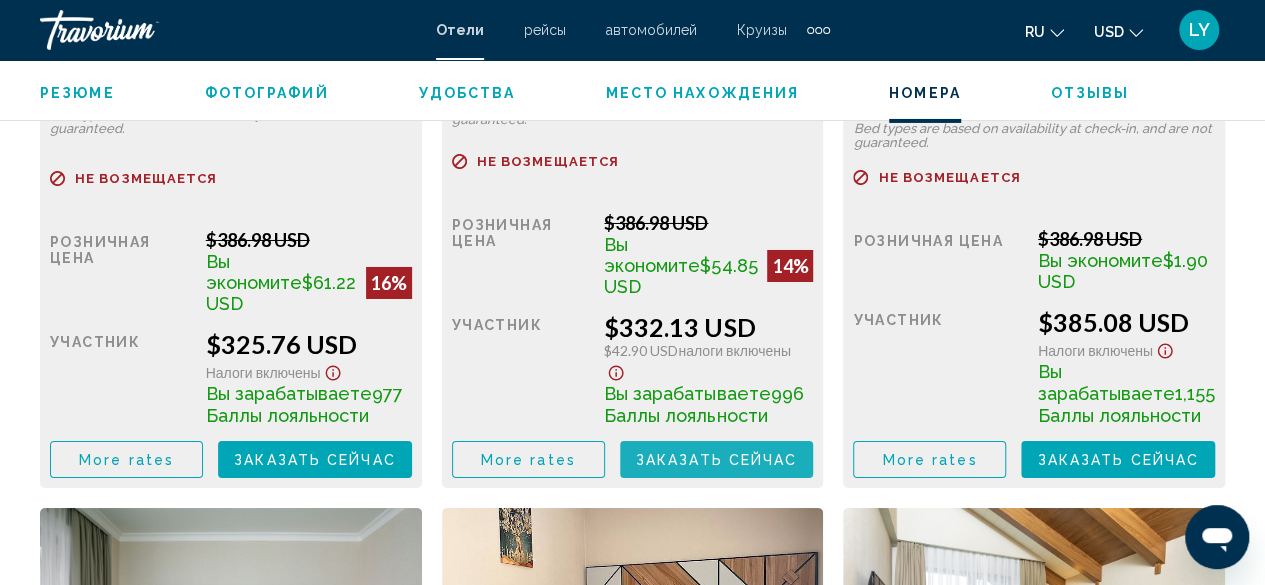 click on "Заказать сейчас" at bounding box center (717, 460) 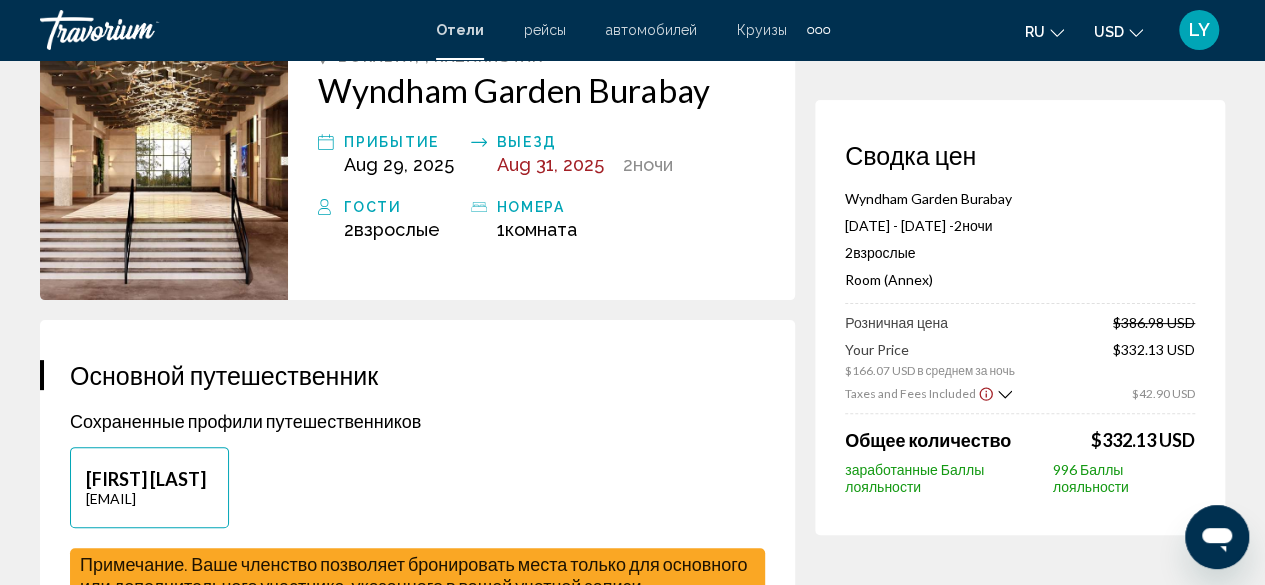 scroll, scrollTop: 400, scrollLeft: 0, axis: vertical 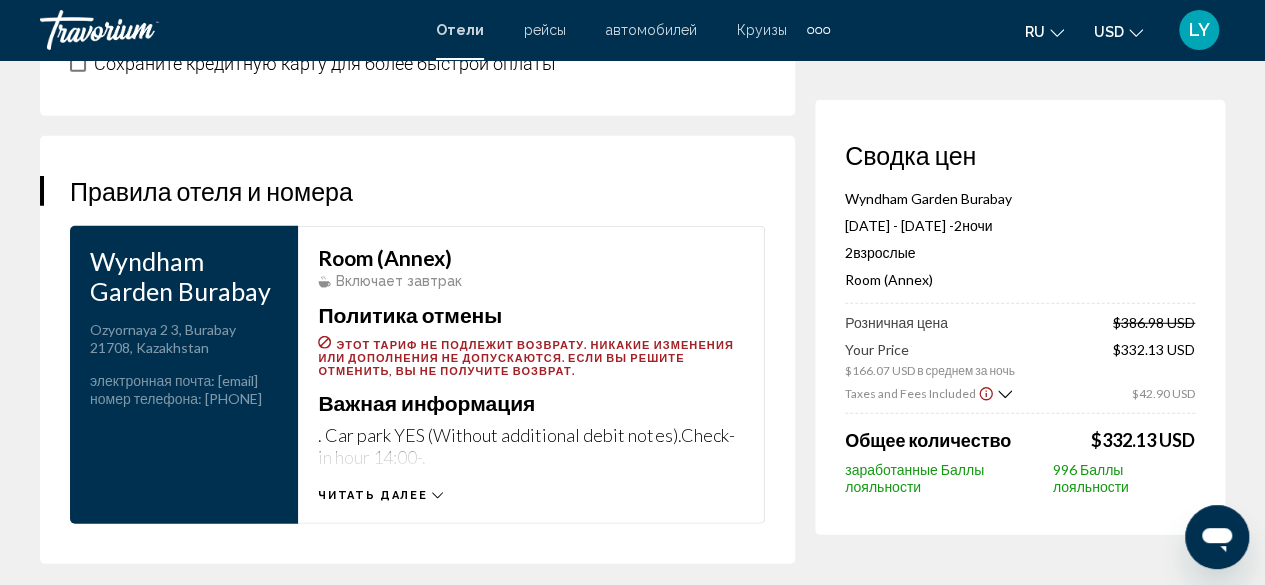 click on "Читать далее" at bounding box center (531, 475) 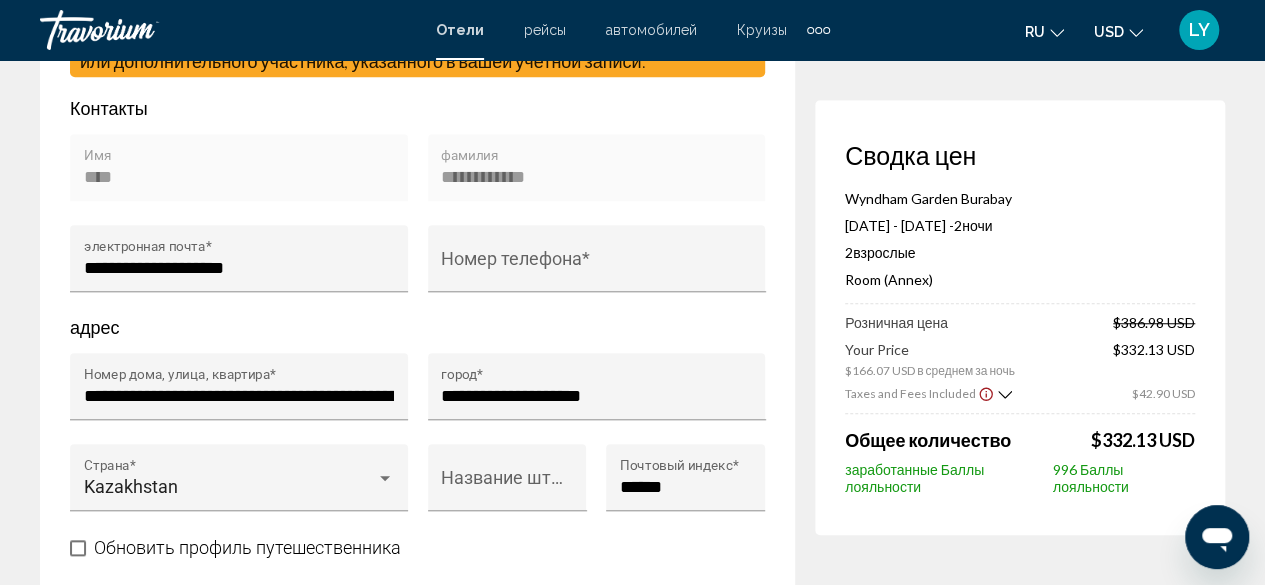 scroll, scrollTop: 666, scrollLeft: 0, axis: vertical 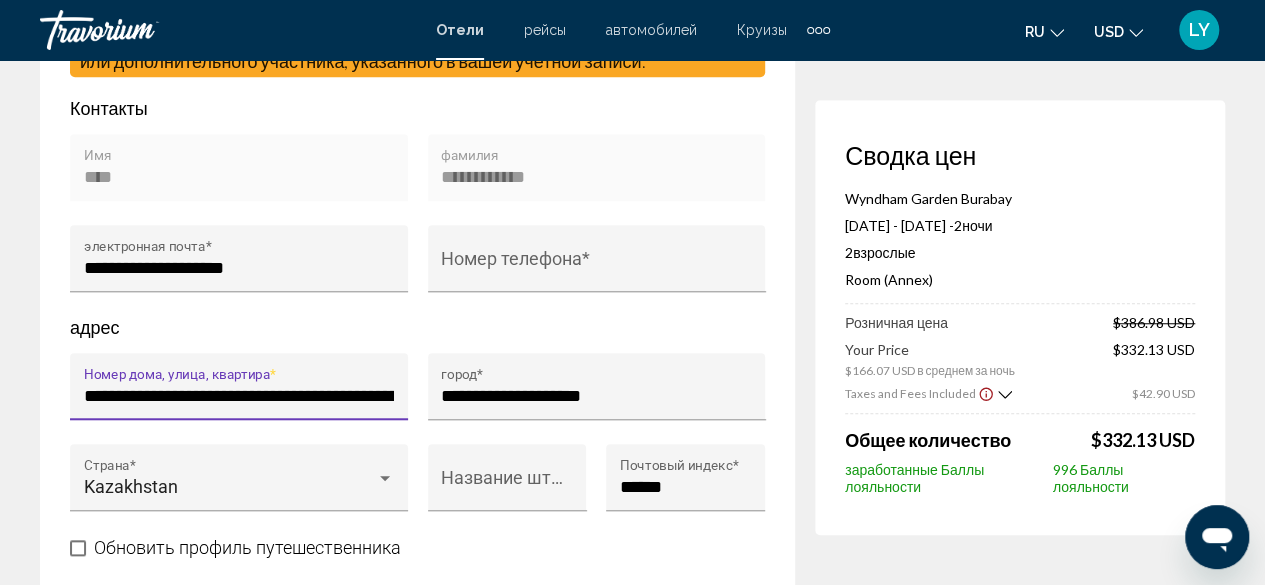 click on "**********" at bounding box center (239, 396) 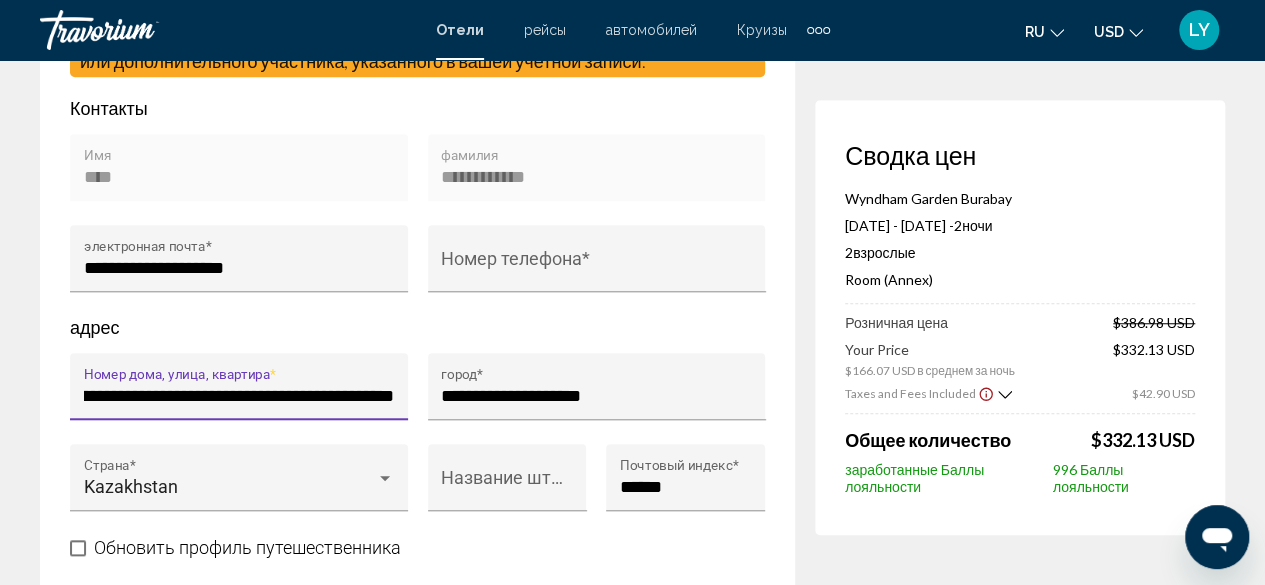 drag, startPoint x: 85, startPoint y: 420, endPoint x: 630, endPoint y: 455, distance: 546.1227 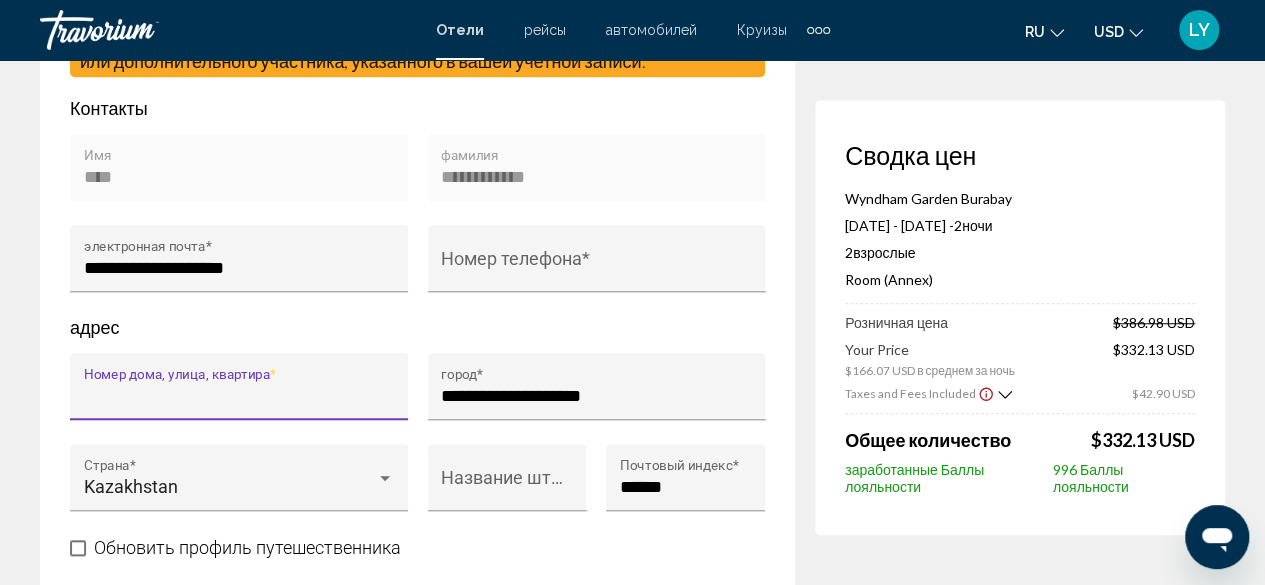 scroll, scrollTop: 0, scrollLeft: 0, axis: both 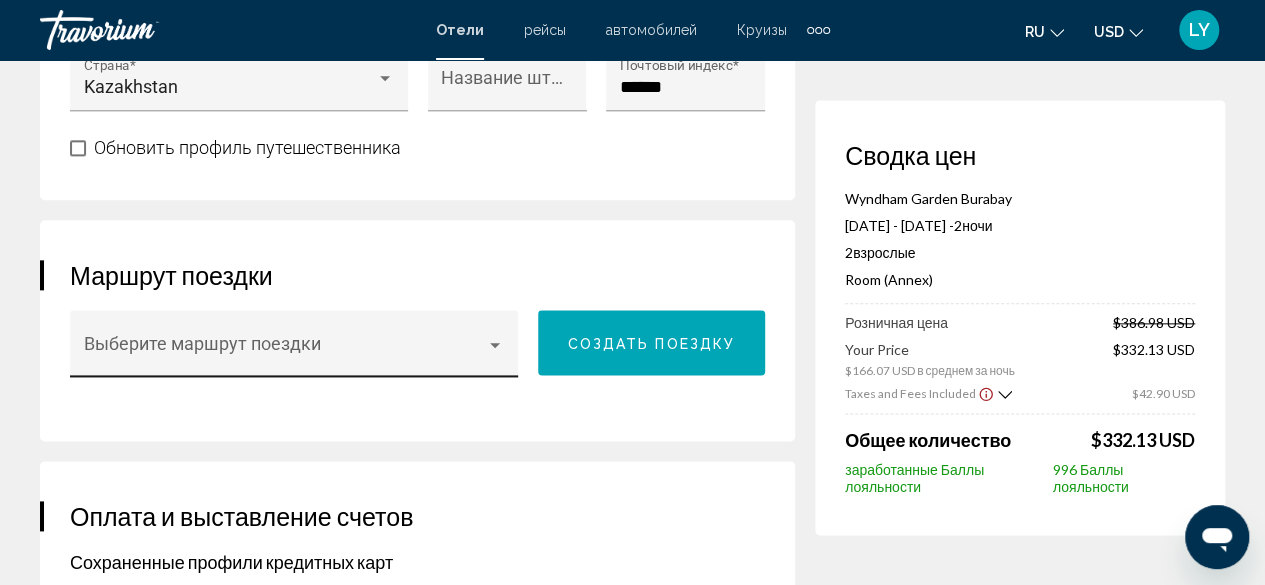 type on "**********" 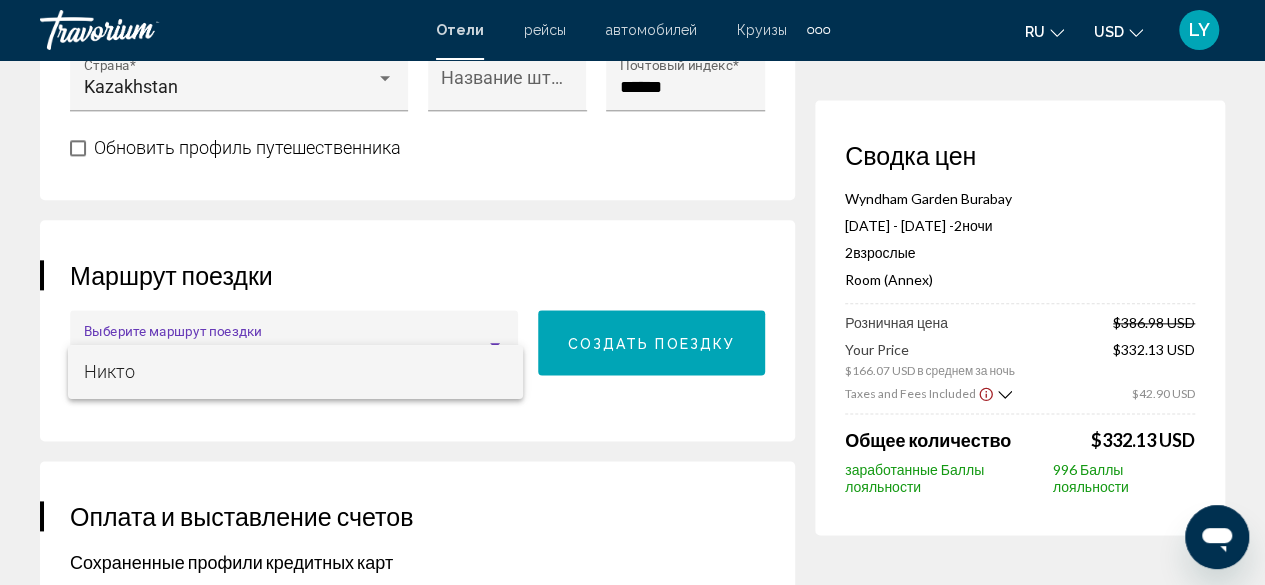 click at bounding box center [632, 292] 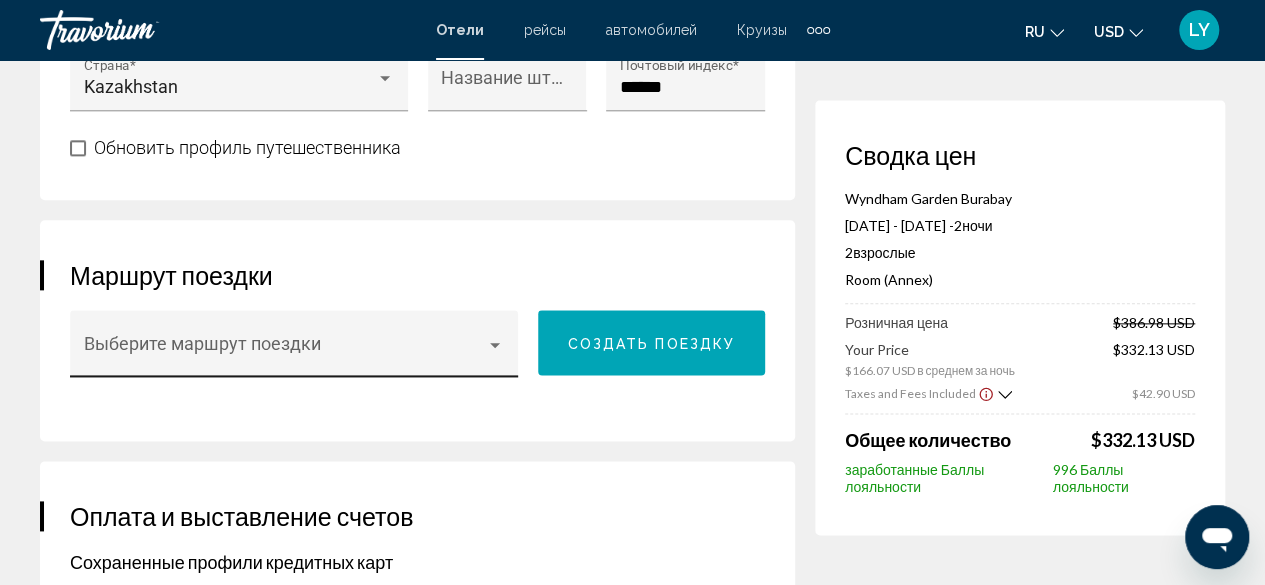 click at bounding box center [495, 345] 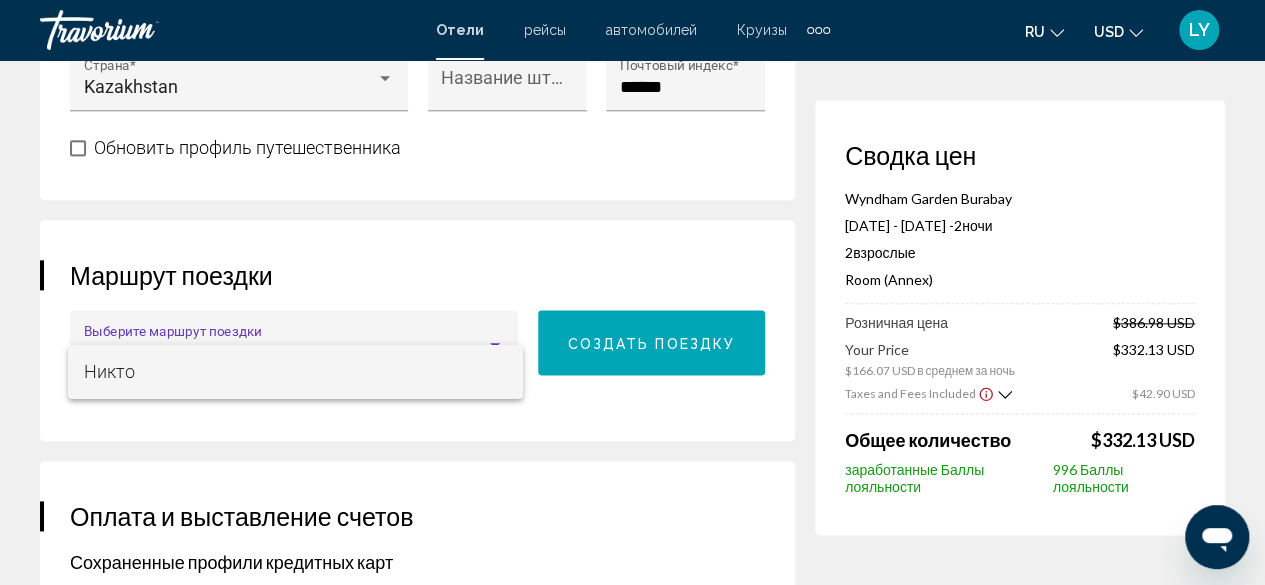 click on "Никто" at bounding box center (296, 372) 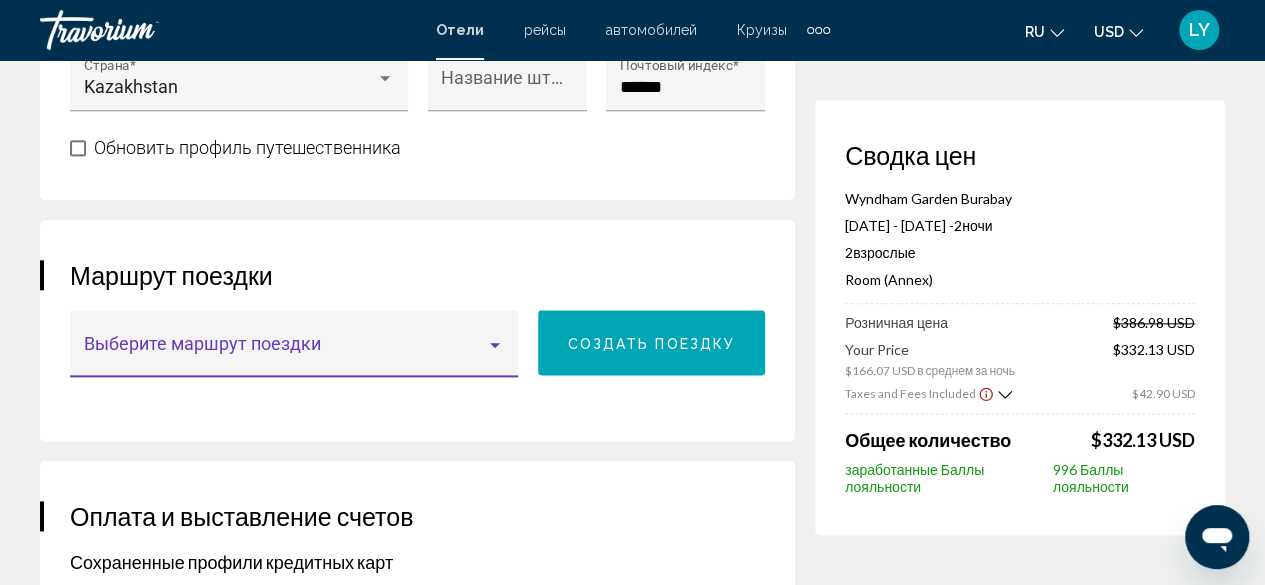 click on "Создать поездку" at bounding box center [652, 342] 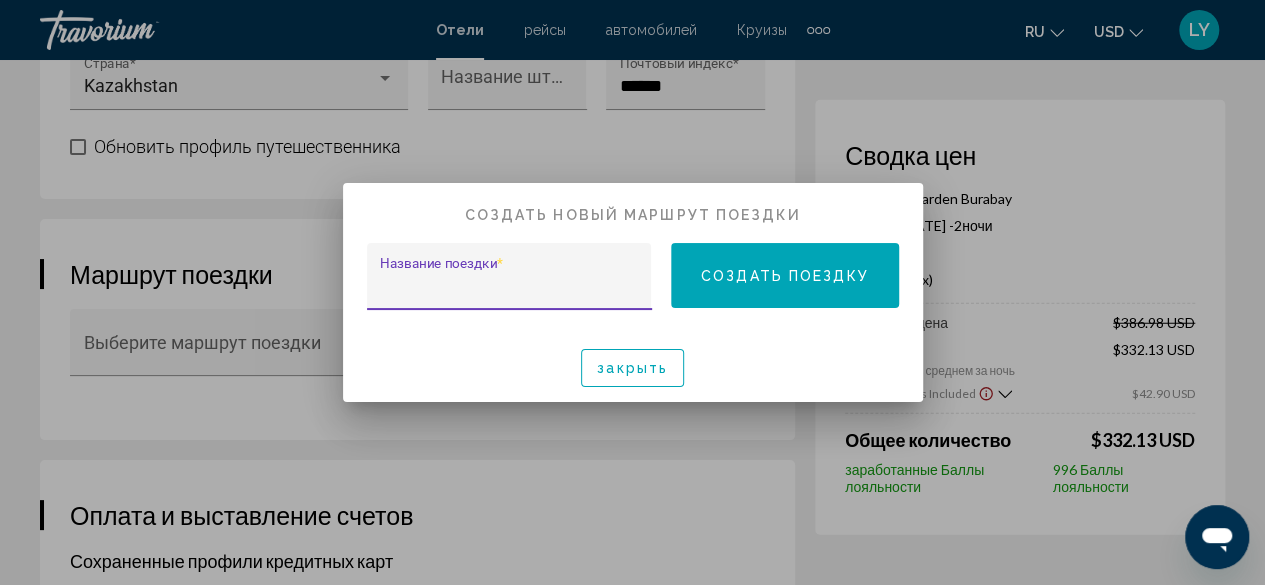 click on "Название поездки  *" at bounding box center [509, 286] 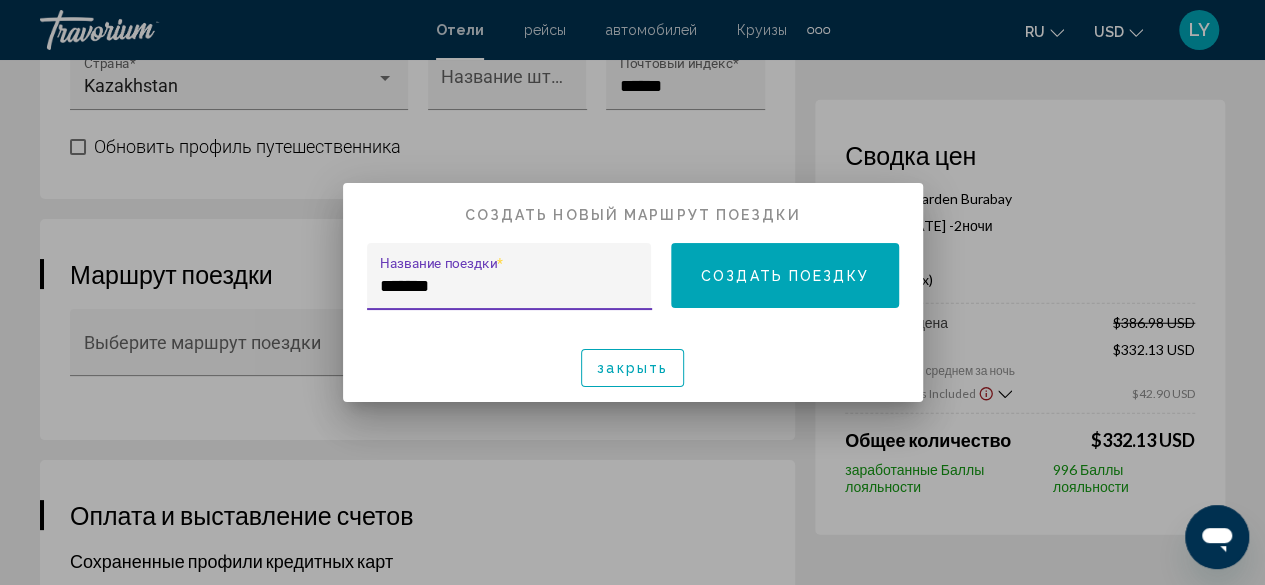 type on "*******" 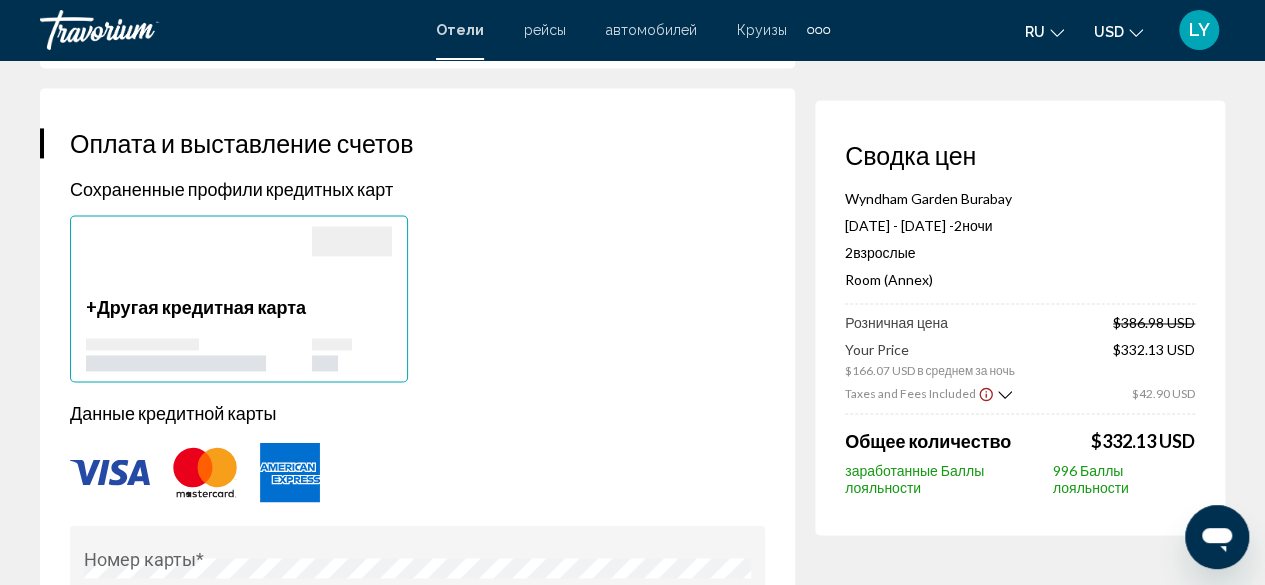scroll, scrollTop: 1600, scrollLeft: 0, axis: vertical 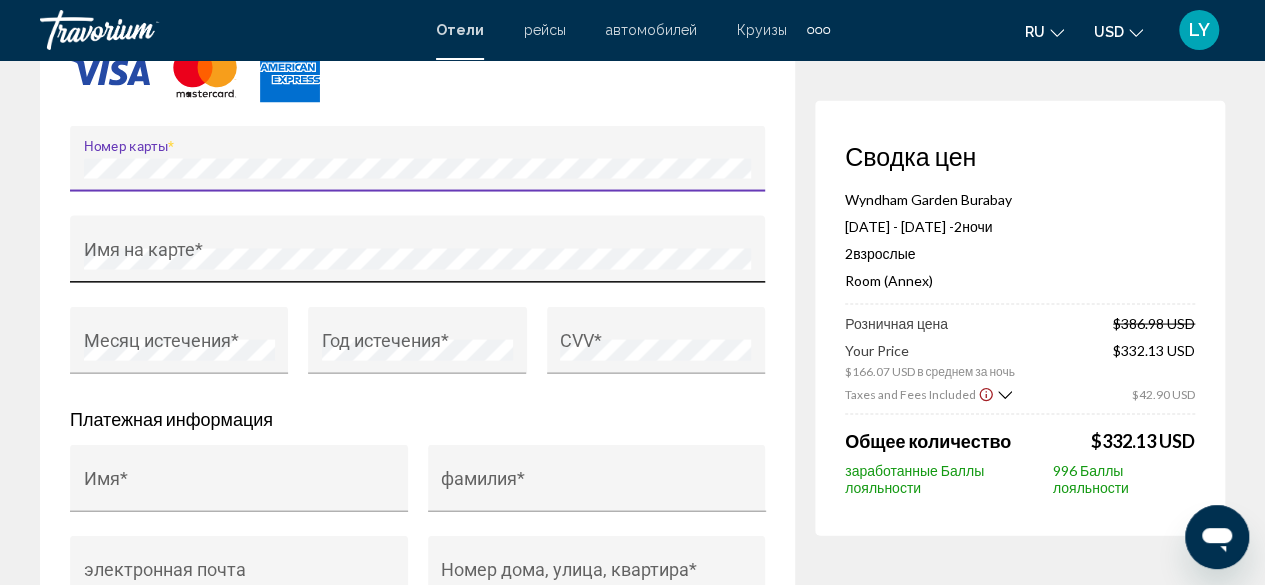 click on "Имя на карте  *" at bounding box center [418, 255] 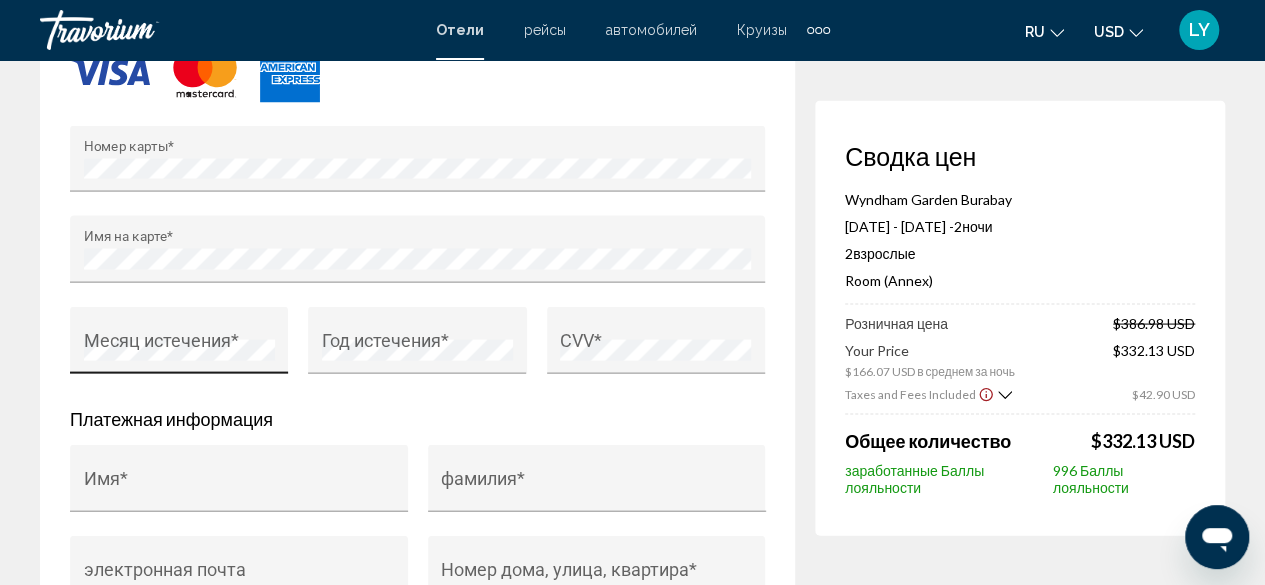 click on "Месяц истечения  *" at bounding box center (179, 346) 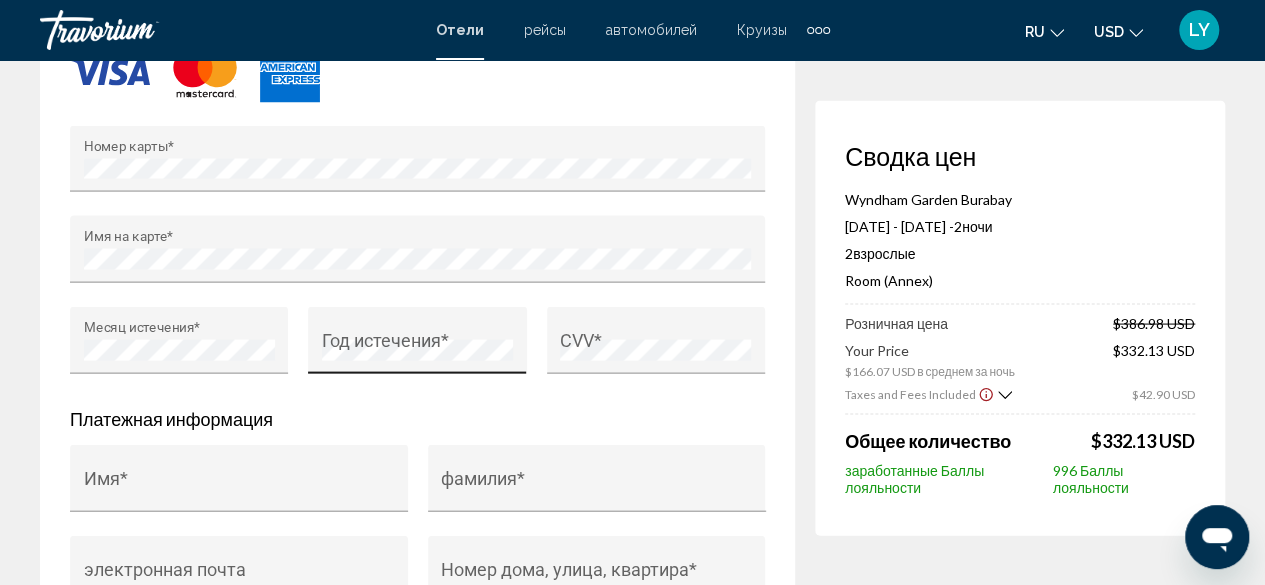 click on "Год истечения  *" at bounding box center (417, 346) 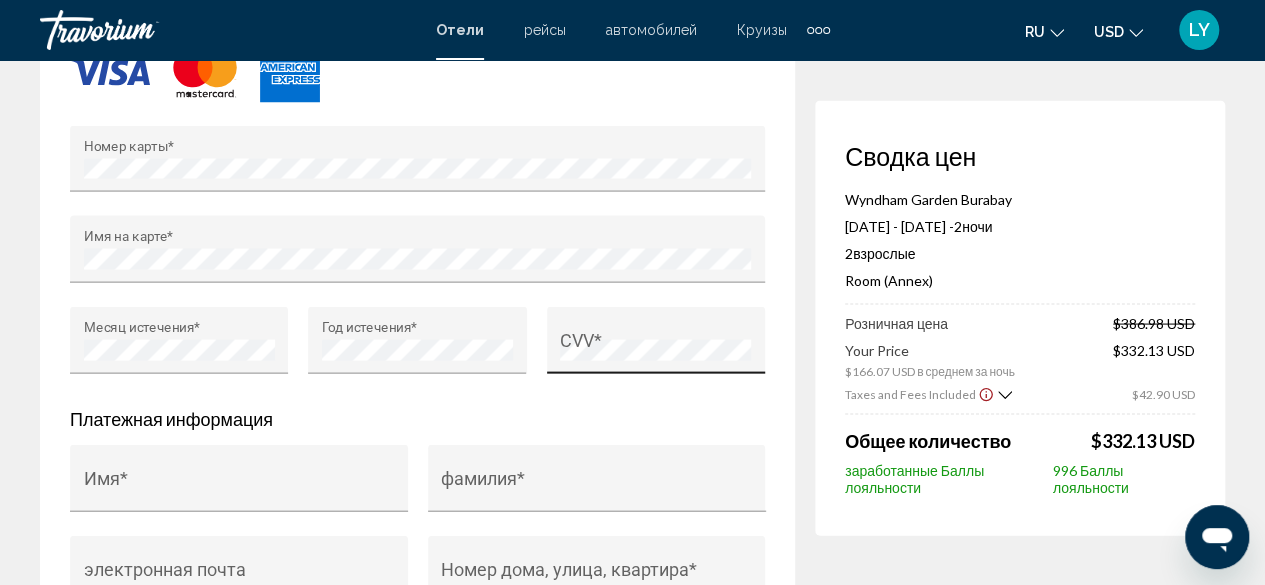 click on "CVV  *" at bounding box center (655, 346) 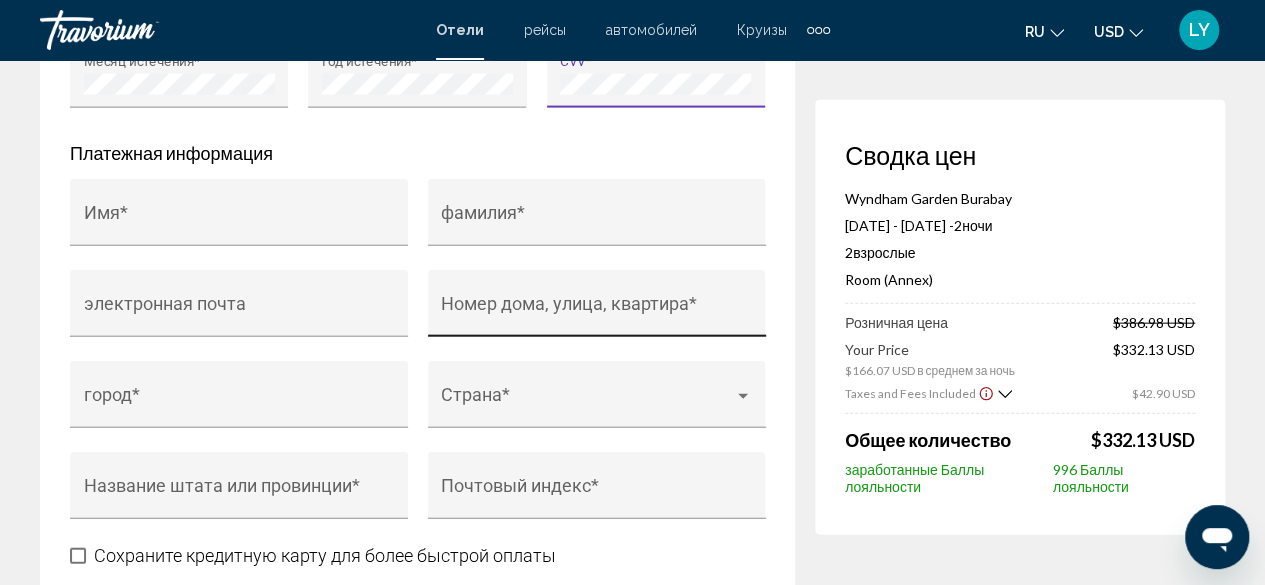 scroll, scrollTop: 2133, scrollLeft: 0, axis: vertical 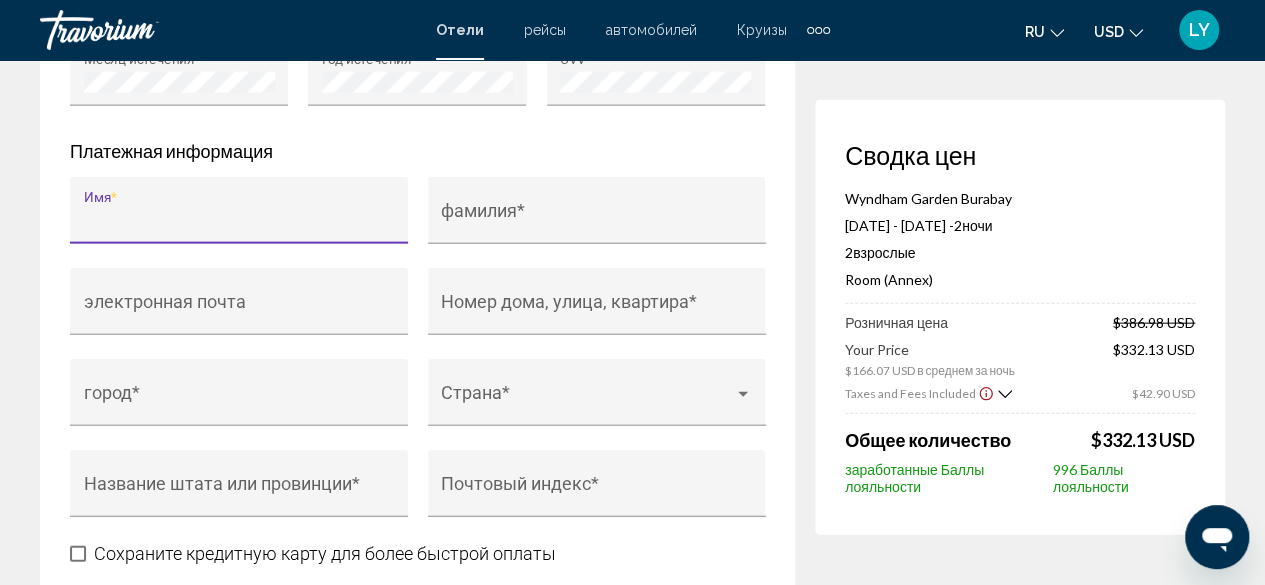 click on "Имя  *" at bounding box center [239, 220] 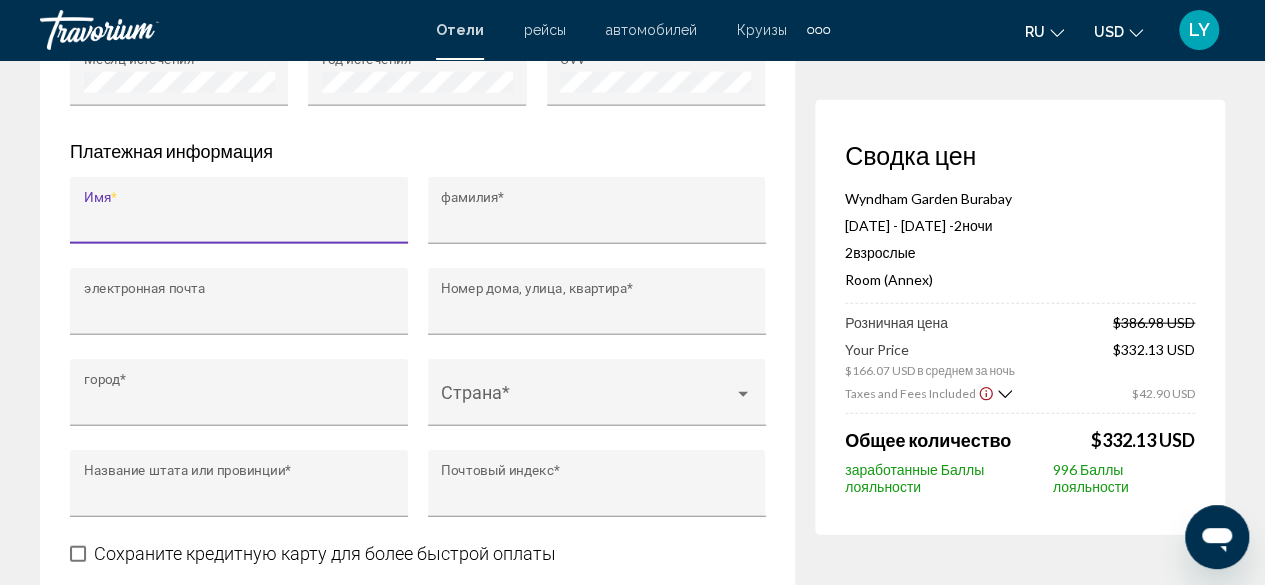 type on "****" 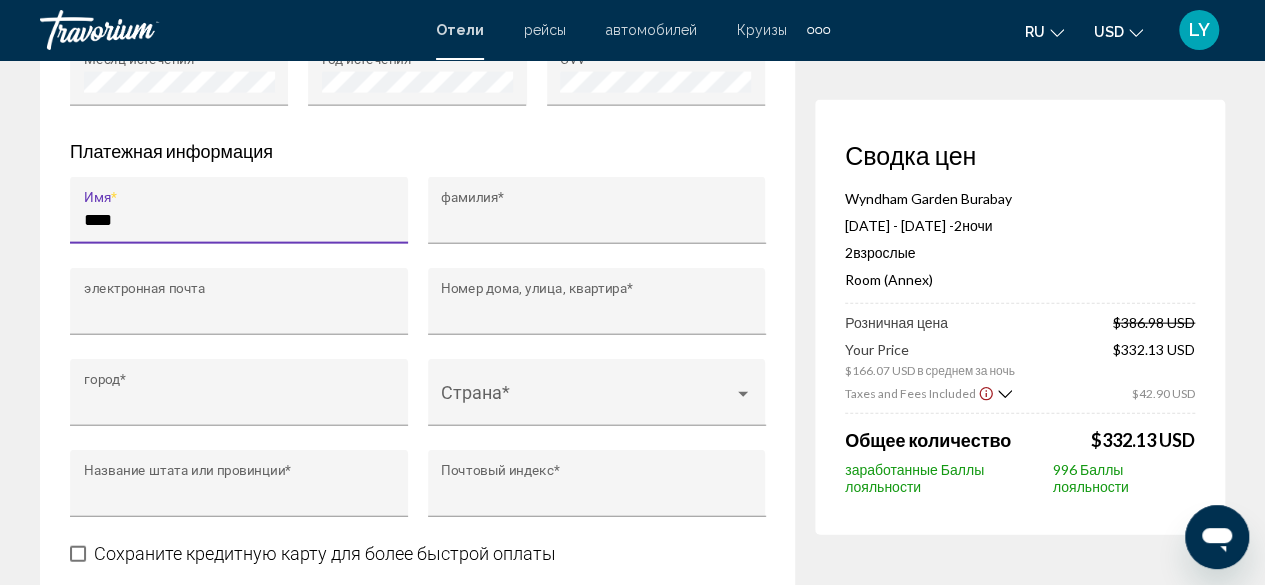 type on "**********" 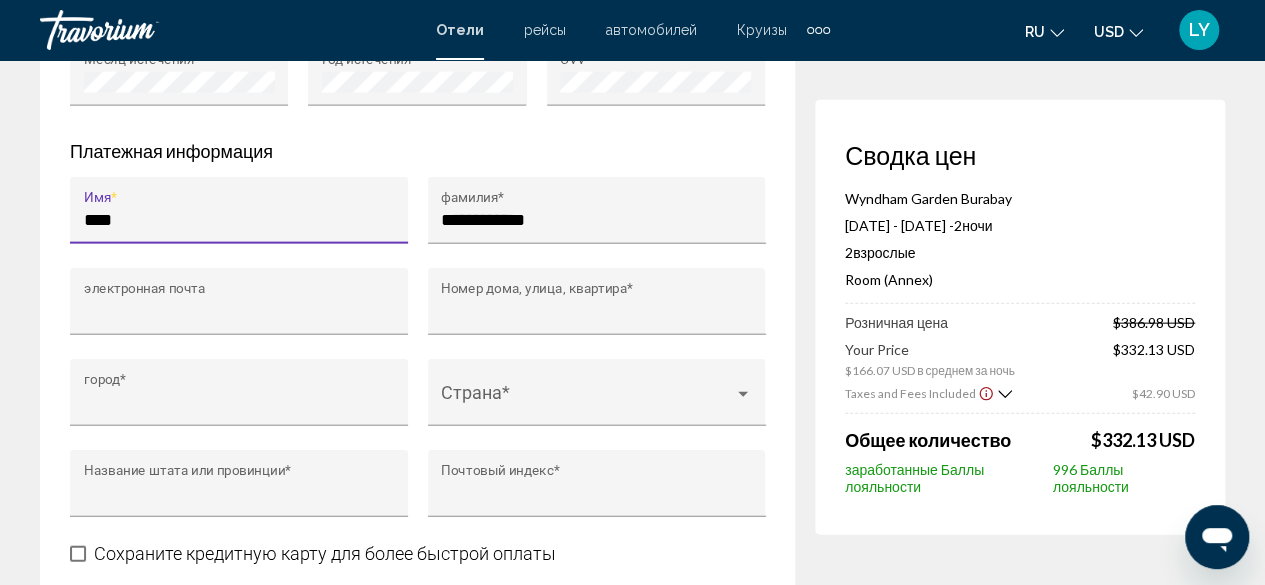 type on "**********" 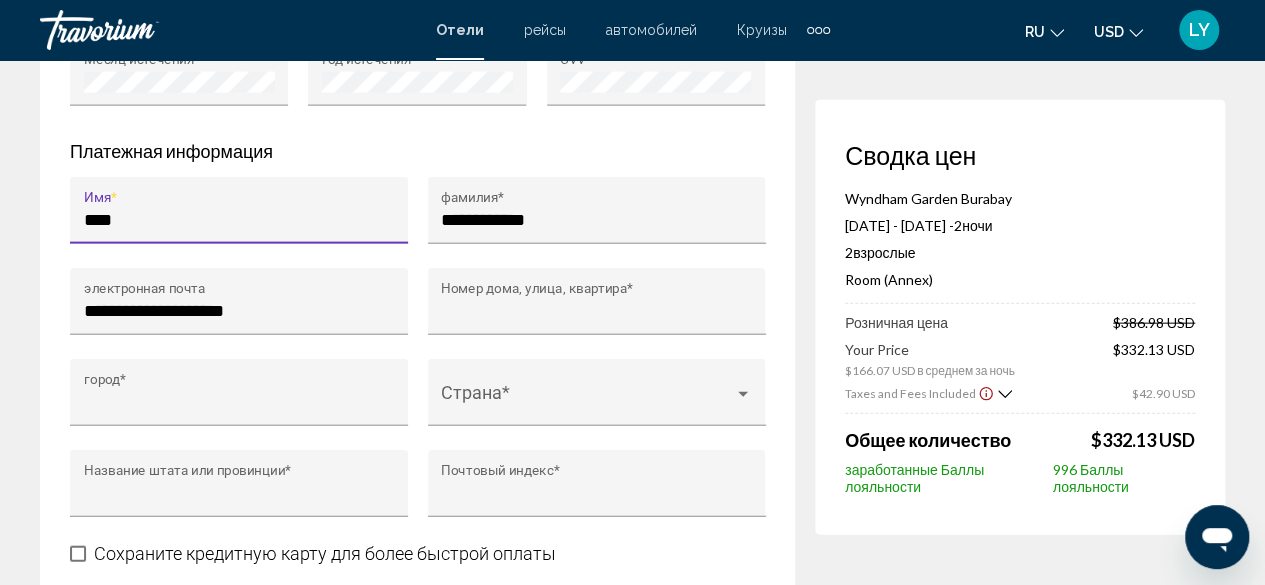 type on "**********" 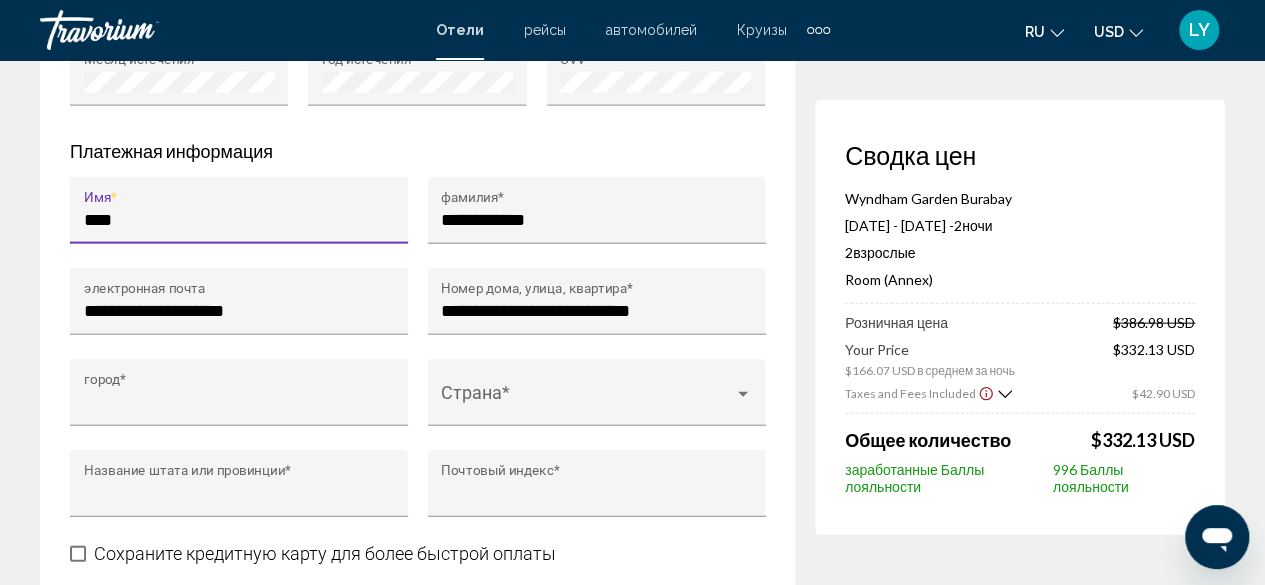 type on "**********" 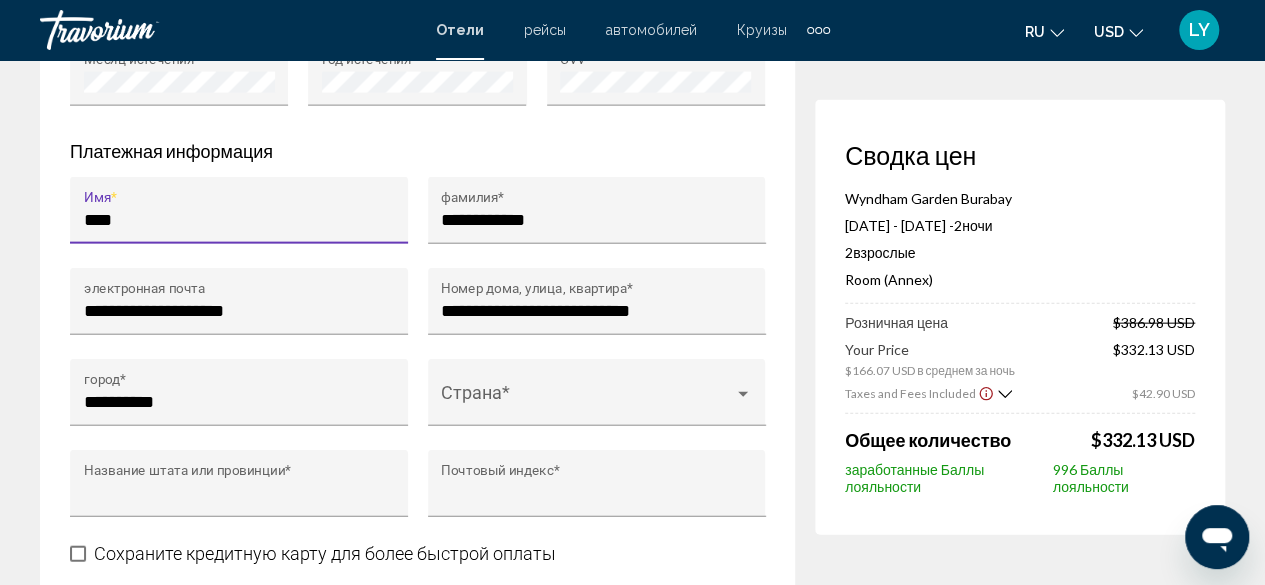 type on "********" 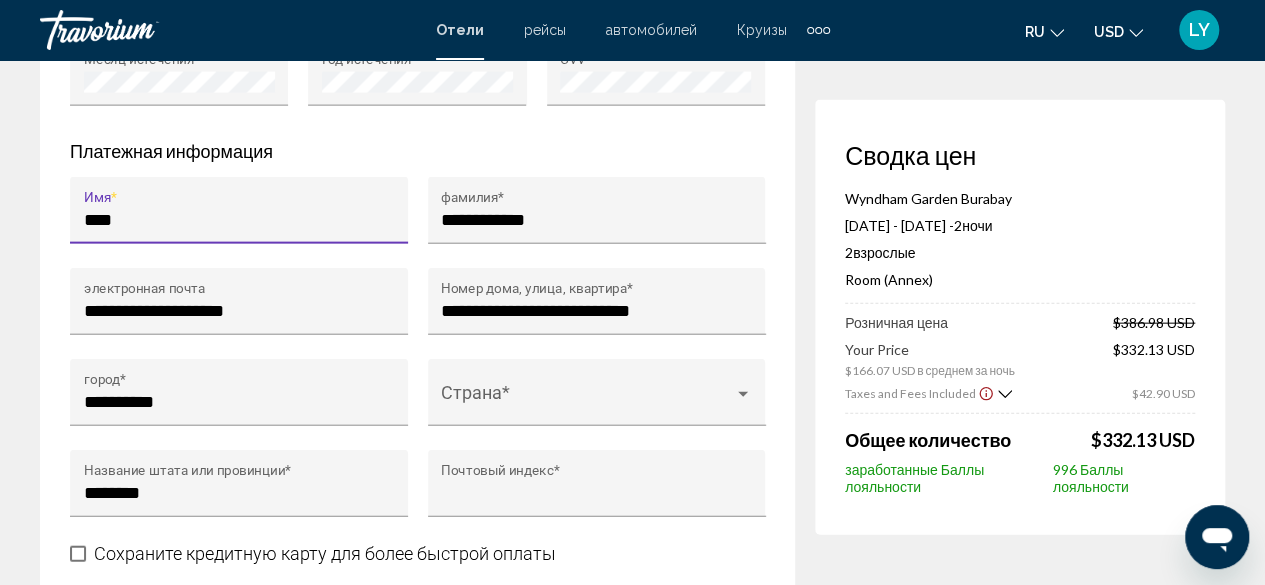 type on "**********" 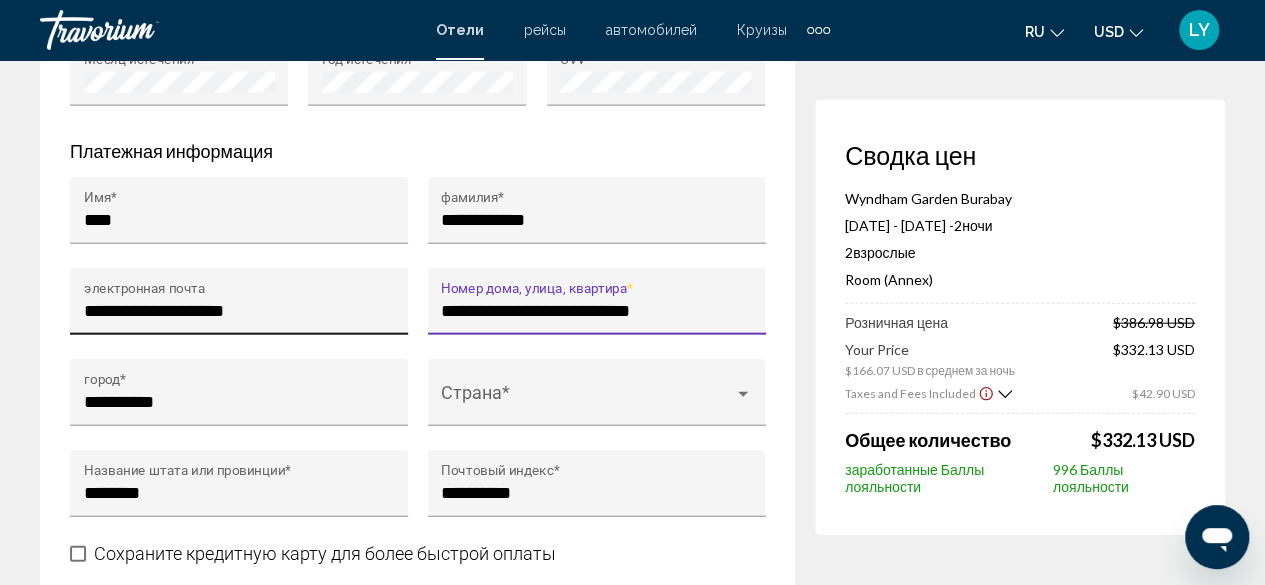 drag, startPoint x: 718, startPoint y: 327, endPoint x: 366, endPoint y: 325, distance: 352.00568 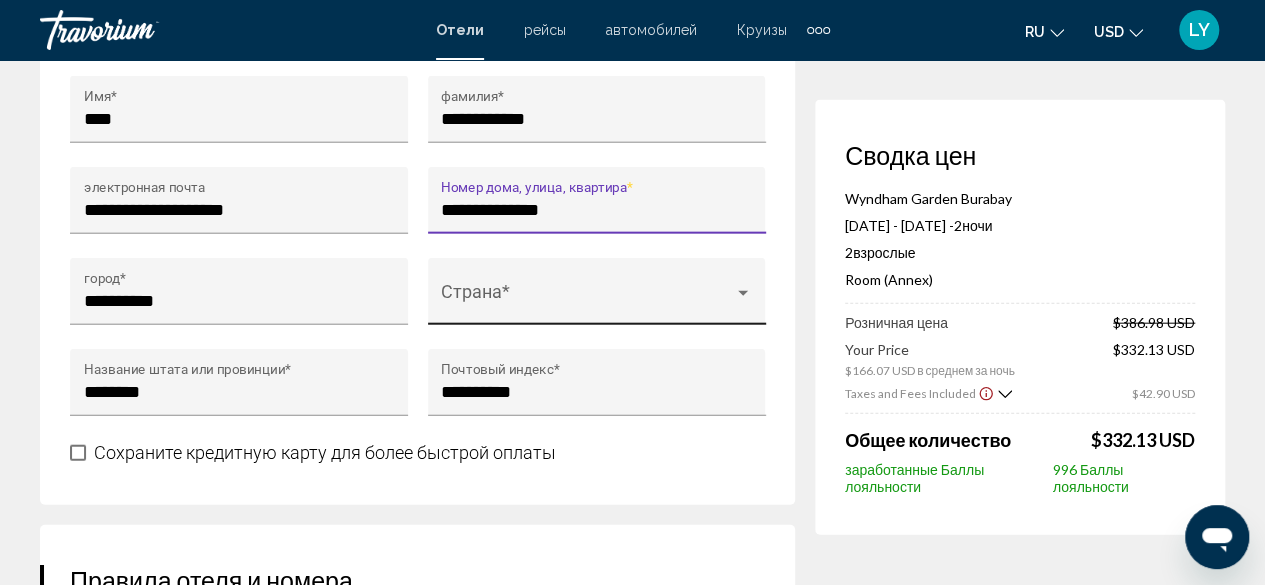 scroll, scrollTop: 2266, scrollLeft: 0, axis: vertical 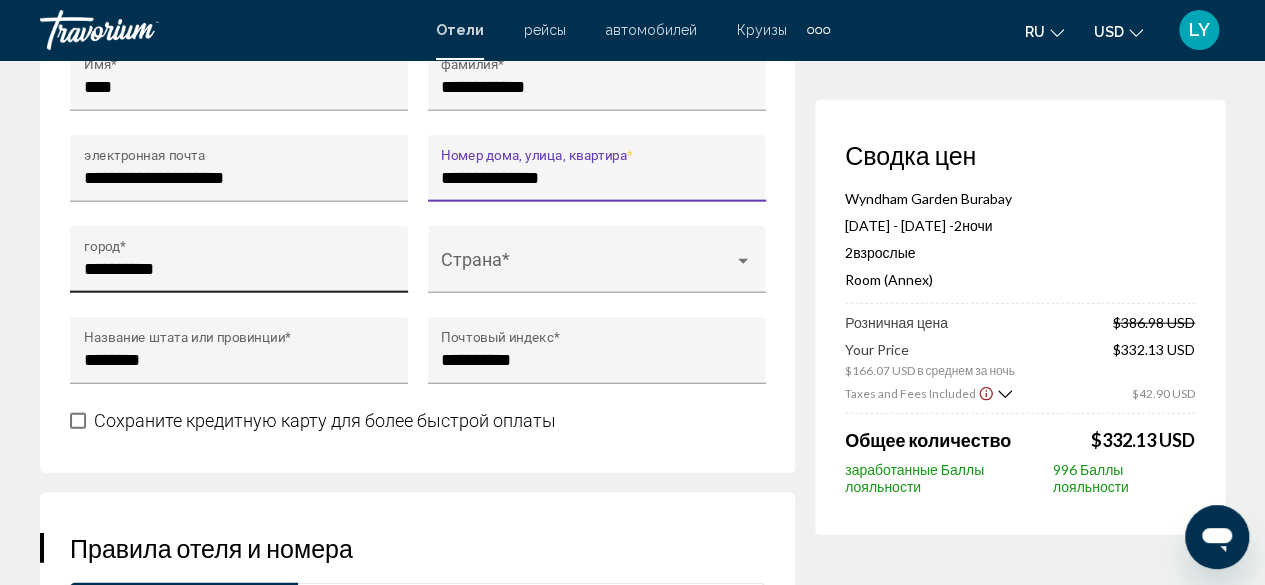 type on "**********" 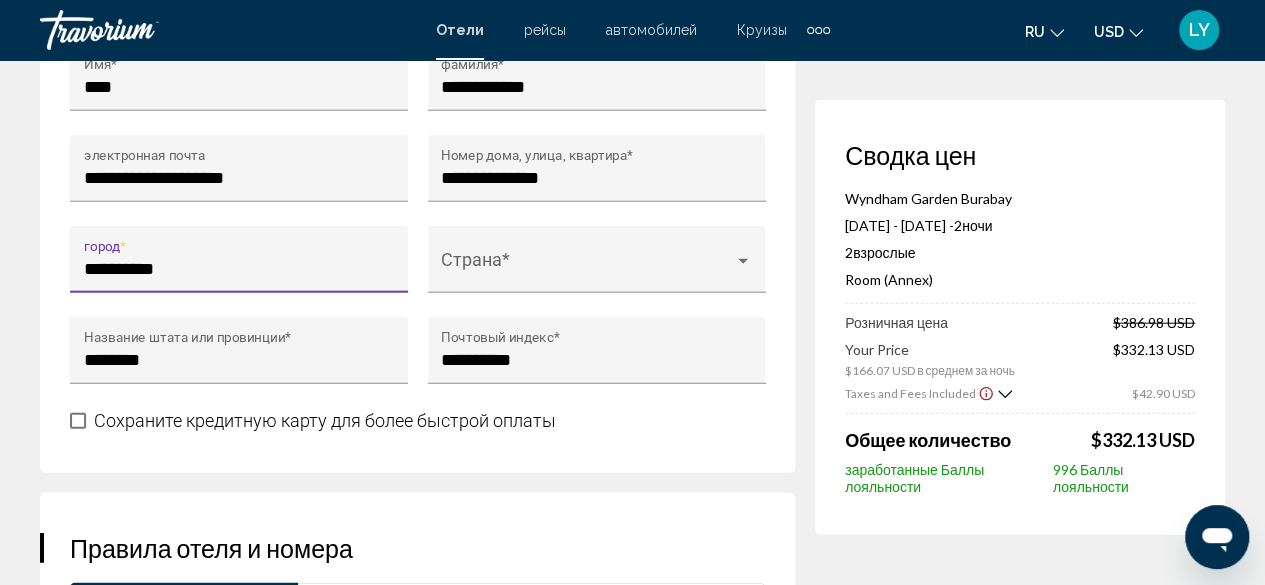 click on "**********" at bounding box center [239, 269] 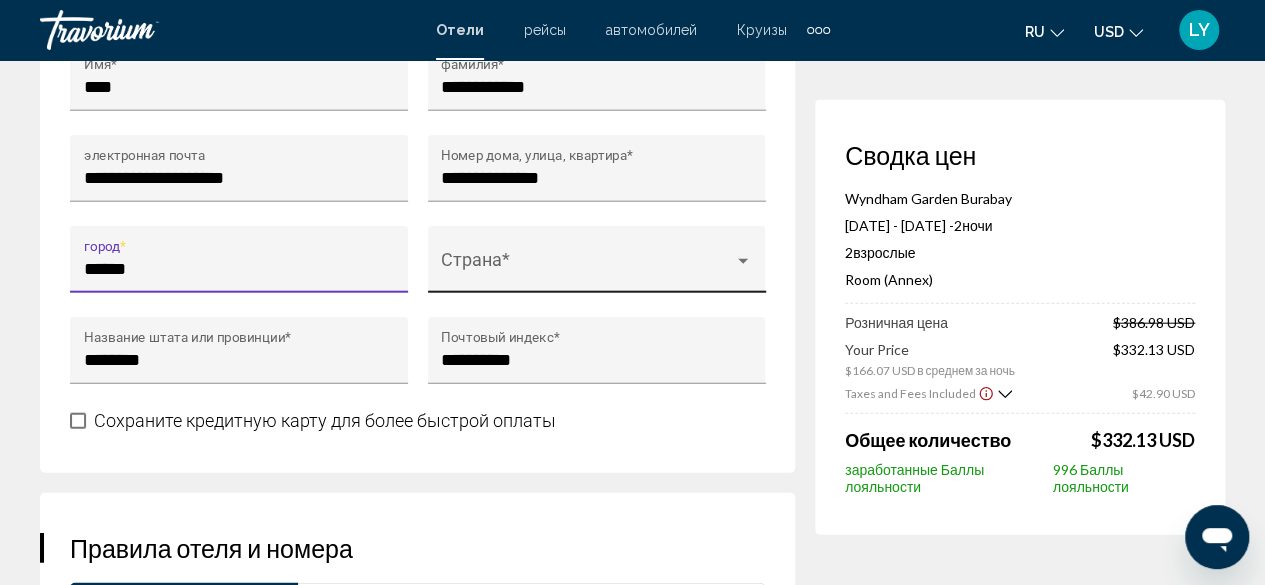 type on "******" 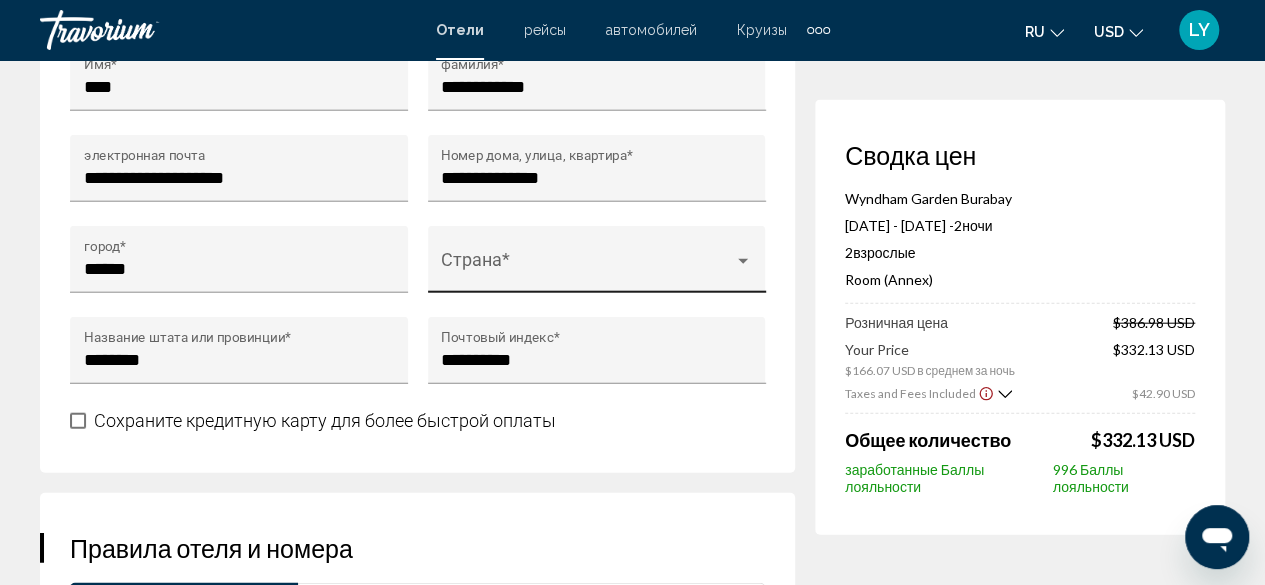 click on "Страна  *" at bounding box center [596, 266] 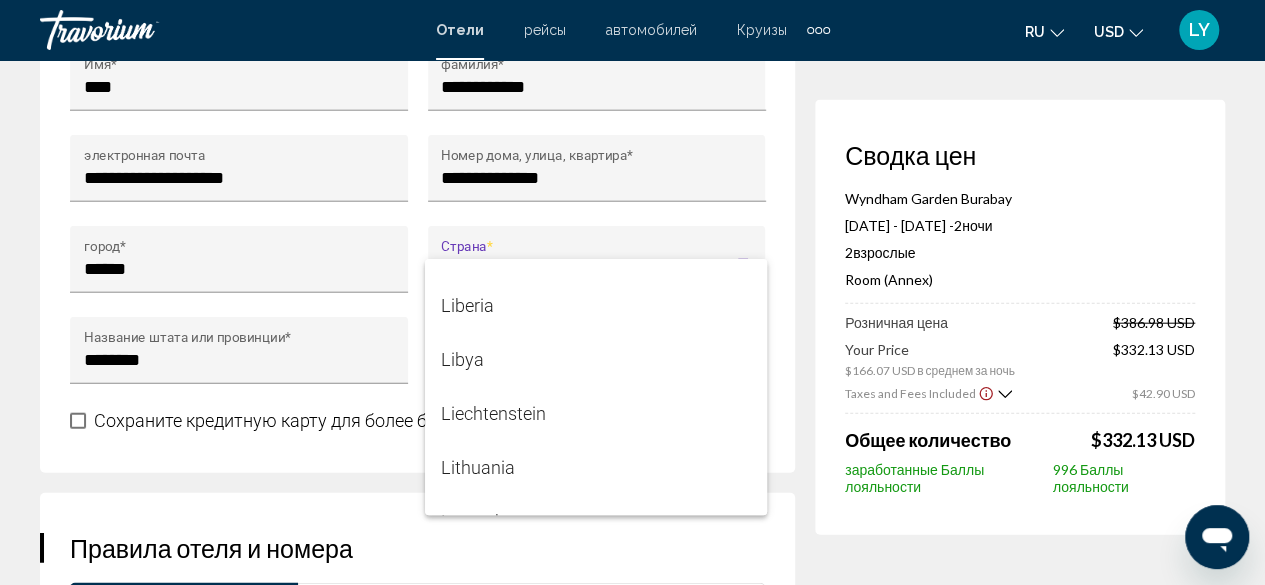 scroll, scrollTop: 6300, scrollLeft: 0, axis: vertical 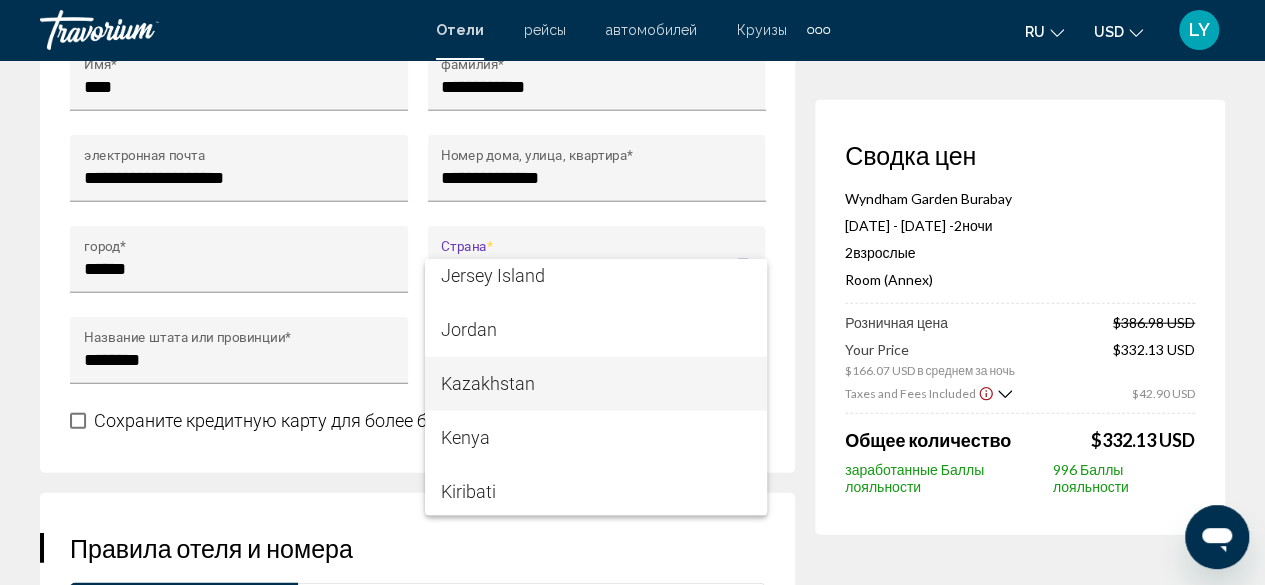 click on "Kazakhstan" at bounding box center [596, 384] 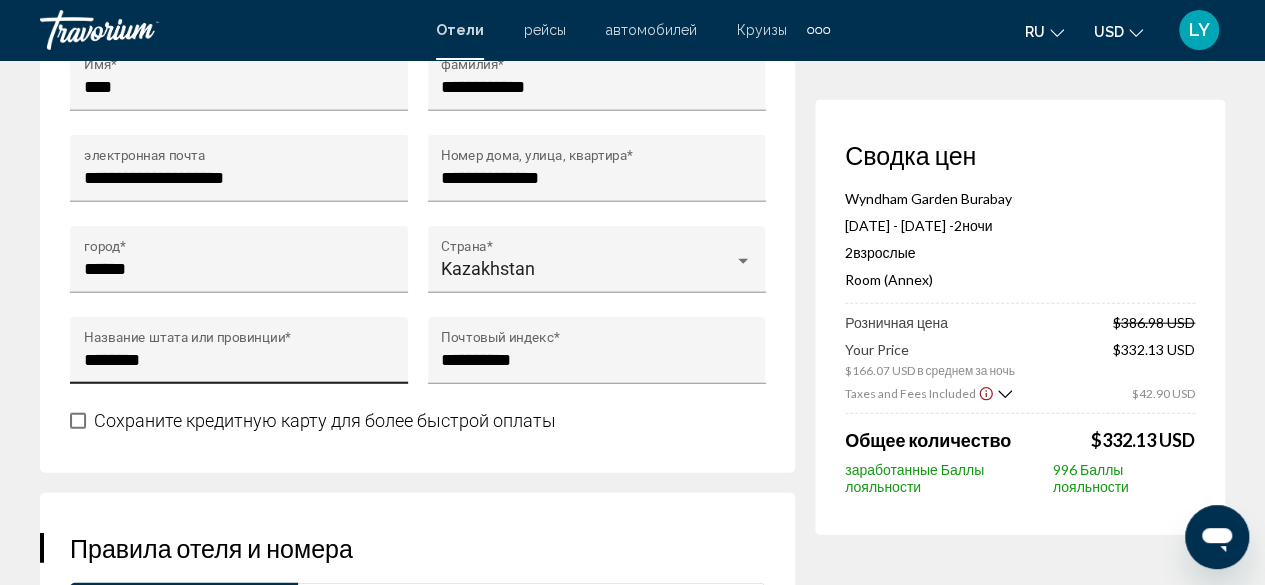click on "******** Название штата или провинции  *" at bounding box center [239, 357] 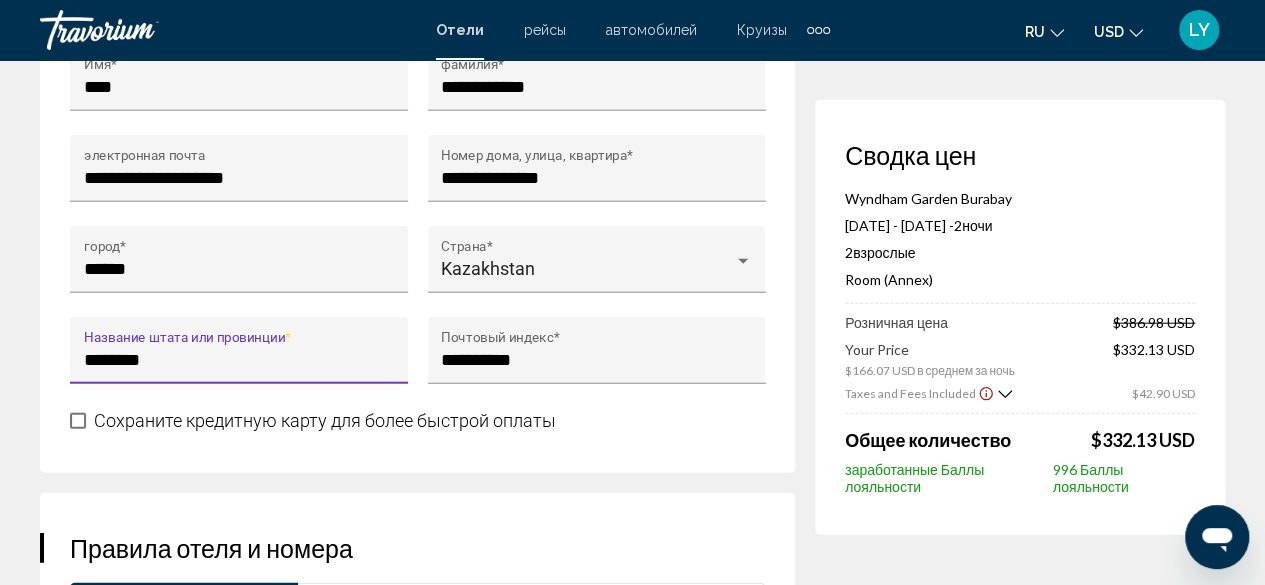 drag, startPoint x: 241, startPoint y: 379, endPoint x: 0, endPoint y: 363, distance: 241.53053 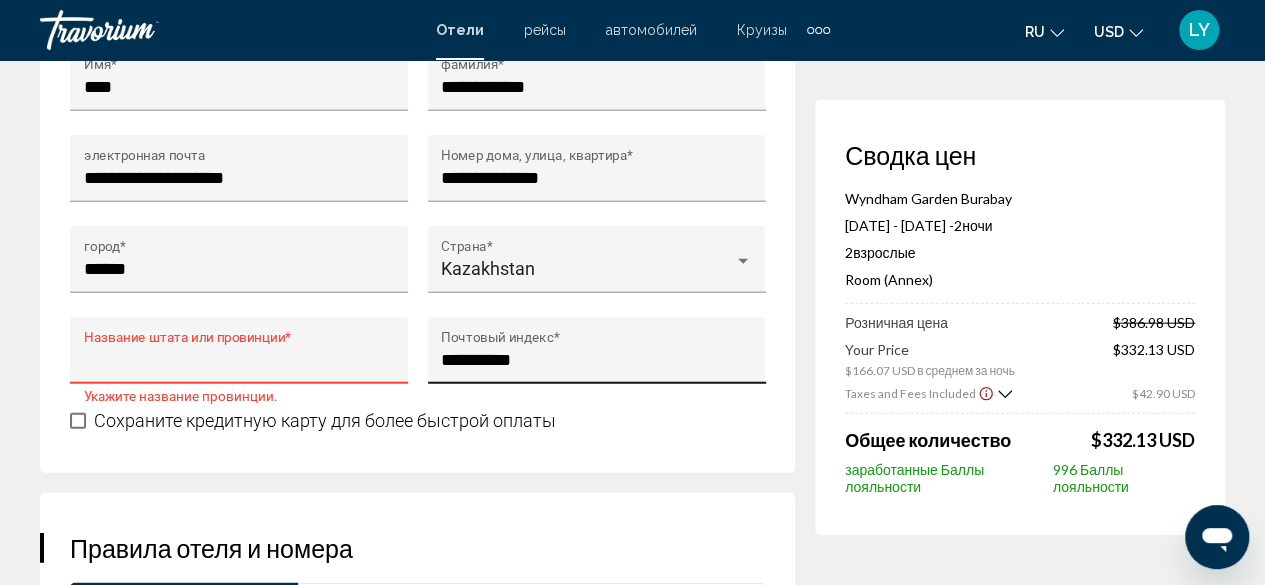 type 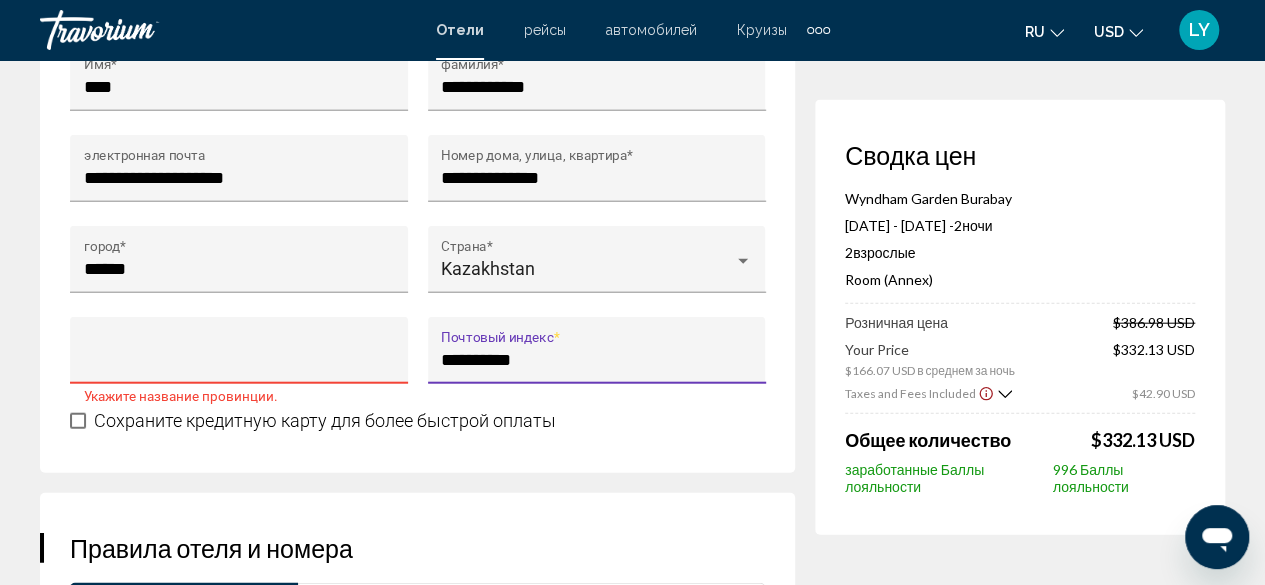 scroll, scrollTop: 0, scrollLeft: 0, axis: both 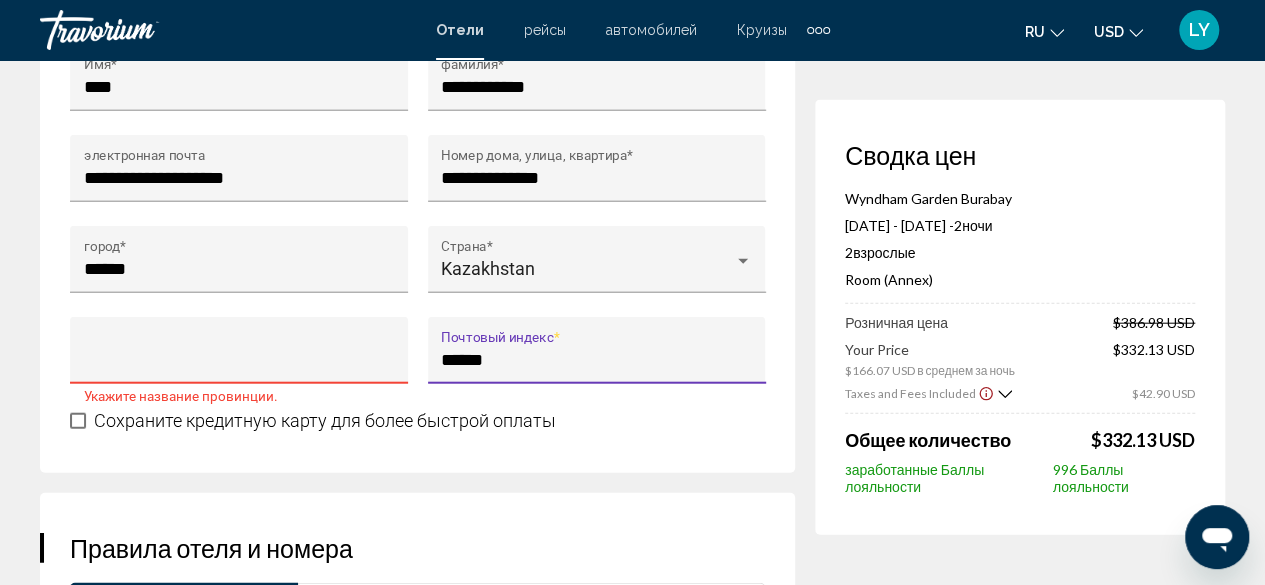 type on "******" 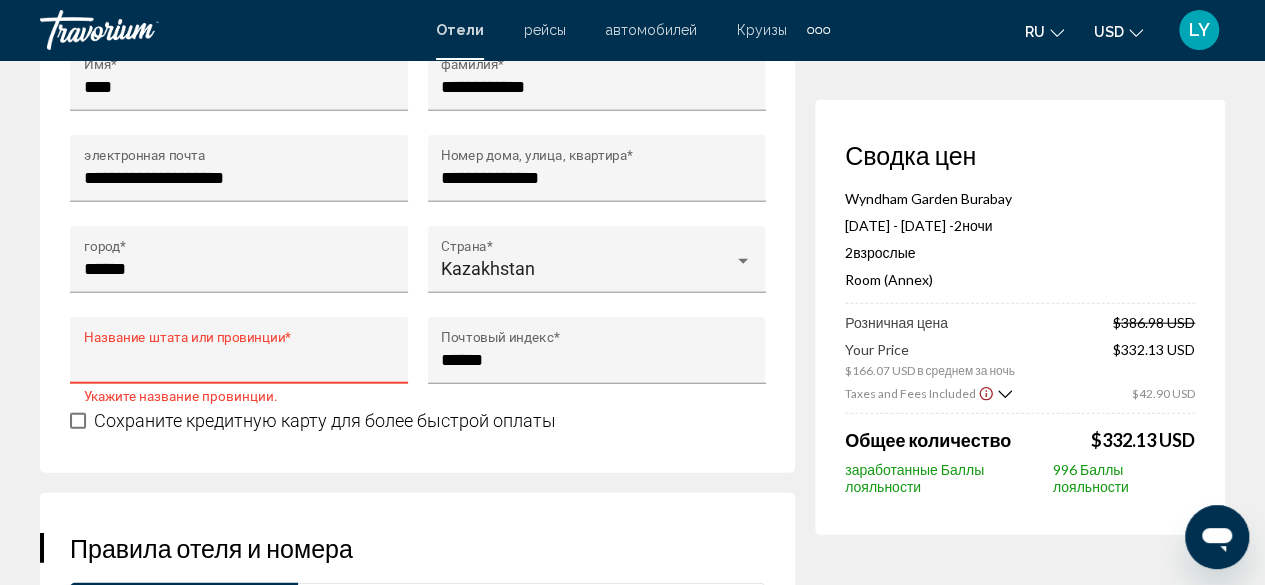 click on "Название штата или провинции  *" at bounding box center (239, 360) 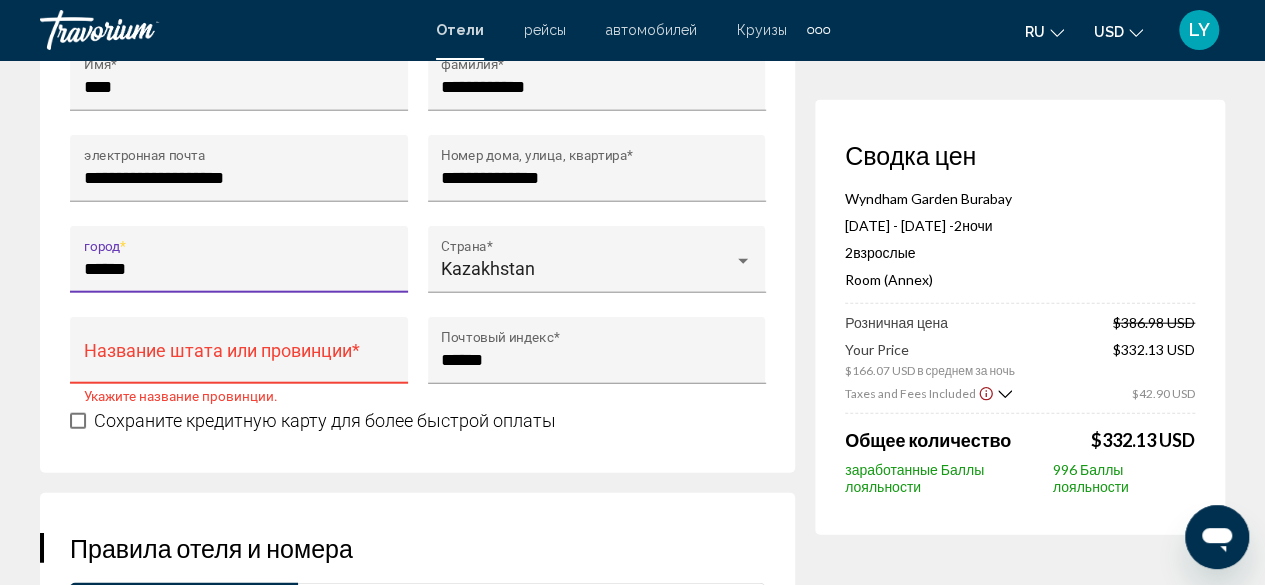 drag, startPoint x: 146, startPoint y: 283, endPoint x: 43, endPoint y: 274, distance: 103.392456 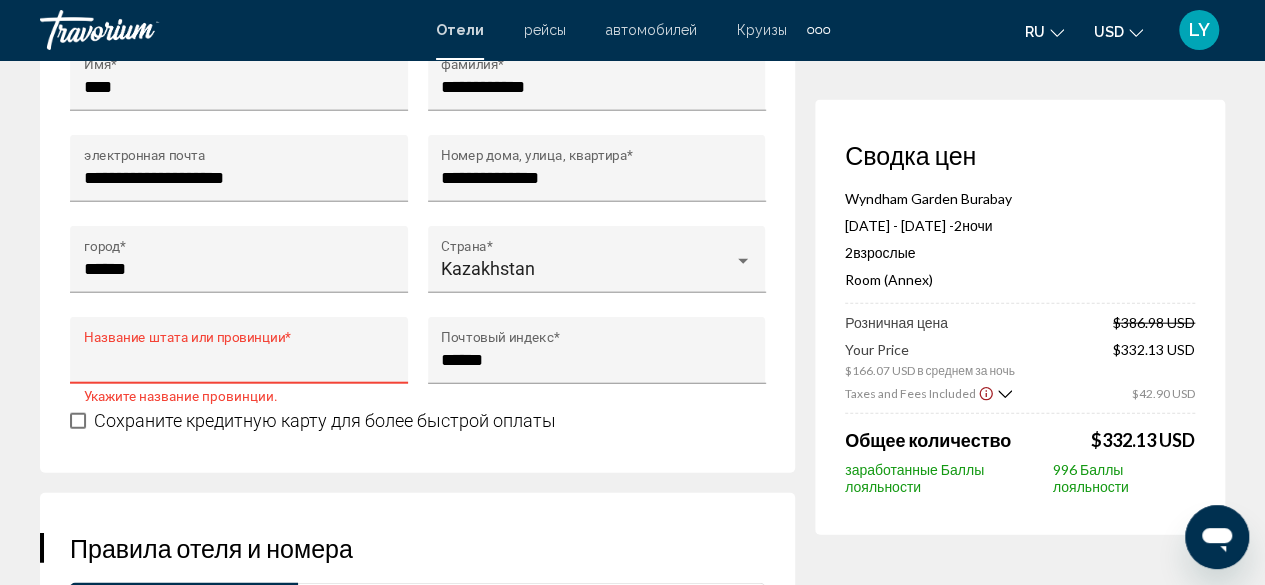 click on "Название штата или провинции  *" at bounding box center (239, 360) 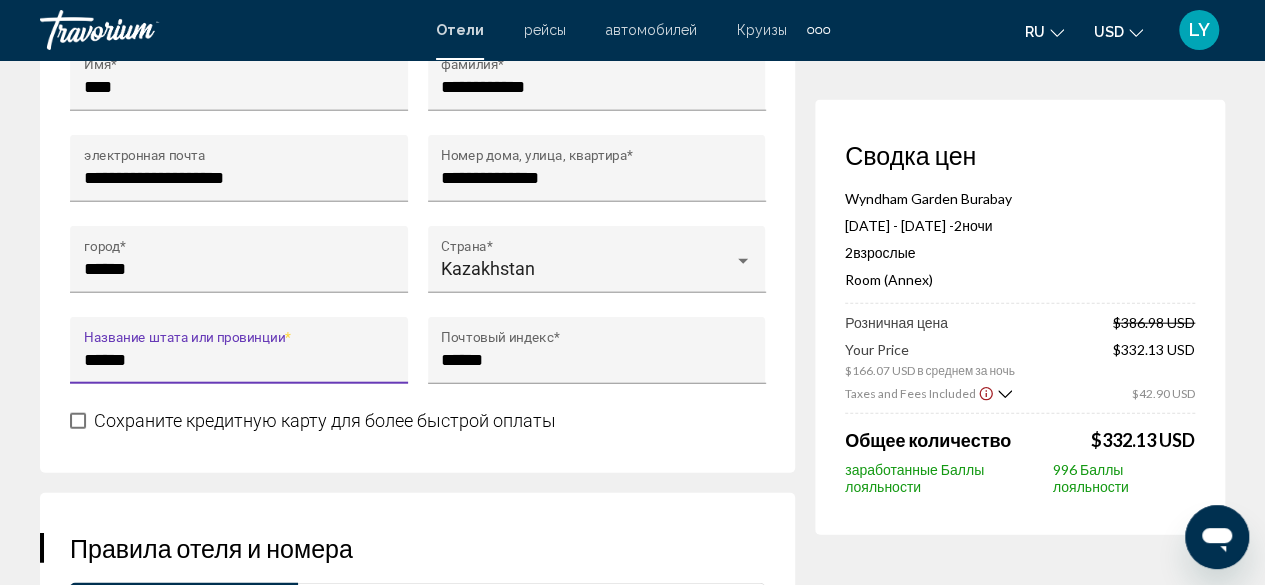type on "******" 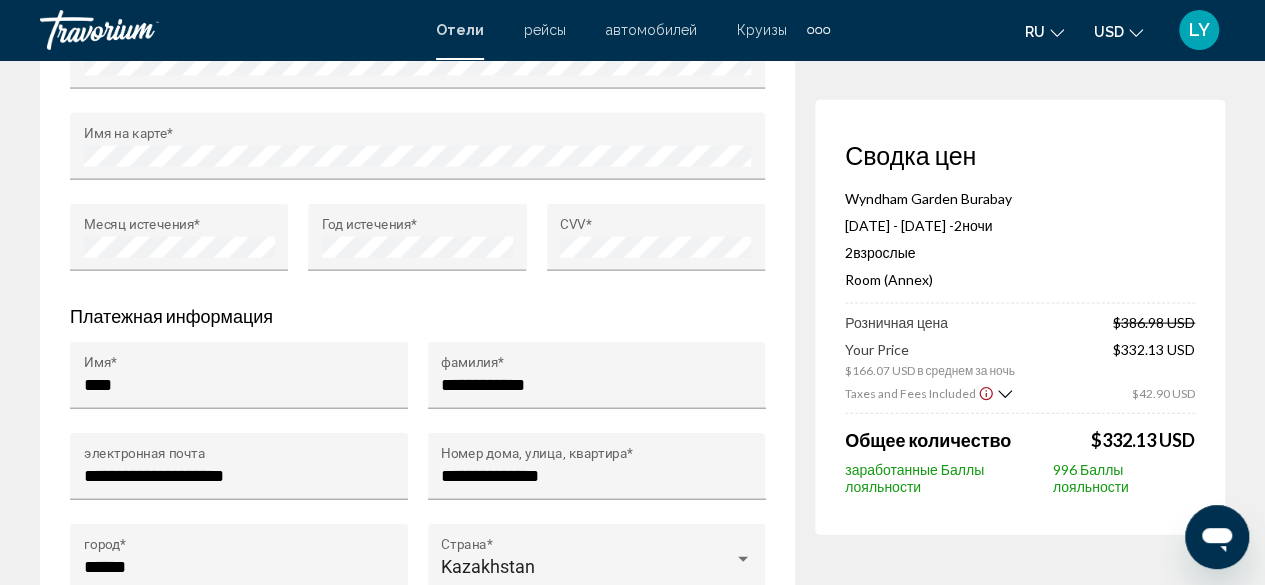 scroll, scrollTop: 2000, scrollLeft: 0, axis: vertical 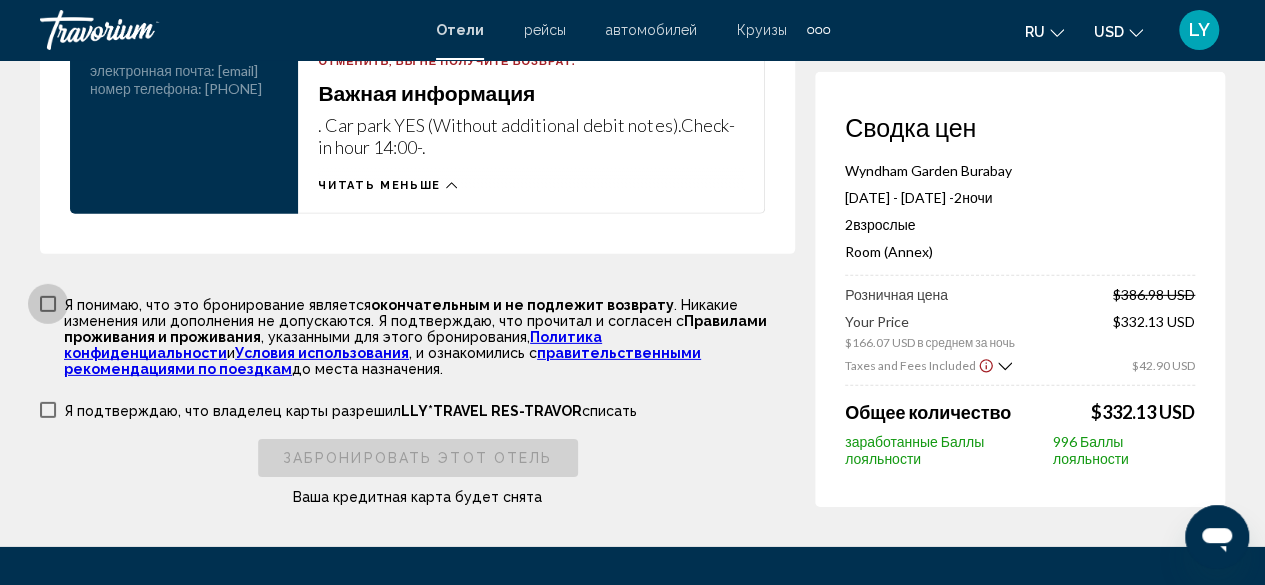 click on "Бронирование отеля Сводка цен Wyndham Garden Burabay  Aug 29, 2025 - Aug 31, 2025 -  2  ночь ночи 2  Взрослый Взрослые , 0  Ребенок Дети  ( возраст   )   Room (Annex)  Розничная цена  $386.98 USD   Your Price  $166.07 USD в среднем за ночь  $332.13 USD  Taxes and Fees Included
$42.90 USD  Общее количество  $332.13 USD  заработанные Баллы лояльности  996 Баллы лояльности
Burabay, , Kazakhstan Wyndham Garden Burabay
прибытие Aug 29, 2025
Выезд 2" at bounding box center [632, -1163] 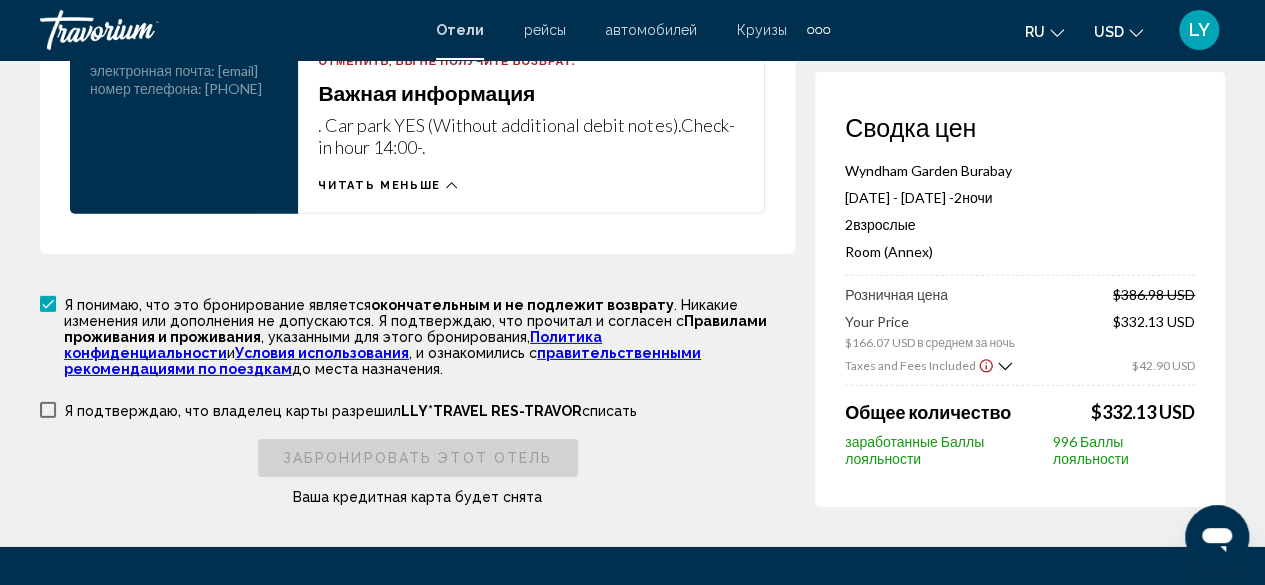 click at bounding box center [48, 410] 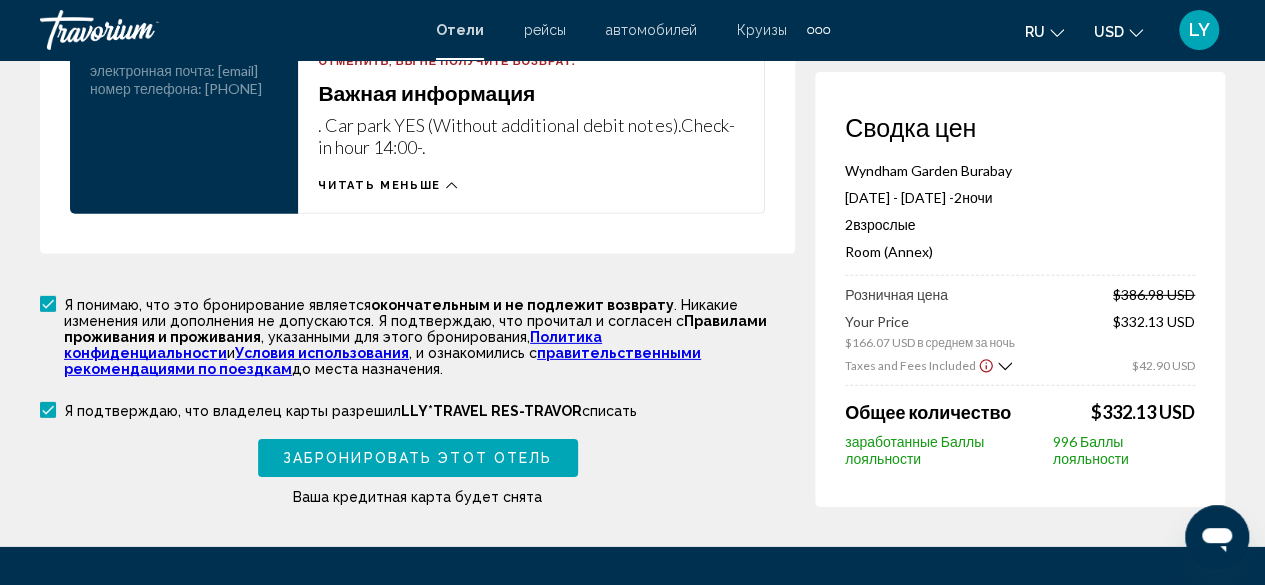 click on "Забронировать этот отель" at bounding box center (417, 459) 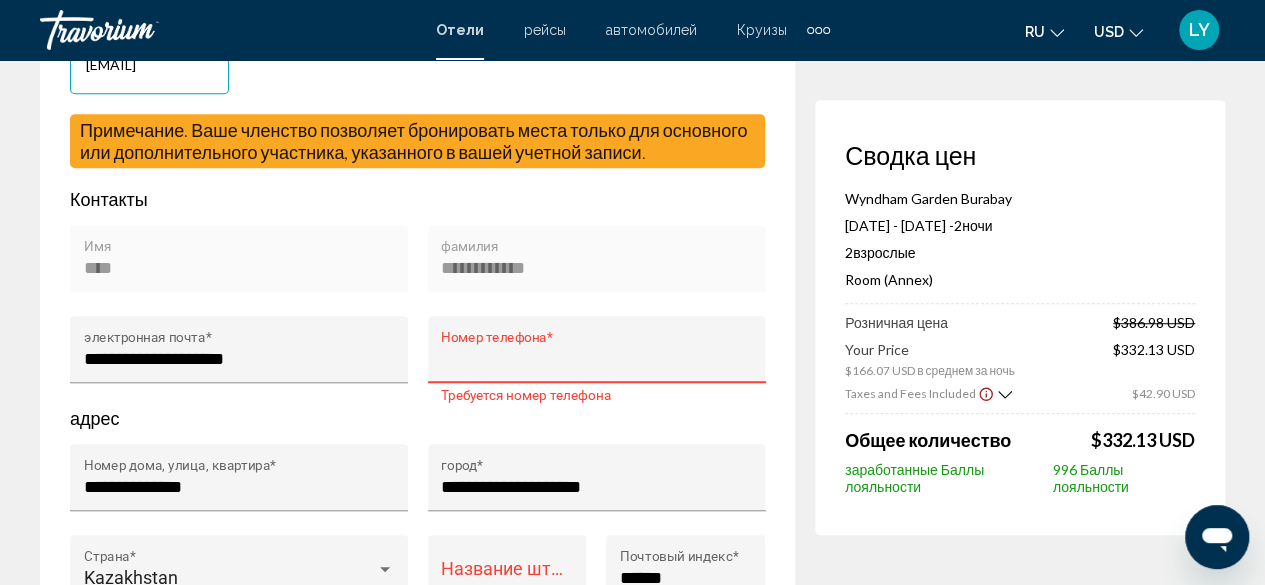 scroll, scrollTop: 666, scrollLeft: 0, axis: vertical 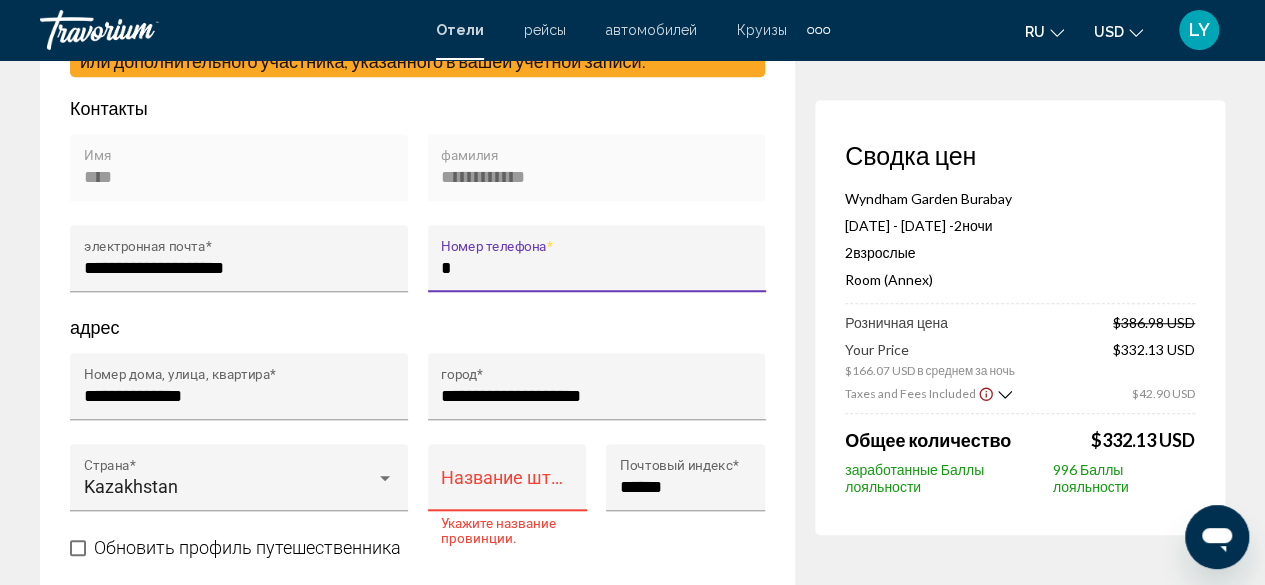 type on "**********" 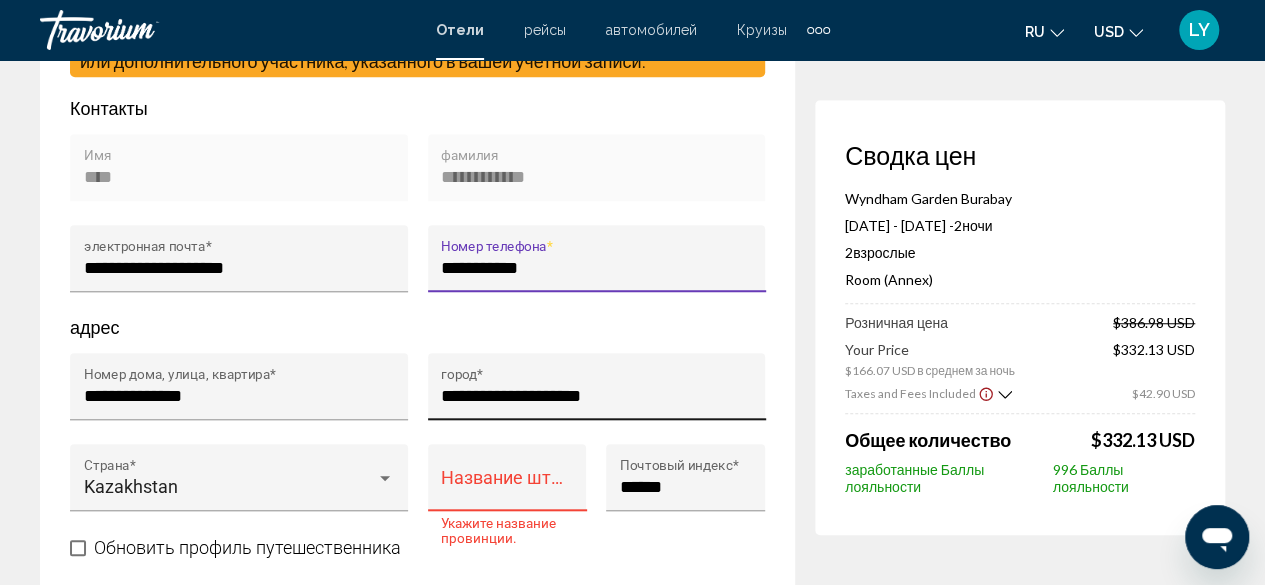 click on "**********" at bounding box center (596, 396) 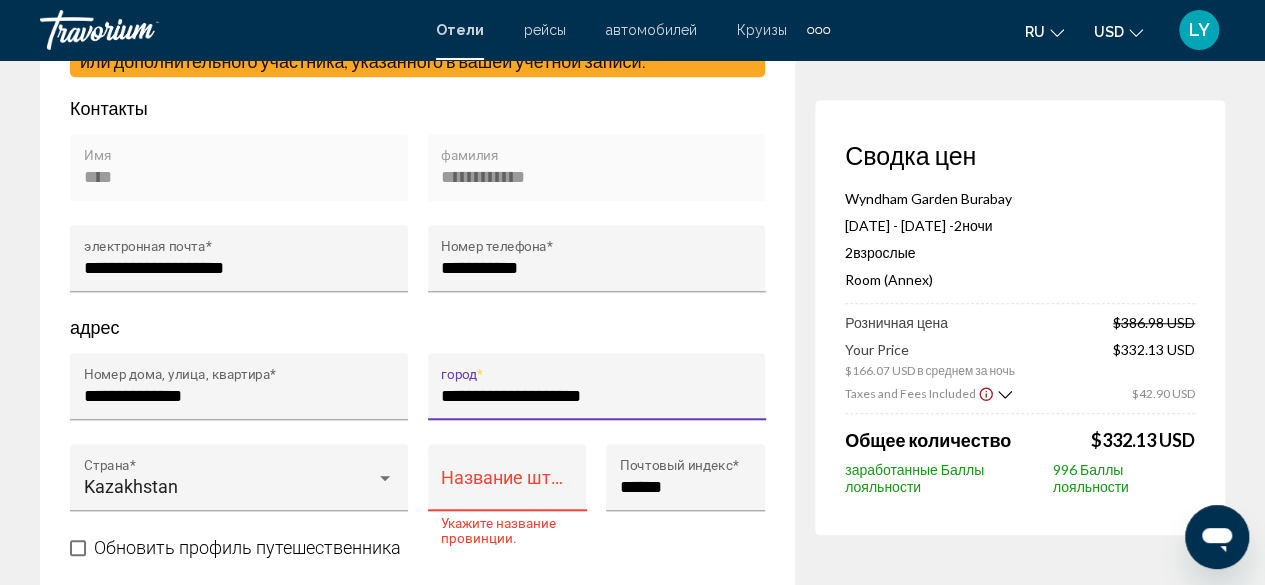 drag, startPoint x: 726, startPoint y: 425, endPoint x: 417, endPoint y: 411, distance: 309.317 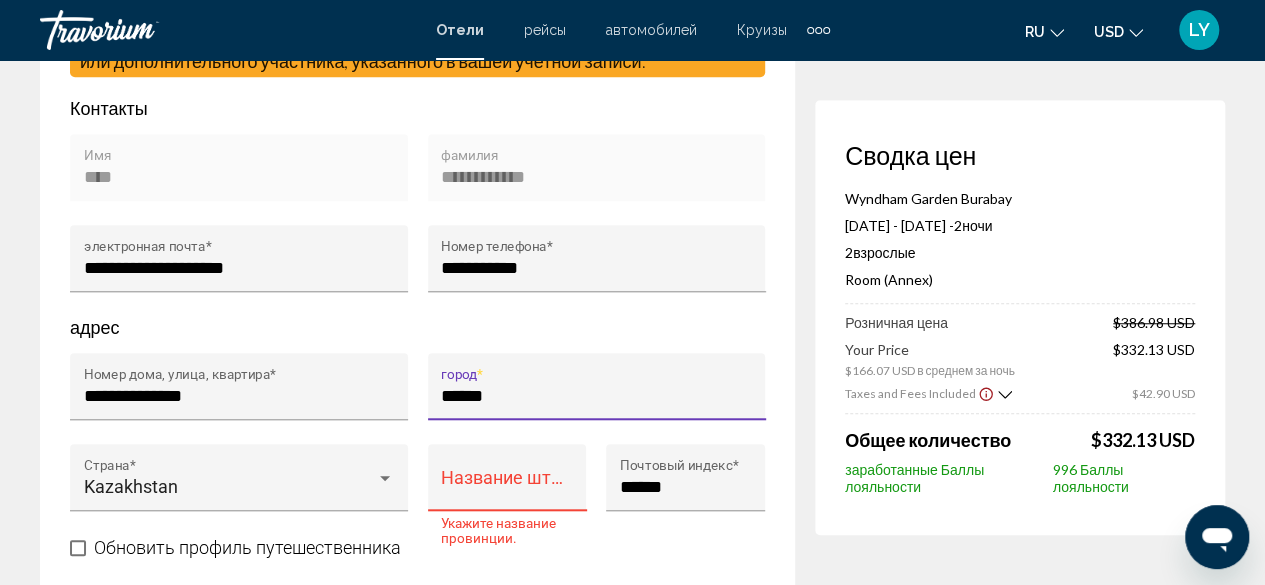 drag, startPoint x: 500, startPoint y: 413, endPoint x: 478, endPoint y: 458, distance: 50.08992 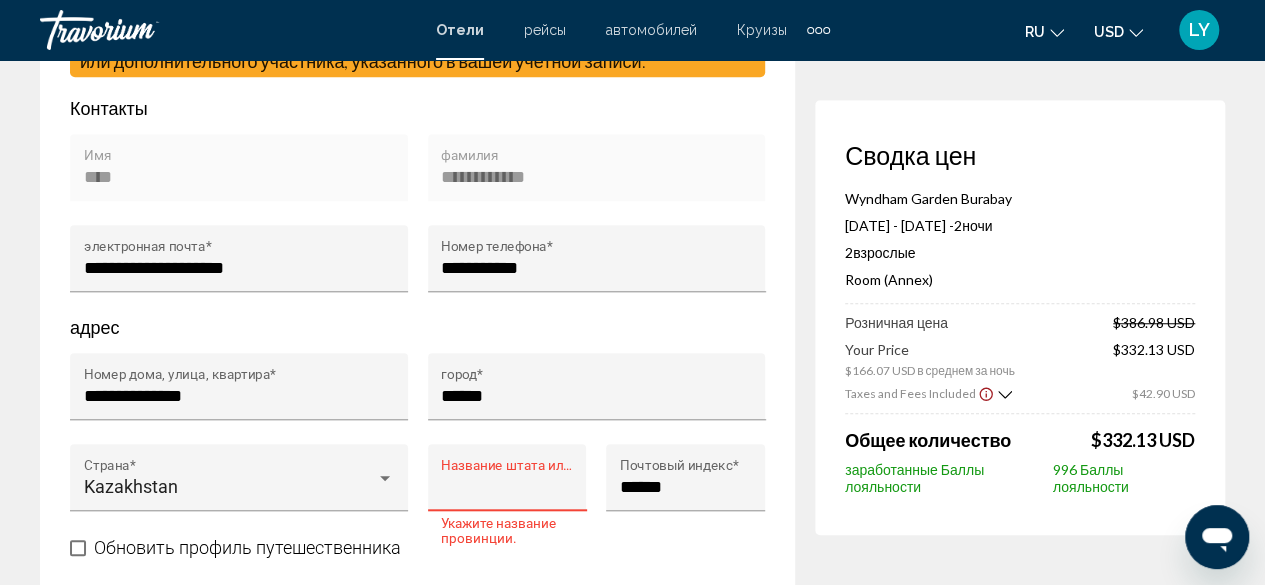 paste on "******" 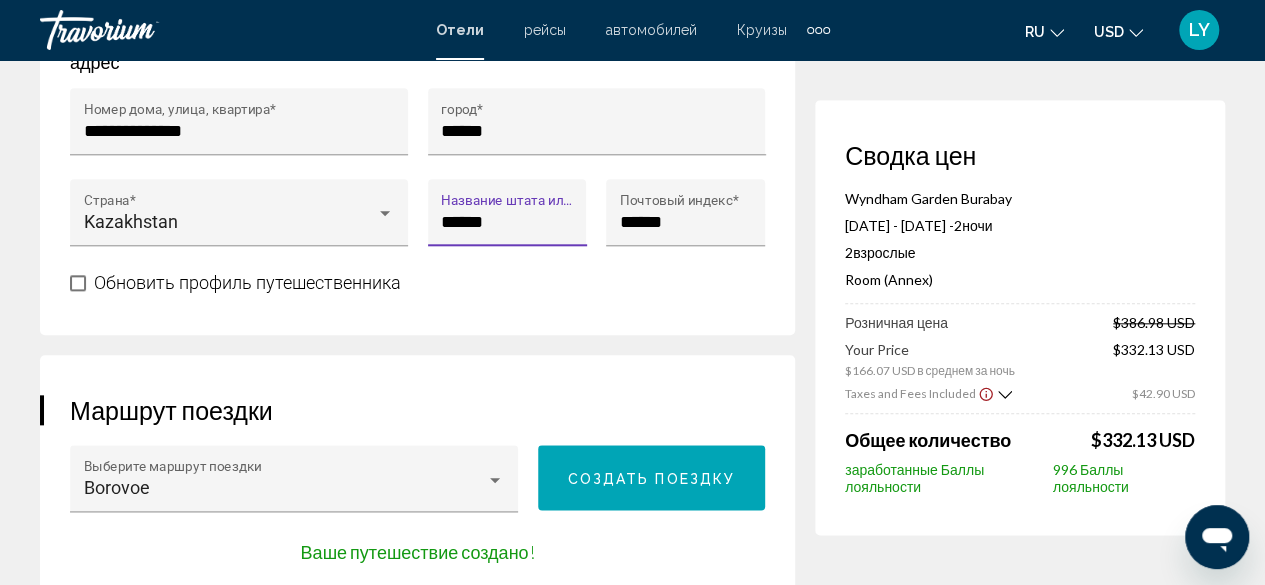 scroll, scrollTop: 933, scrollLeft: 0, axis: vertical 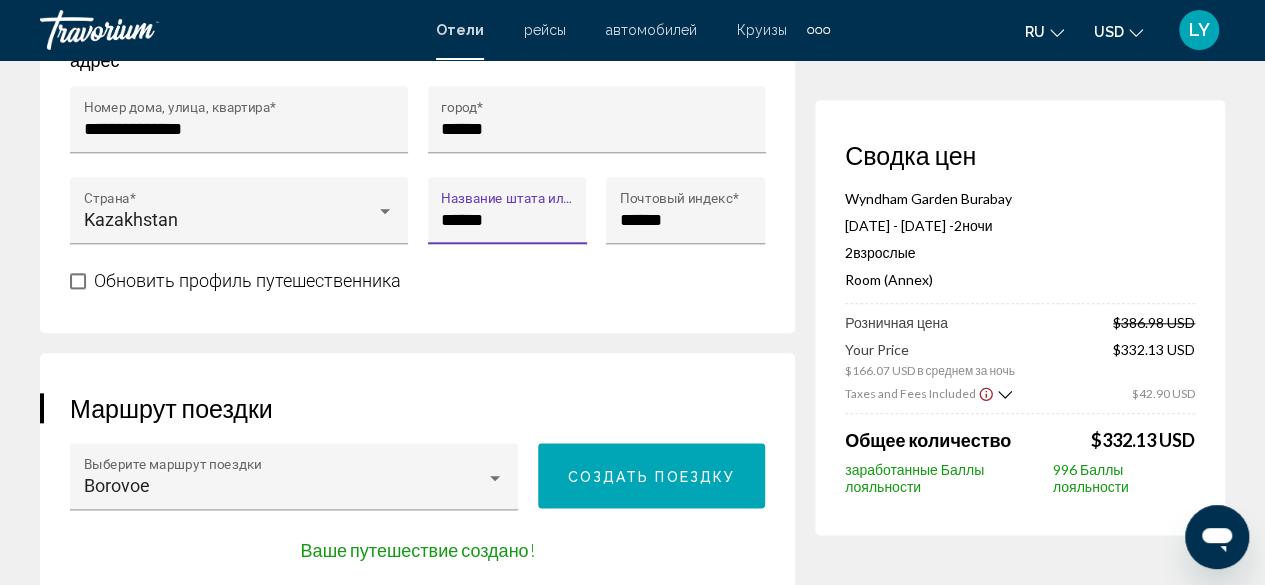type on "******" 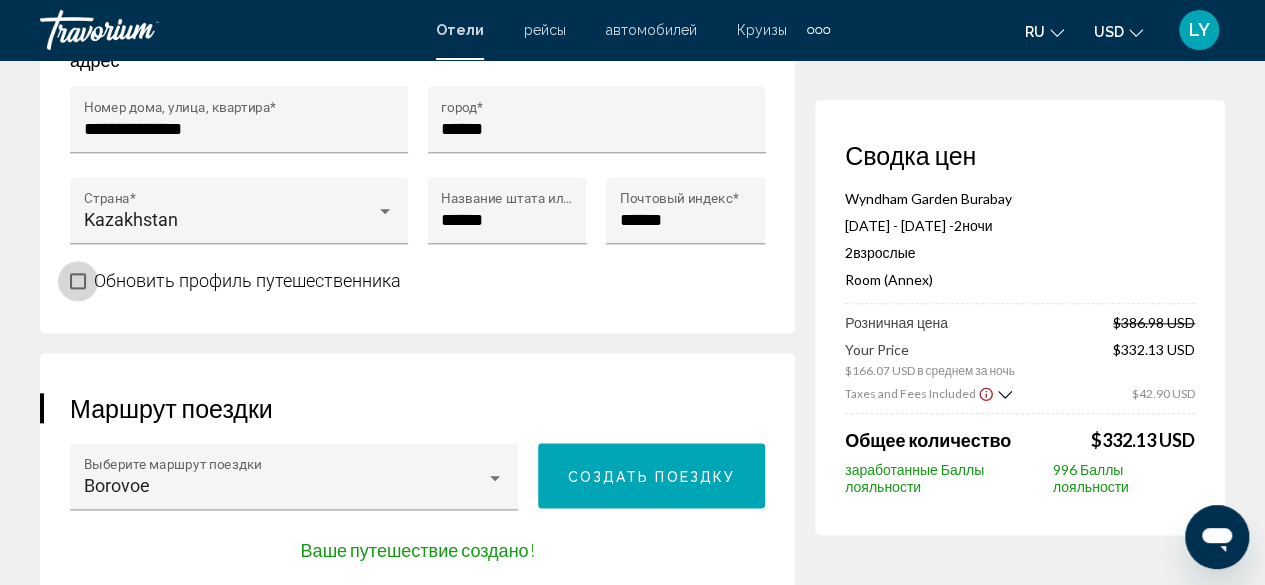 click at bounding box center (78, 281) 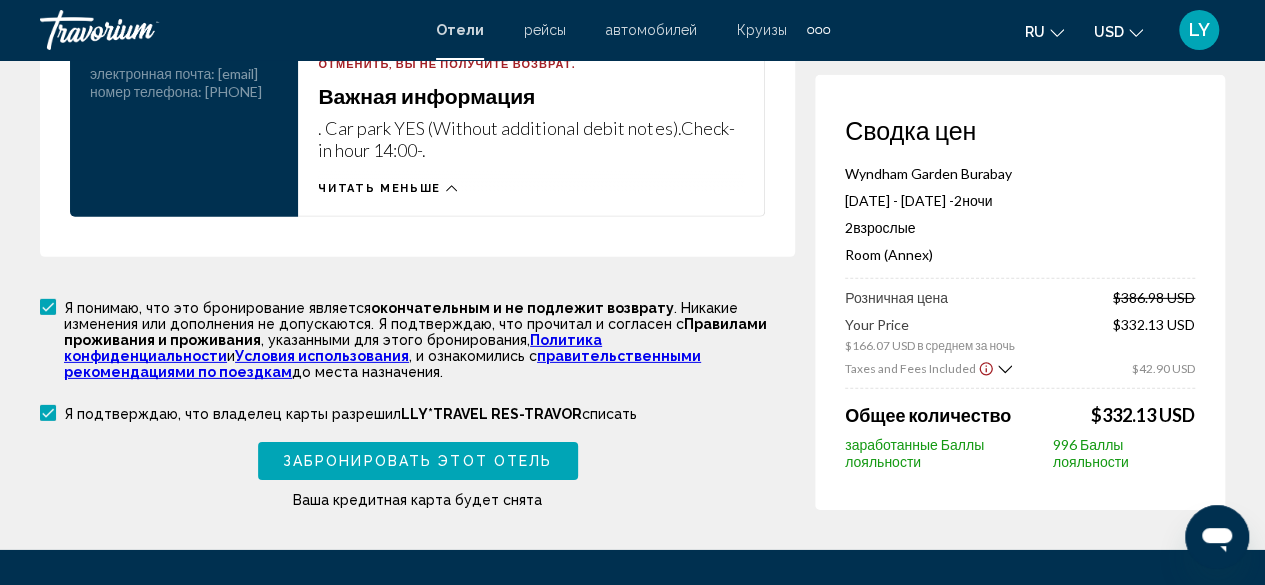 scroll, scrollTop: 2933, scrollLeft: 0, axis: vertical 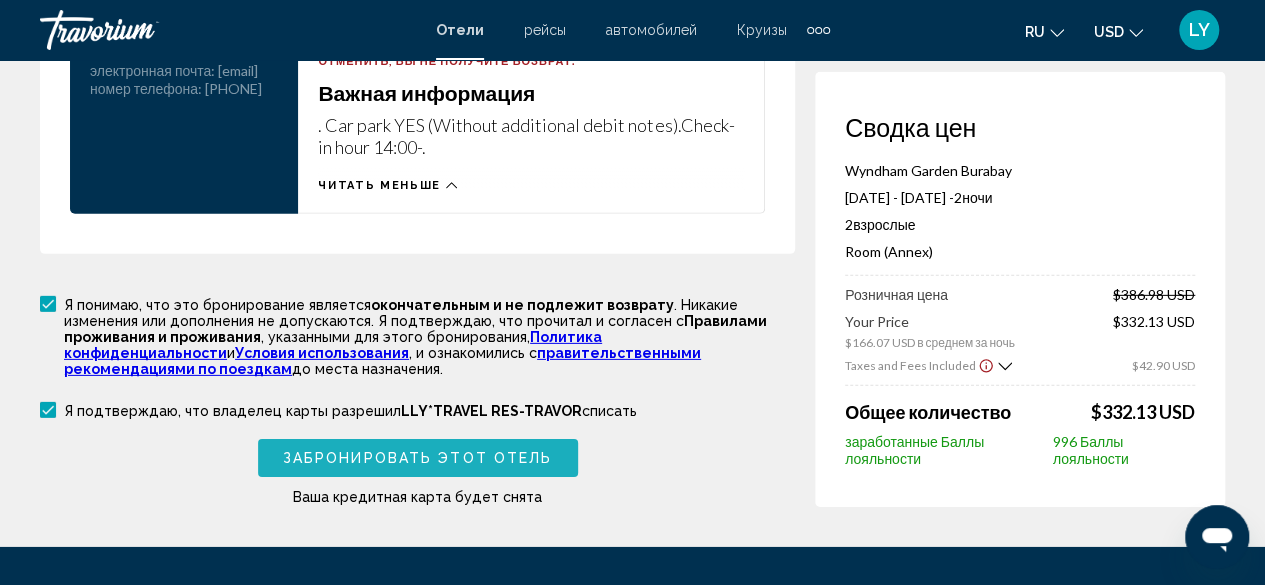 click on "Забронировать этот отель" at bounding box center [417, 459] 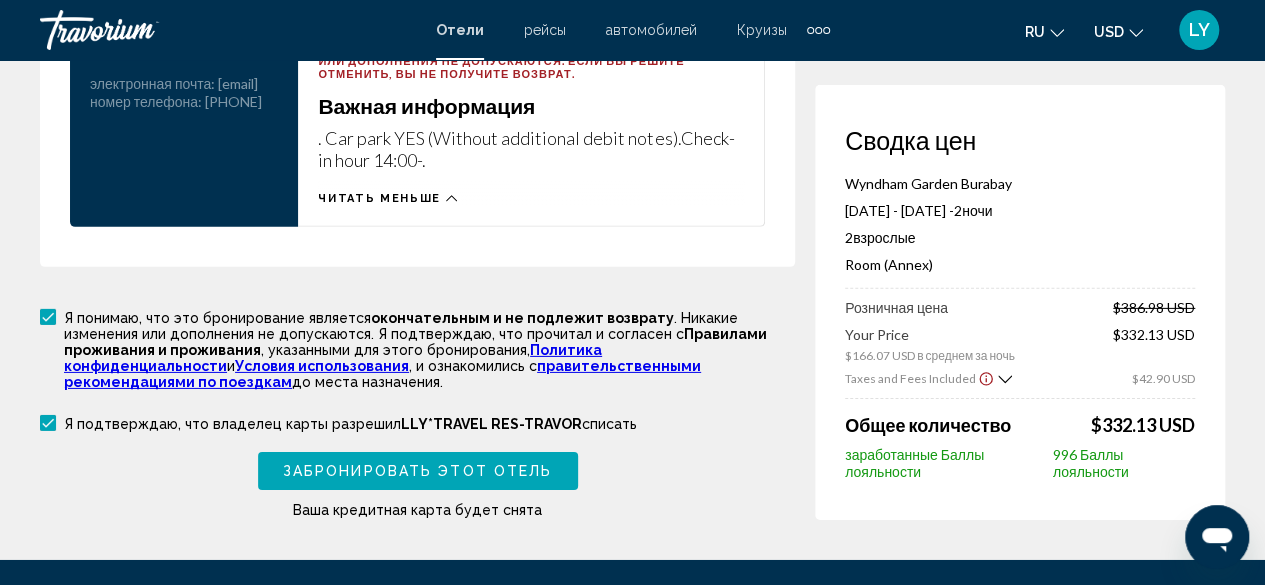 scroll, scrollTop: 3066, scrollLeft: 0, axis: vertical 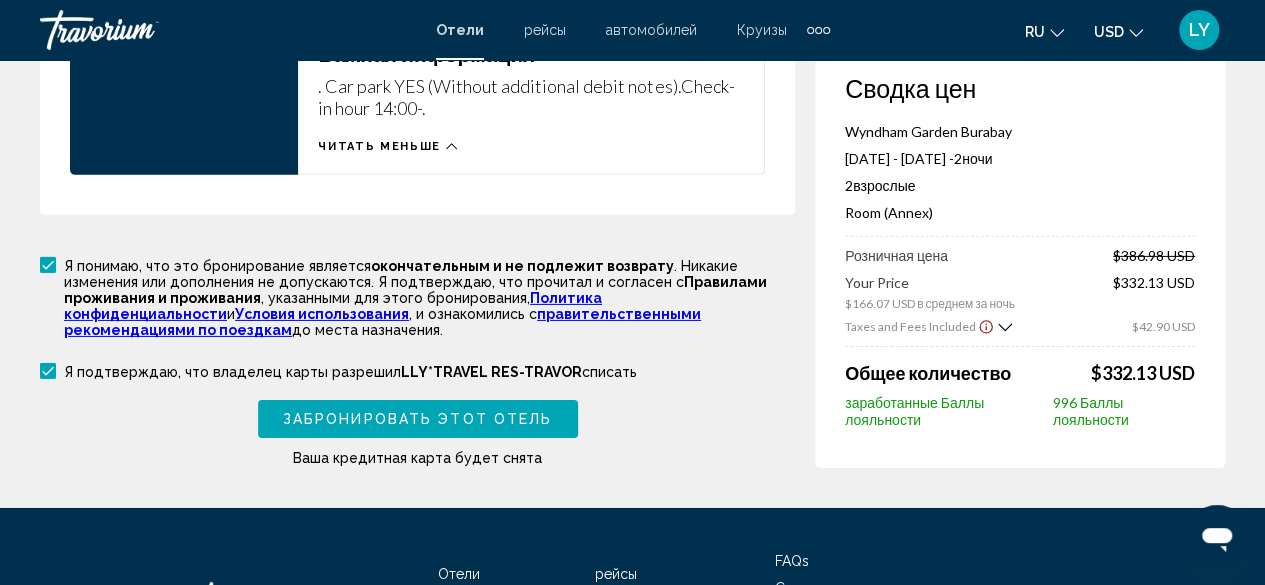 click on "Забронировать этот отель" at bounding box center [417, 420] 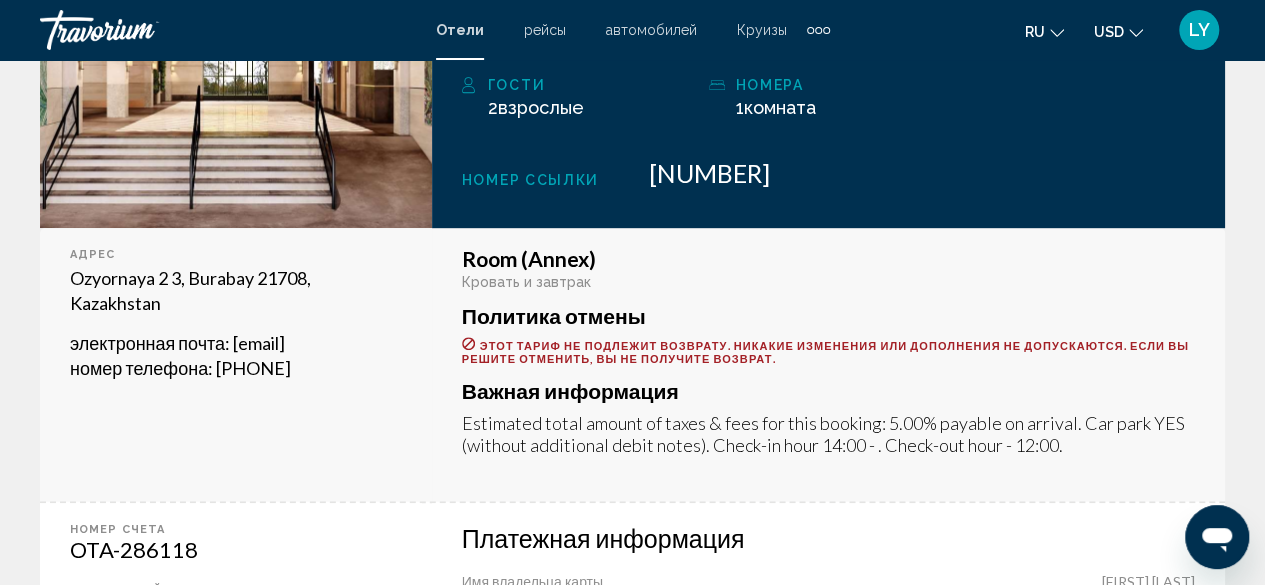 scroll, scrollTop: 666, scrollLeft: 0, axis: vertical 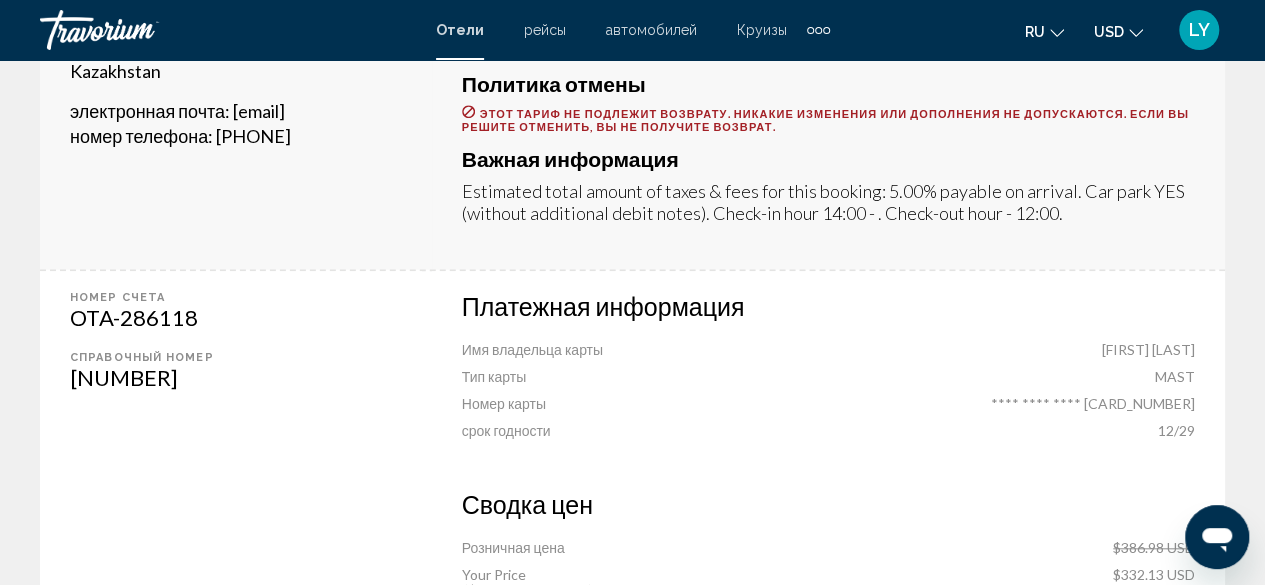 drag, startPoint x: 462, startPoint y: 185, endPoint x: 1093, endPoint y: 223, distance: 632.1432 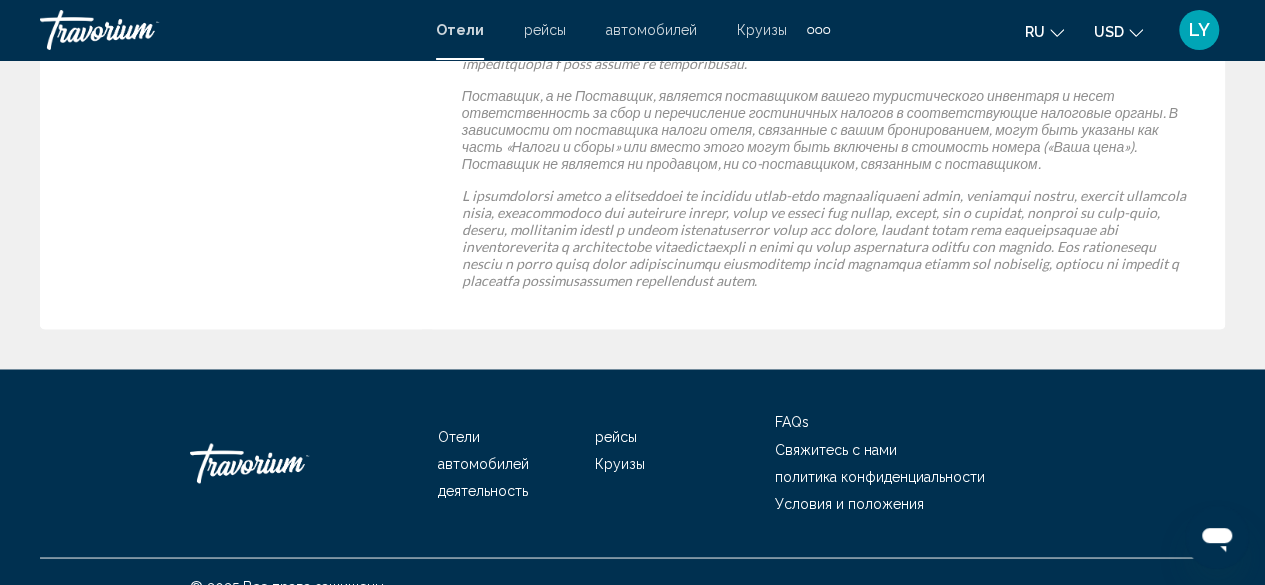 scroll, scrollTop: 933, scrollLeft: 0, axis: vertical 